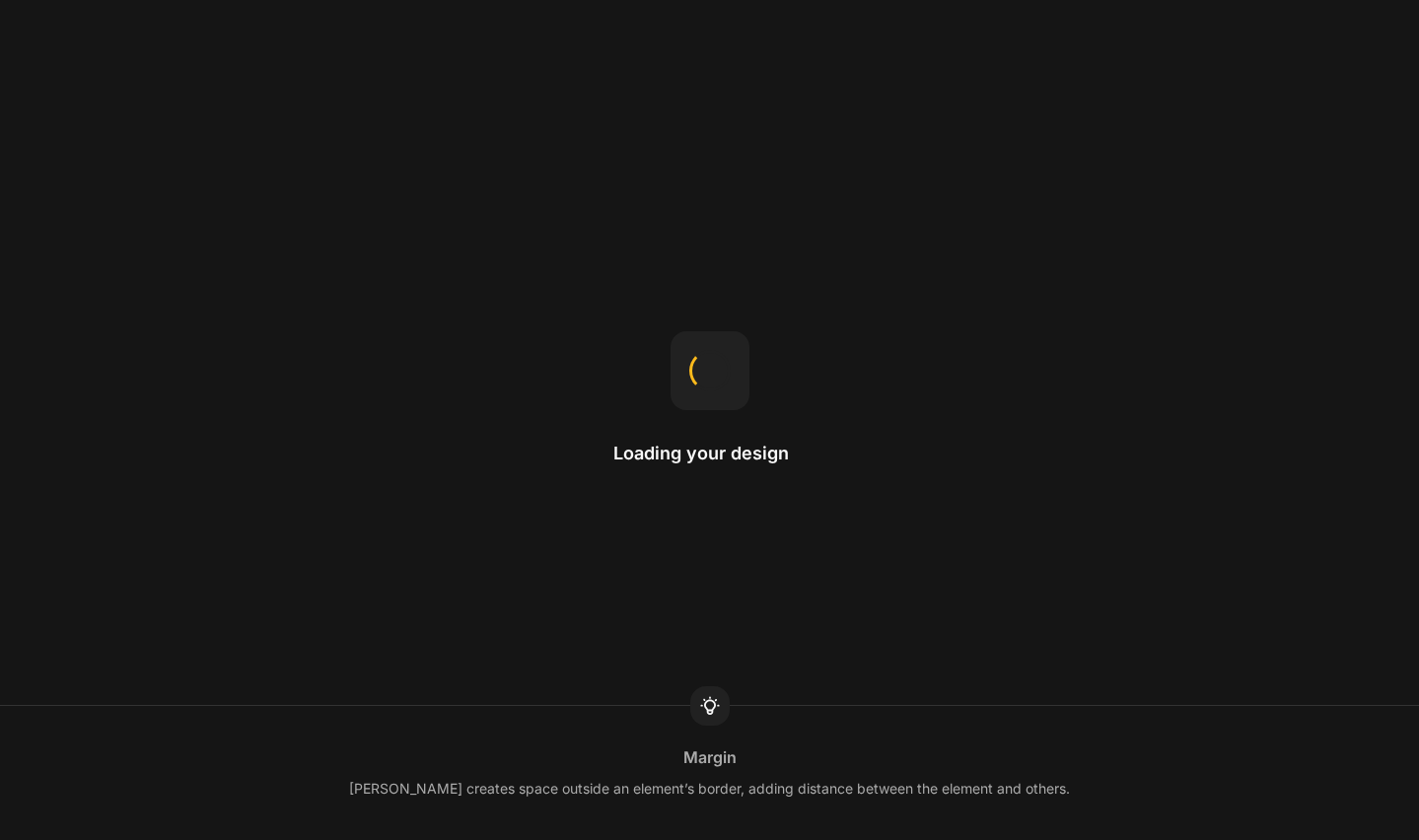 scroll, scrollTop: 0, scrollLeft: 0, axis: both 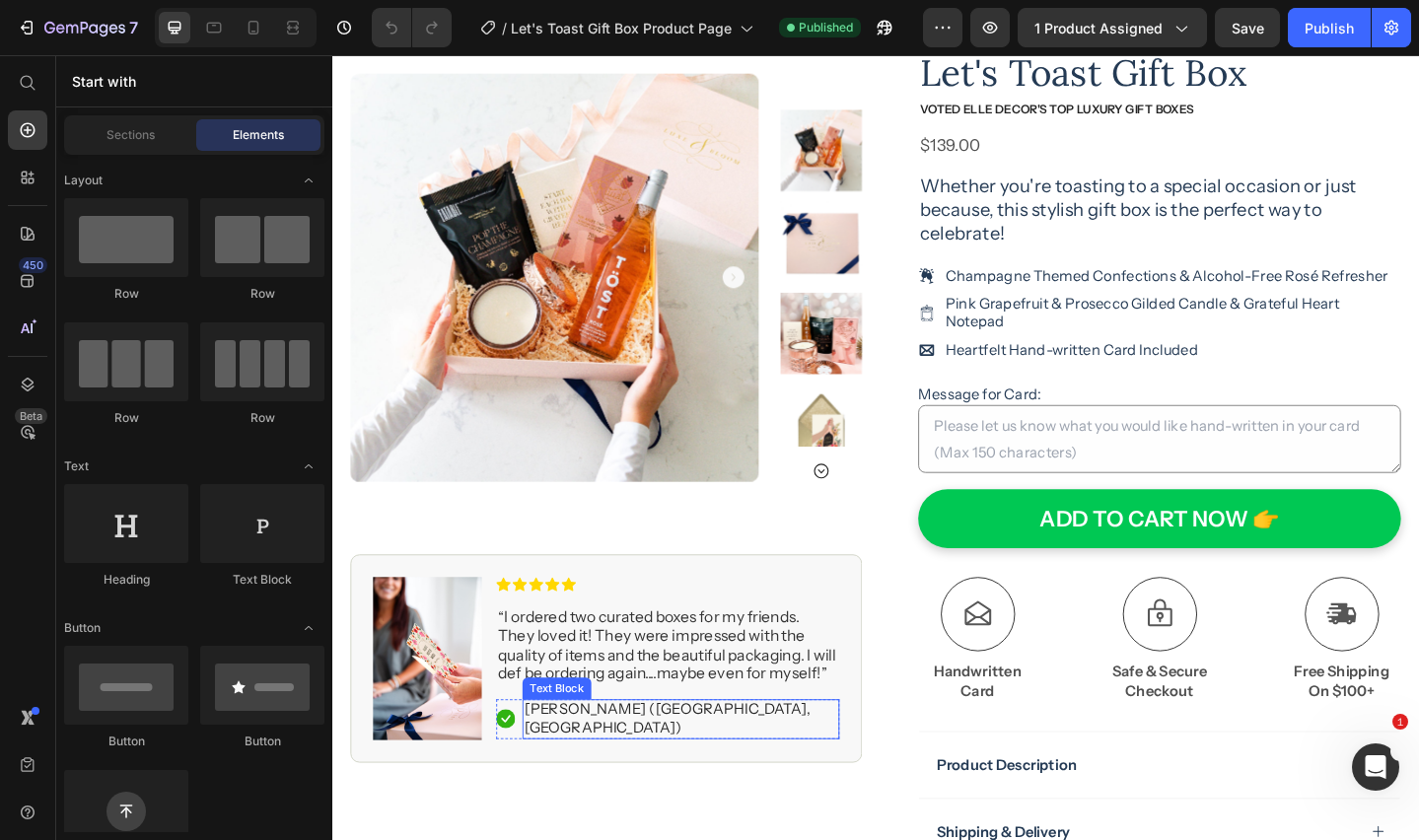 click on "[PERSON_NAME] ([GEOGRAPHIC_DATA], [GEOGRAPHIC_DATA])" at bounding box center [712, 777] 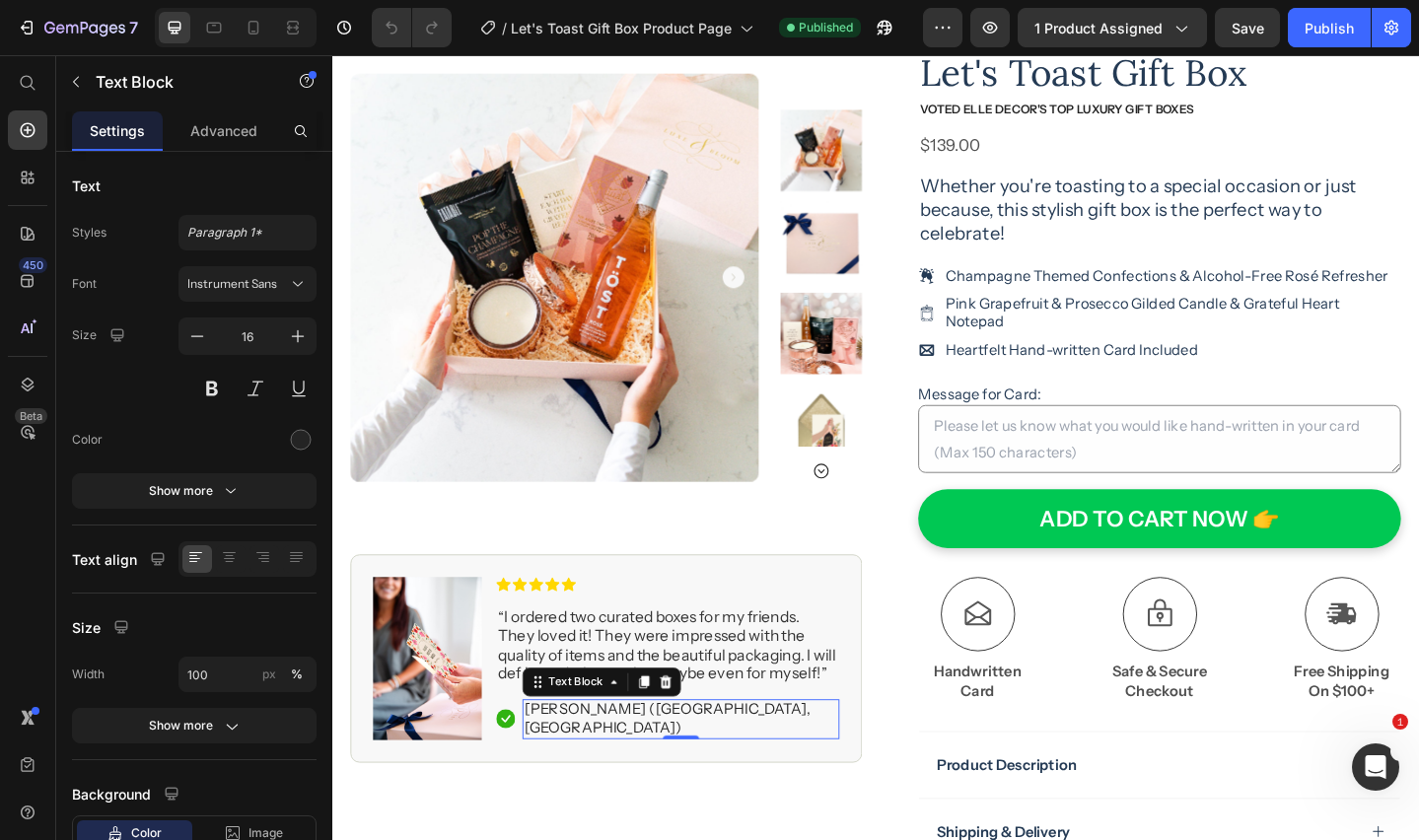 click on "[PERSON_NAME] ([GEOGRAPHIC_DATA], [GEOGRAPHIC_DATA])" at bounding box center [712, 777] 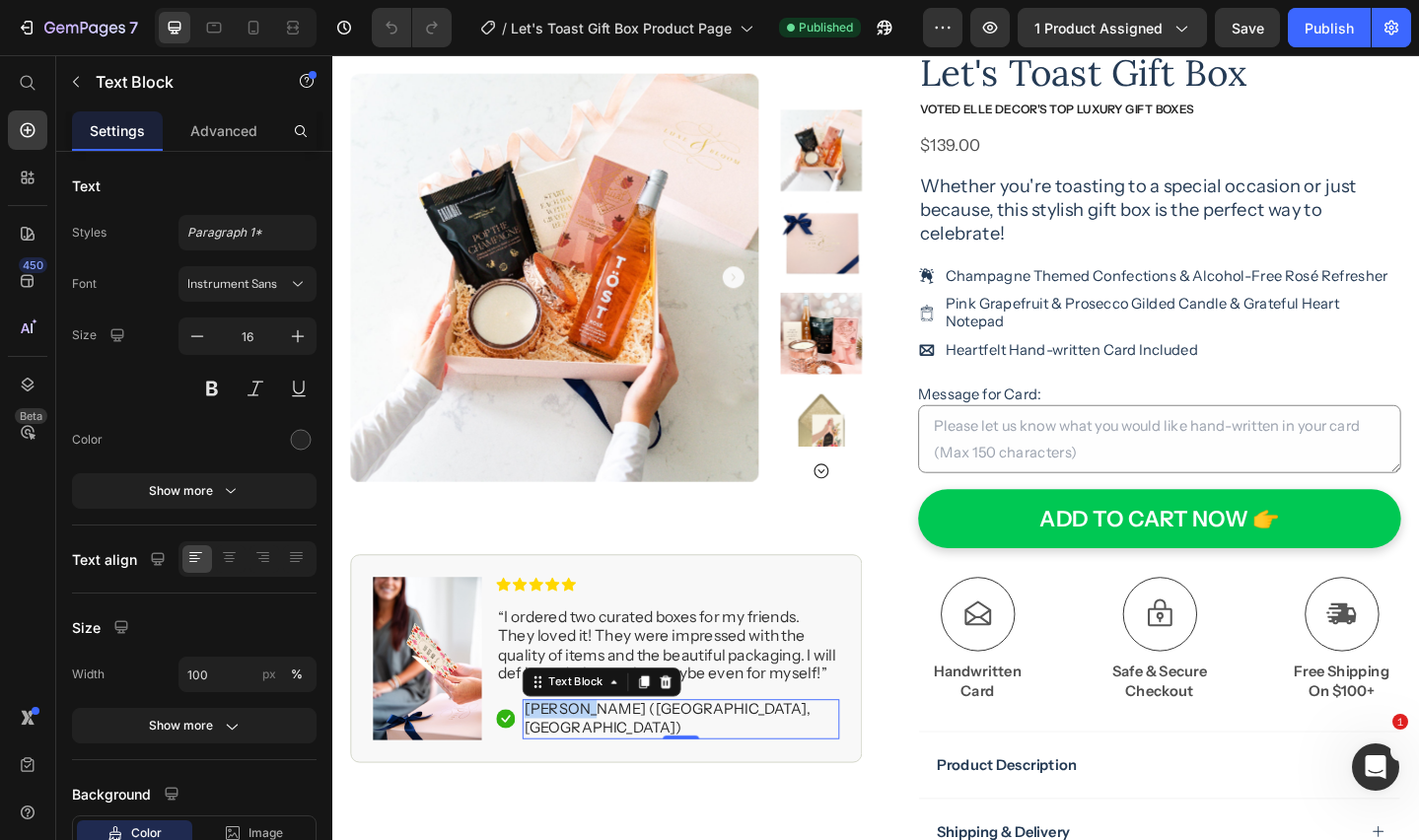 click on "[PERSON_NAME] ([GEOGRAPHIC_DATA], [GEOGRAPHIC_DATA])" at bounding box center (712, 777) 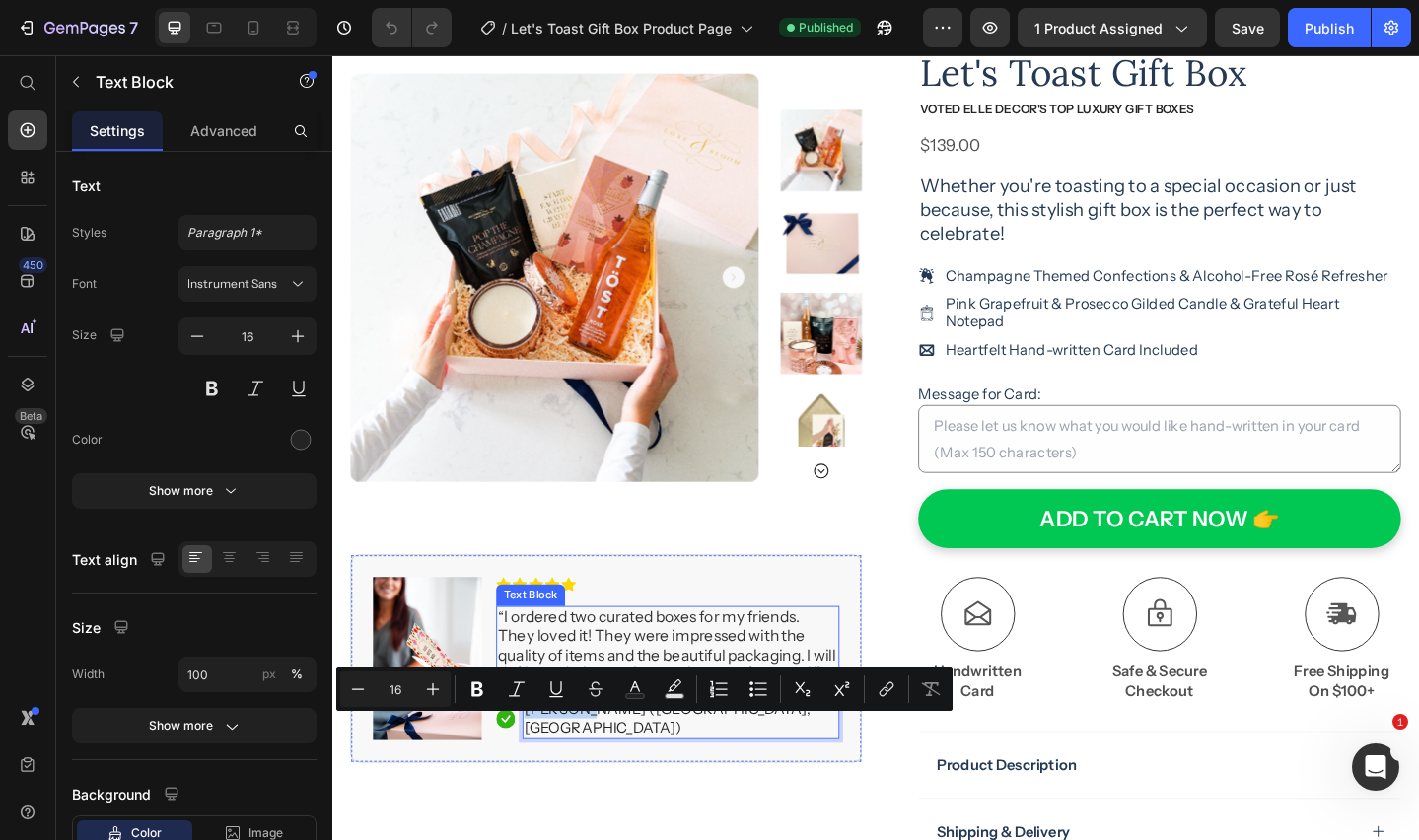 click on "I ordered two curated boxes for my friends. They loved it! They were impressed with the quality of items and the beautiful packaging. I will def be ordering again....maybe even for myself!" at bounding box center (696, 697) 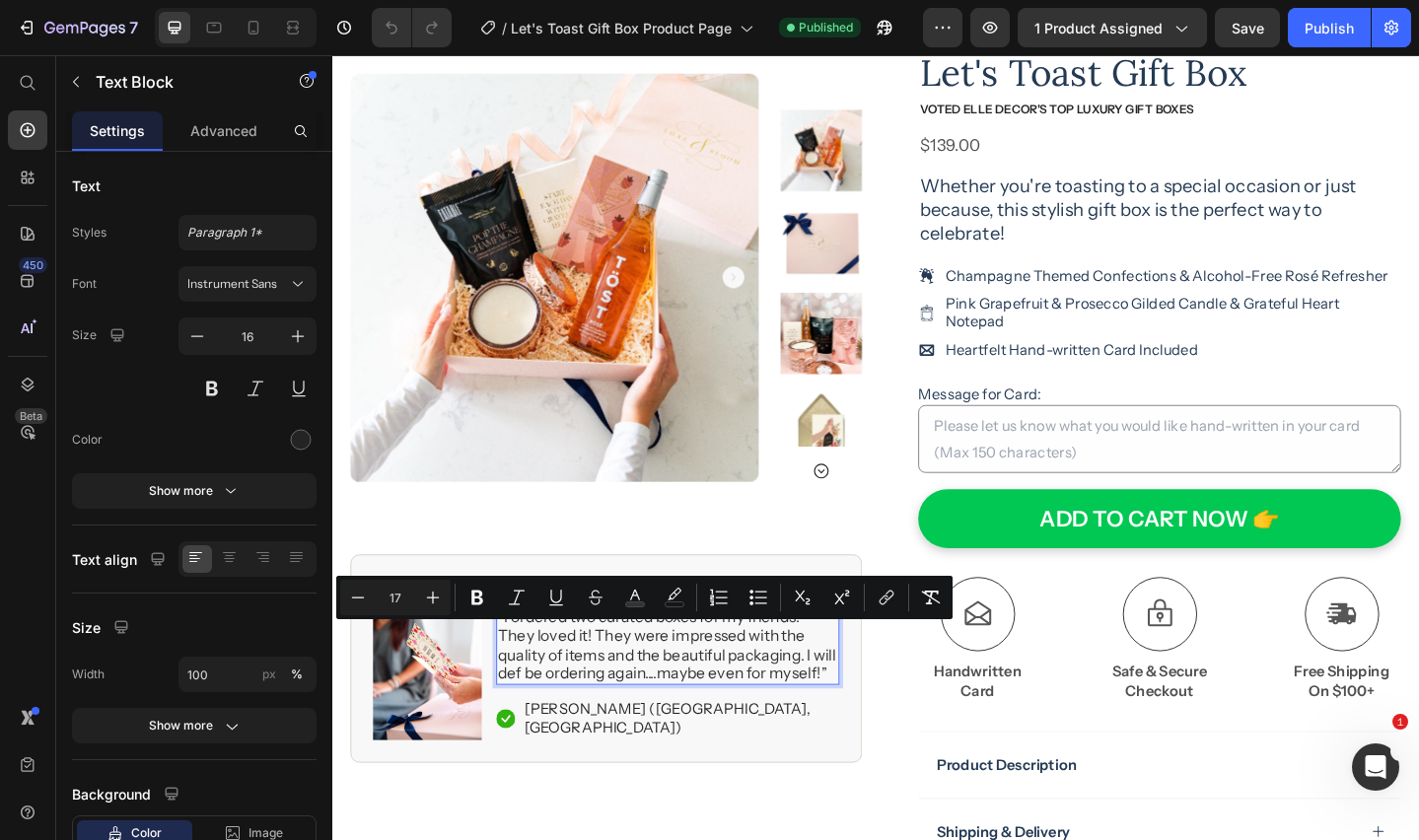 click on "I ordered two curated boxes for my friends. They loved it! They were impressed with the quality of items and the beautiful packaging. I will def be ordering again....maybe even for myself!" at bounding box center [696, 697] 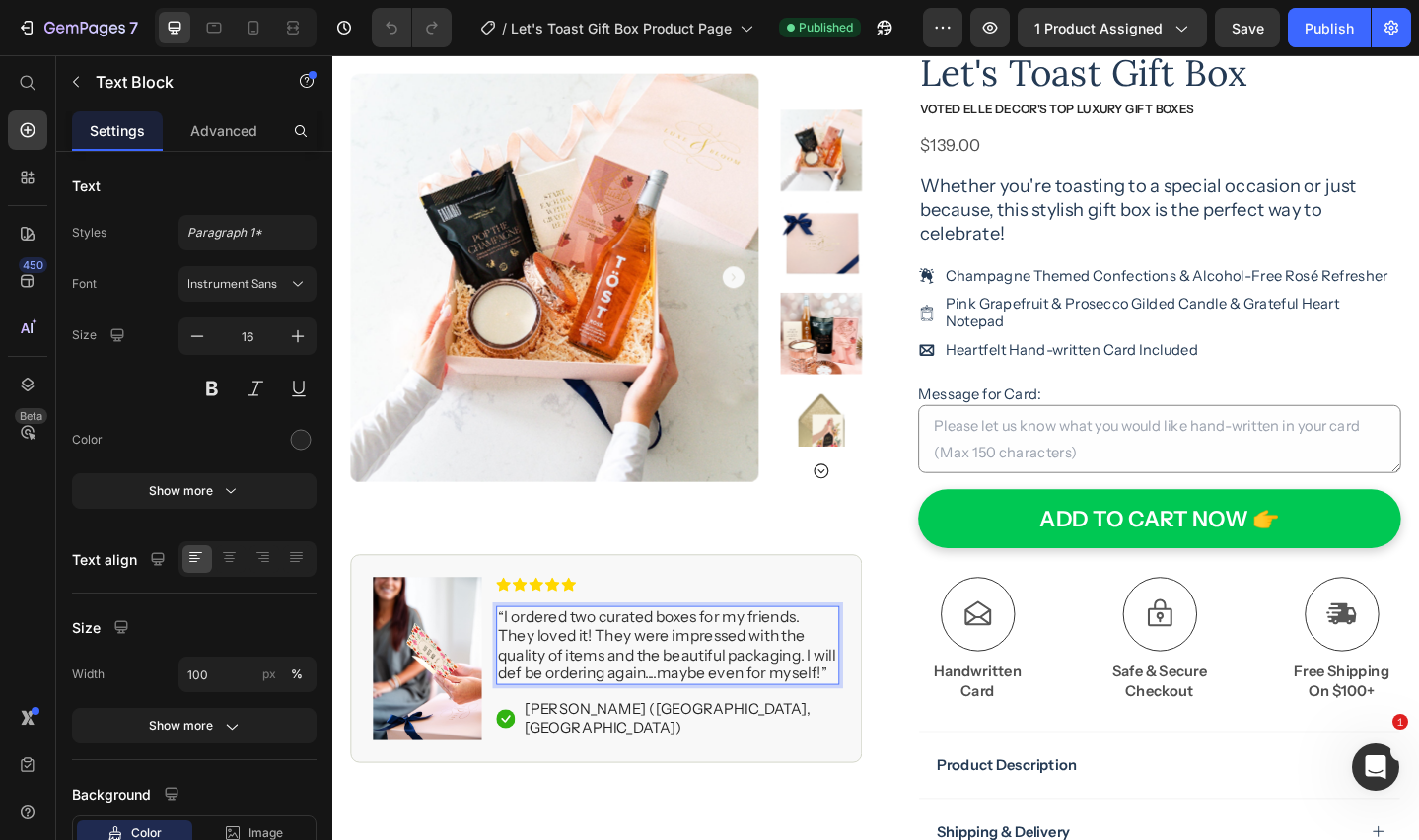 click on "I ordered two curated boxes for my friends. They loved it! They were impressed with the quality of items and the beautiful packaging. I will def be ordering again....maybe even for myself!" at bounding box center [696, 697] 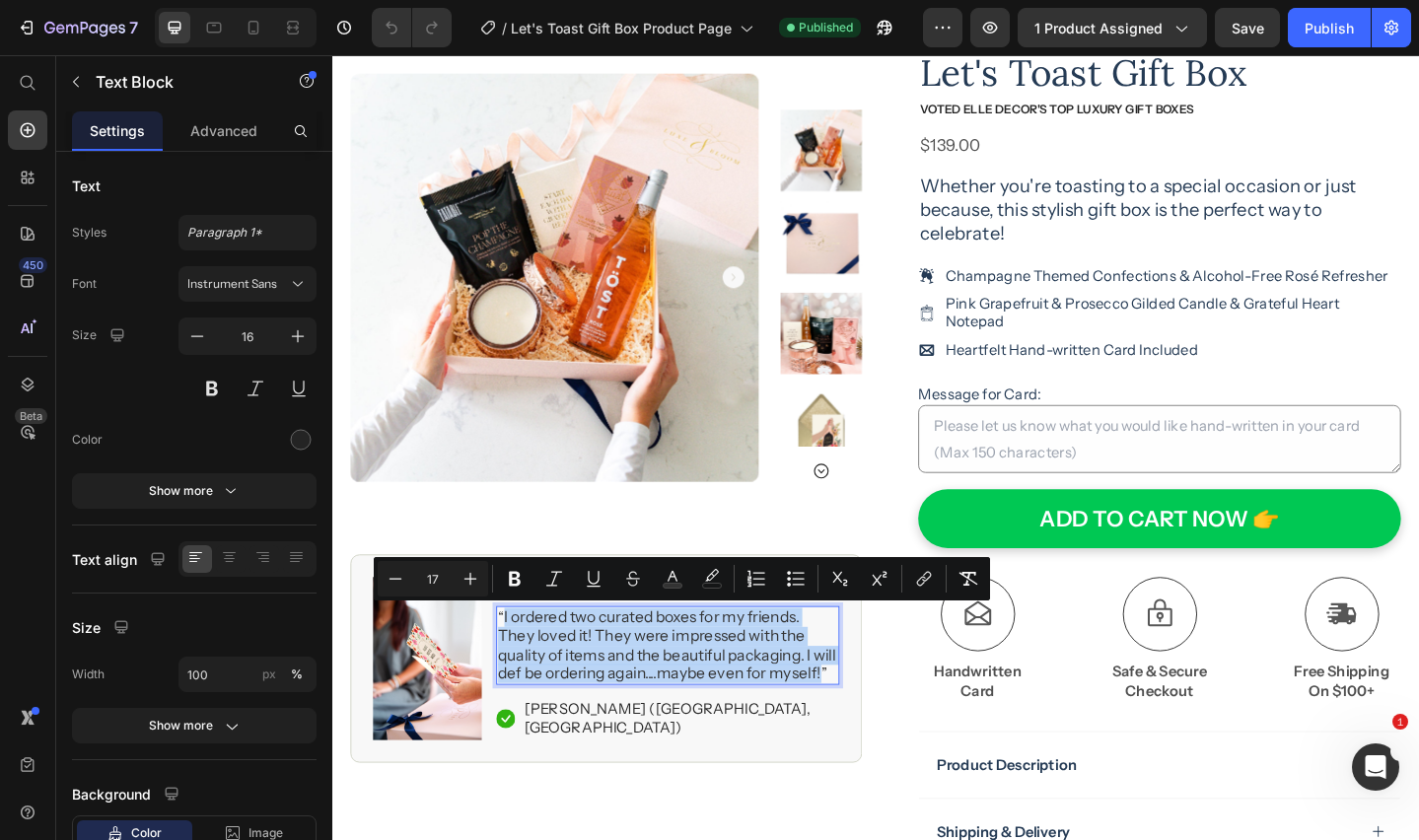 drag, startPoint x: 568, startPoint y: 752, endPoint x: 518, endPoint y: 671, distance: 95.18929 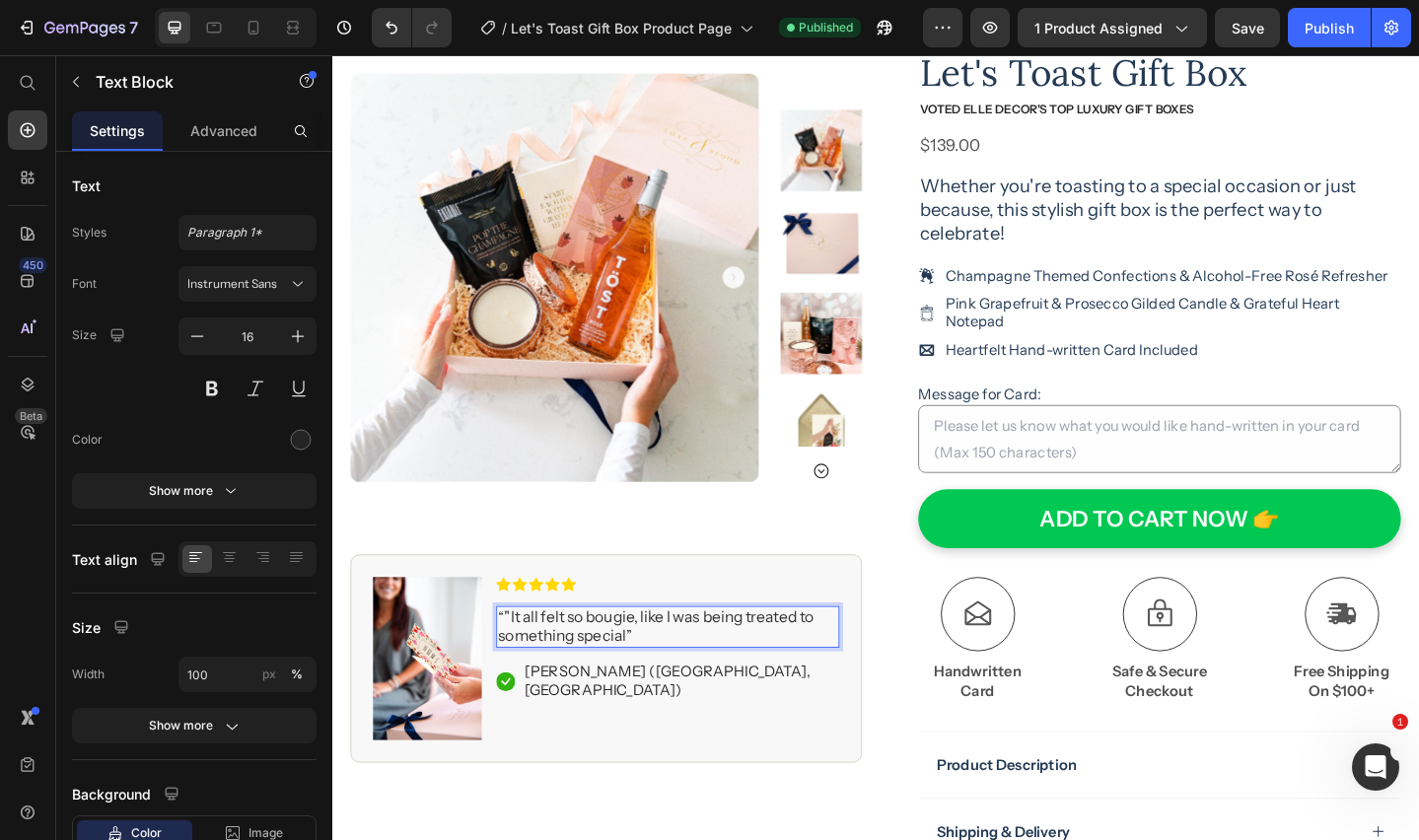 drag, startPoint x: 526, startPoint y: 663, endPoint x: 523, endPoint y: 721, distance: 58.07753 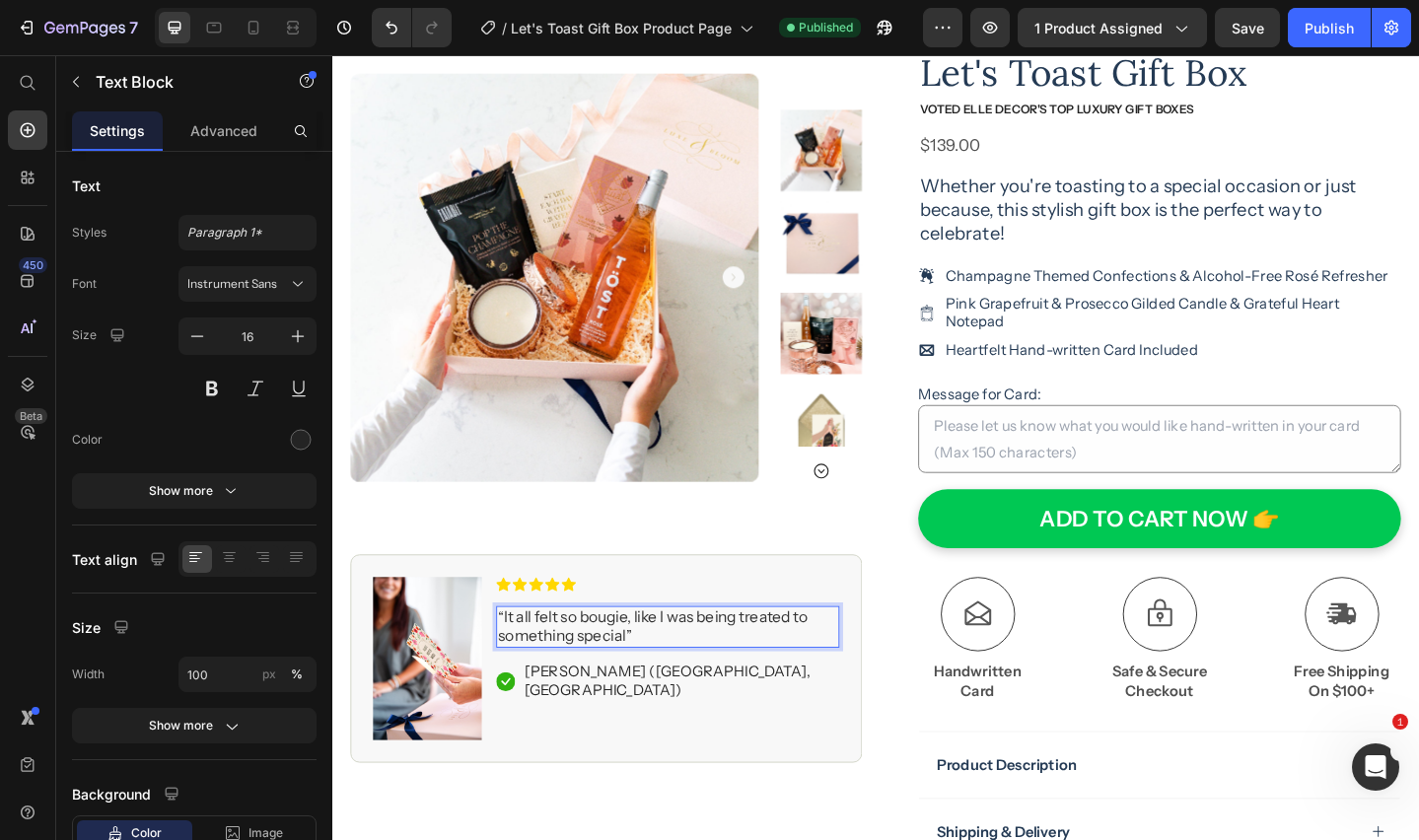 click on "“ It all felt so bougie, like I was being treated to something special ”" at bounding box center [697, 677] 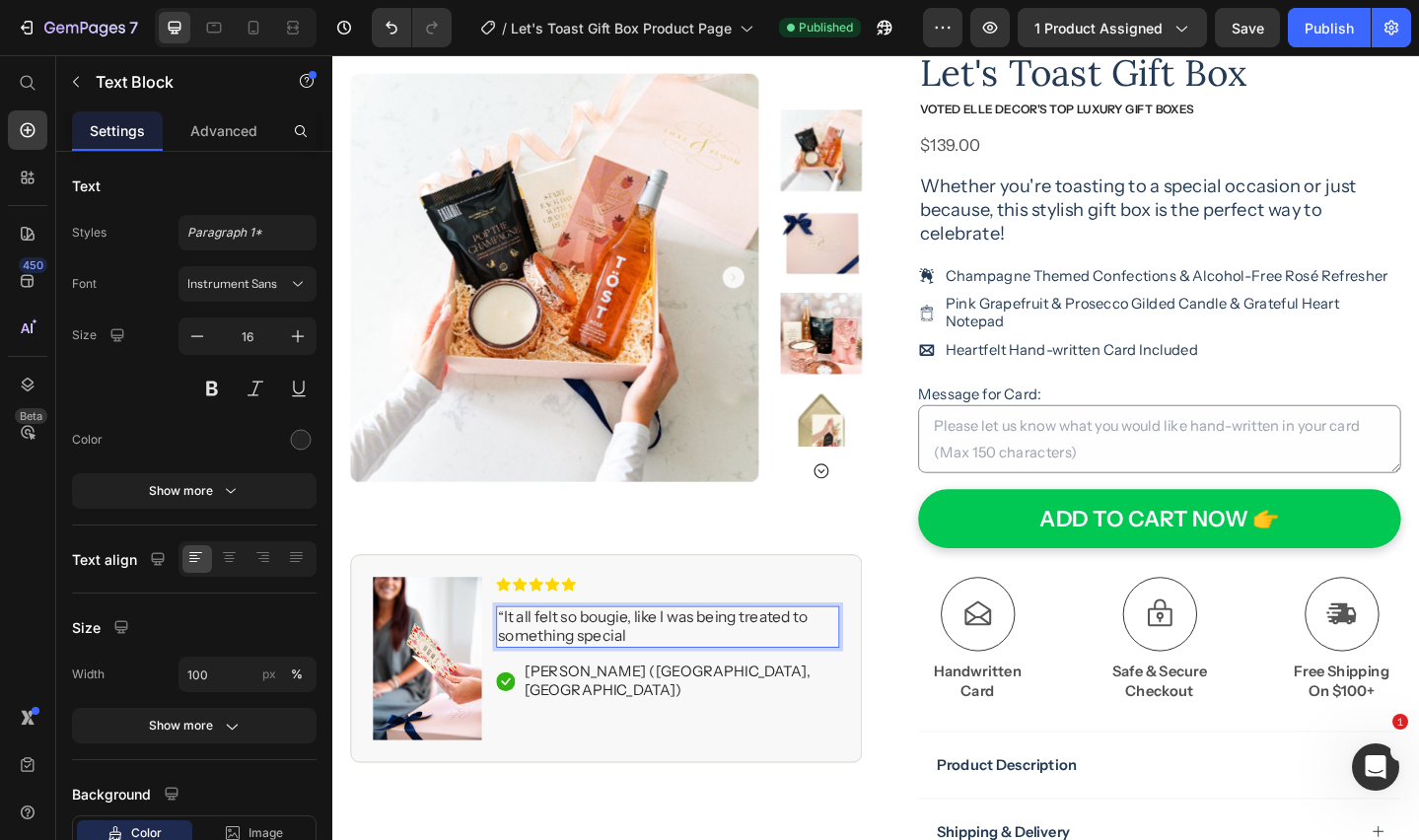 drag, startPoint x: 518, startPoint y: 667, endPoint x: 548, endPoint y: 708, distance: 50.80354 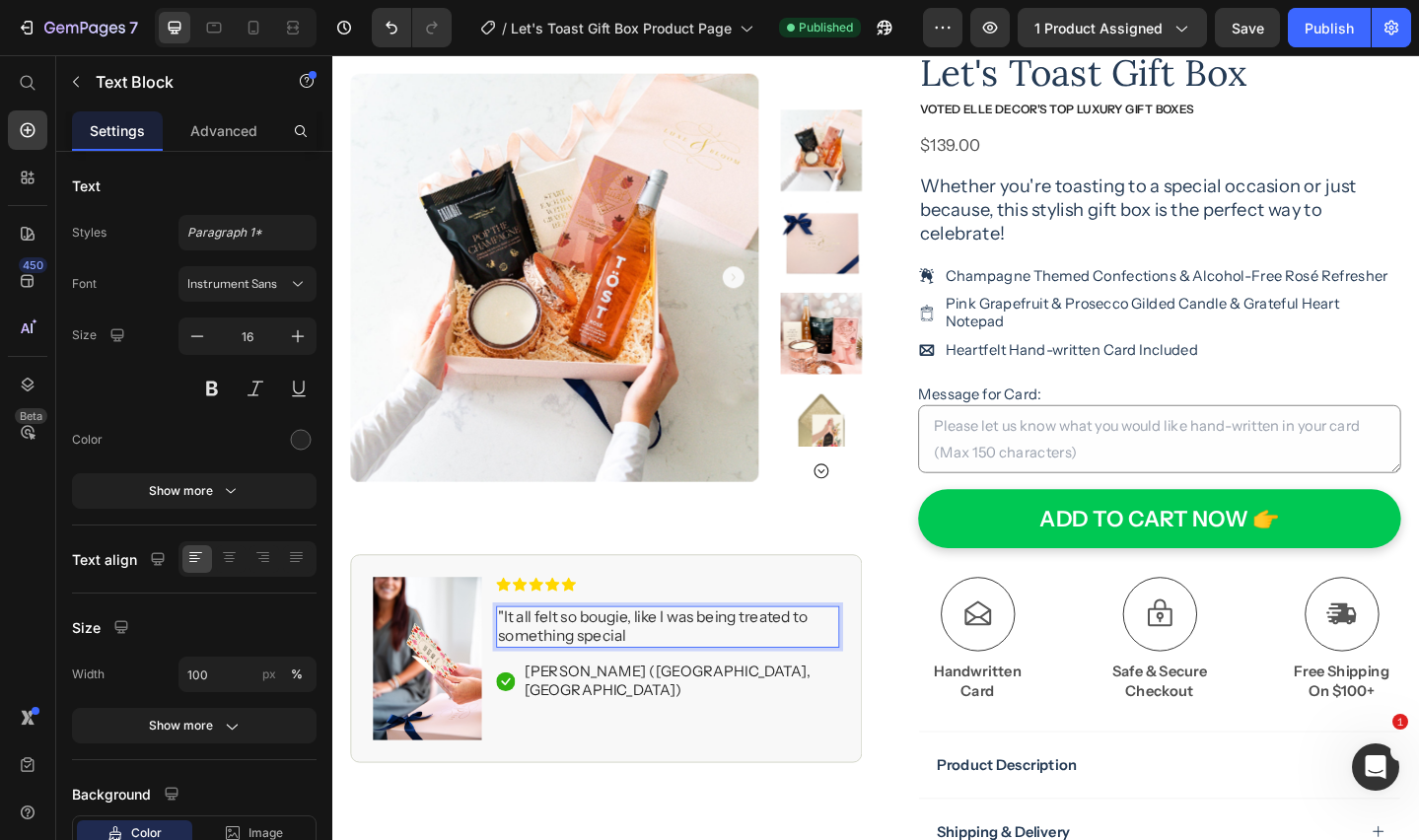 click on ""It all felt so bougie, like I was being treated to something special" at bounding box center (697, 677) 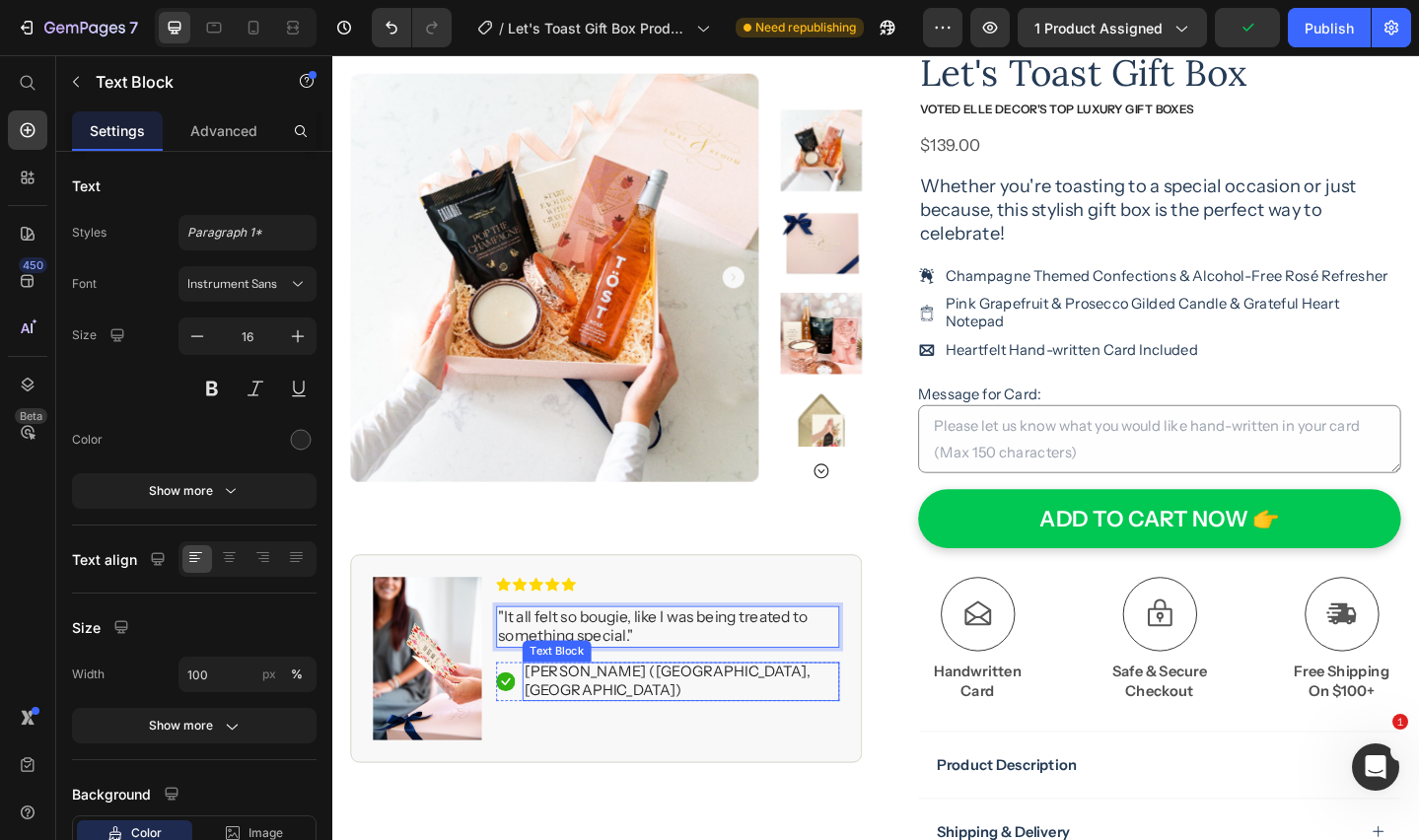 click on "[PERSON_NAME] ([GEOGRAPHIC_DATA], [GEOGRAPHIC_DATA])" at bounding box center (712, 736) 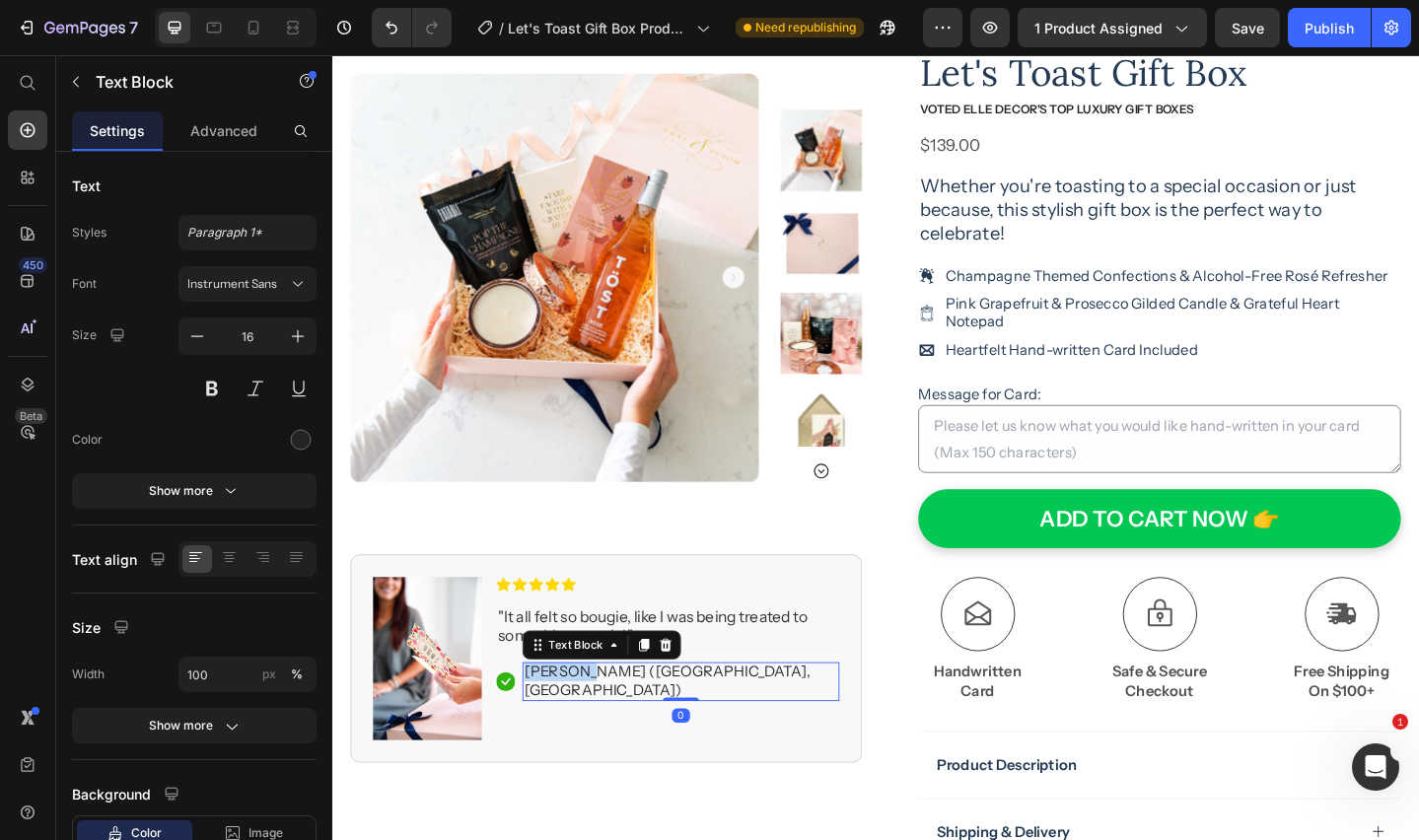click on "[PERSON_NAME] ([GEOGRAPHIC_DATA], [GEOGRAPHIC_DATA])" at bounding box center (712, 736) 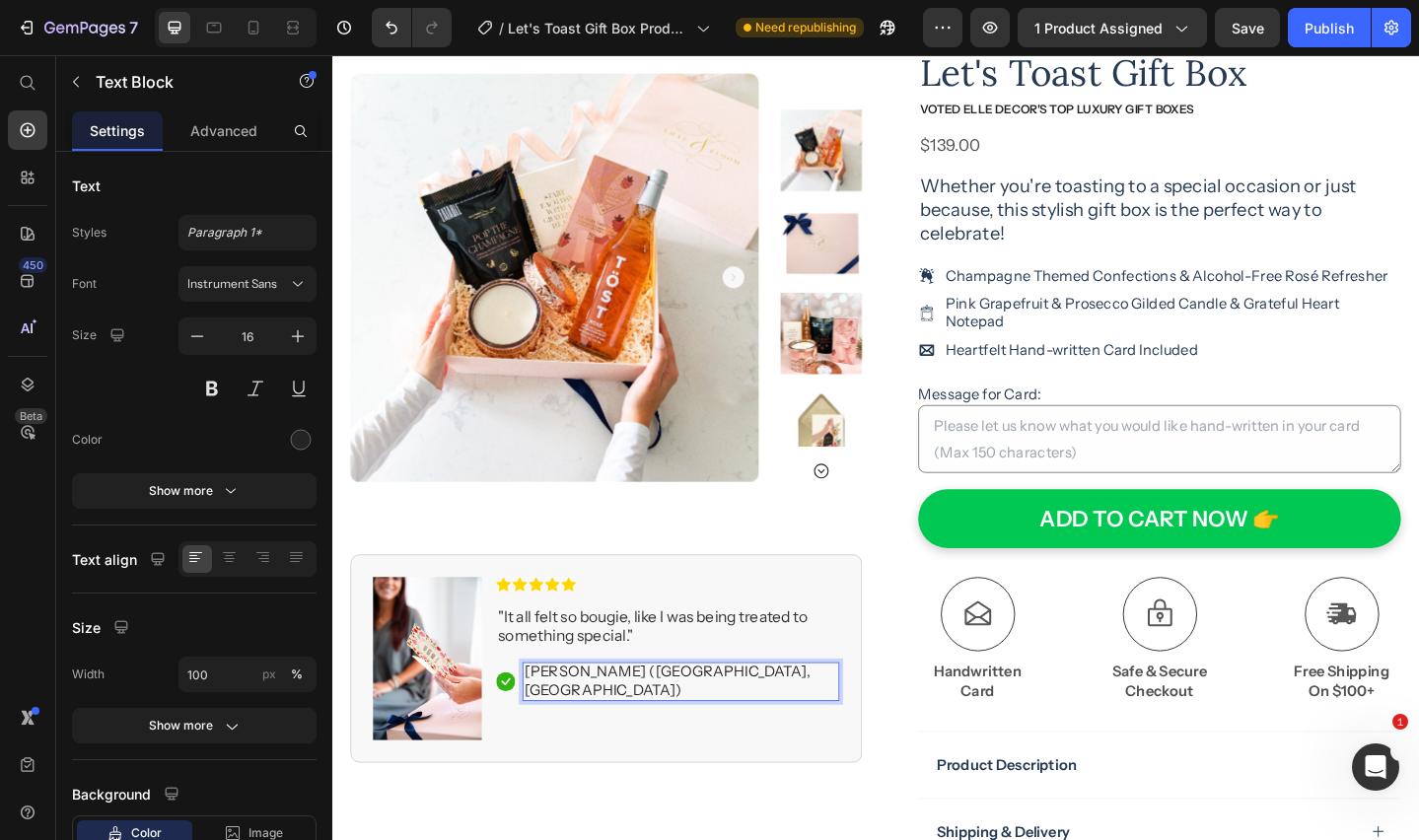 click on "[PERSON_NAME] ([GEOGRAPHIC_DATA], [GEOGRAPHIC_DATA])" at bounding box center (712, 736) 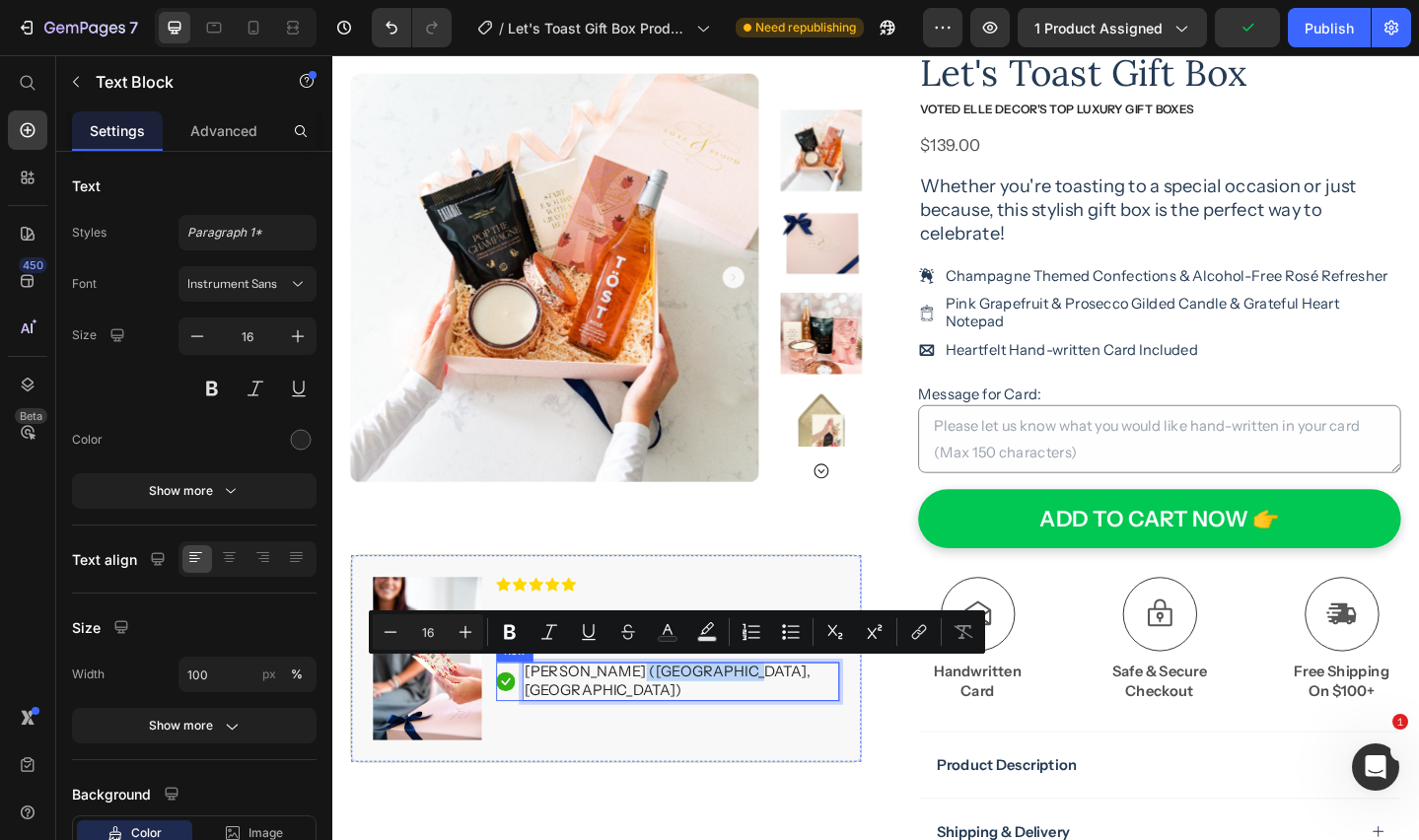 drag, startPoint x: 629, startPoint y: 728, endPoint x: 735, endPoint y: 733, distance: 106.11786 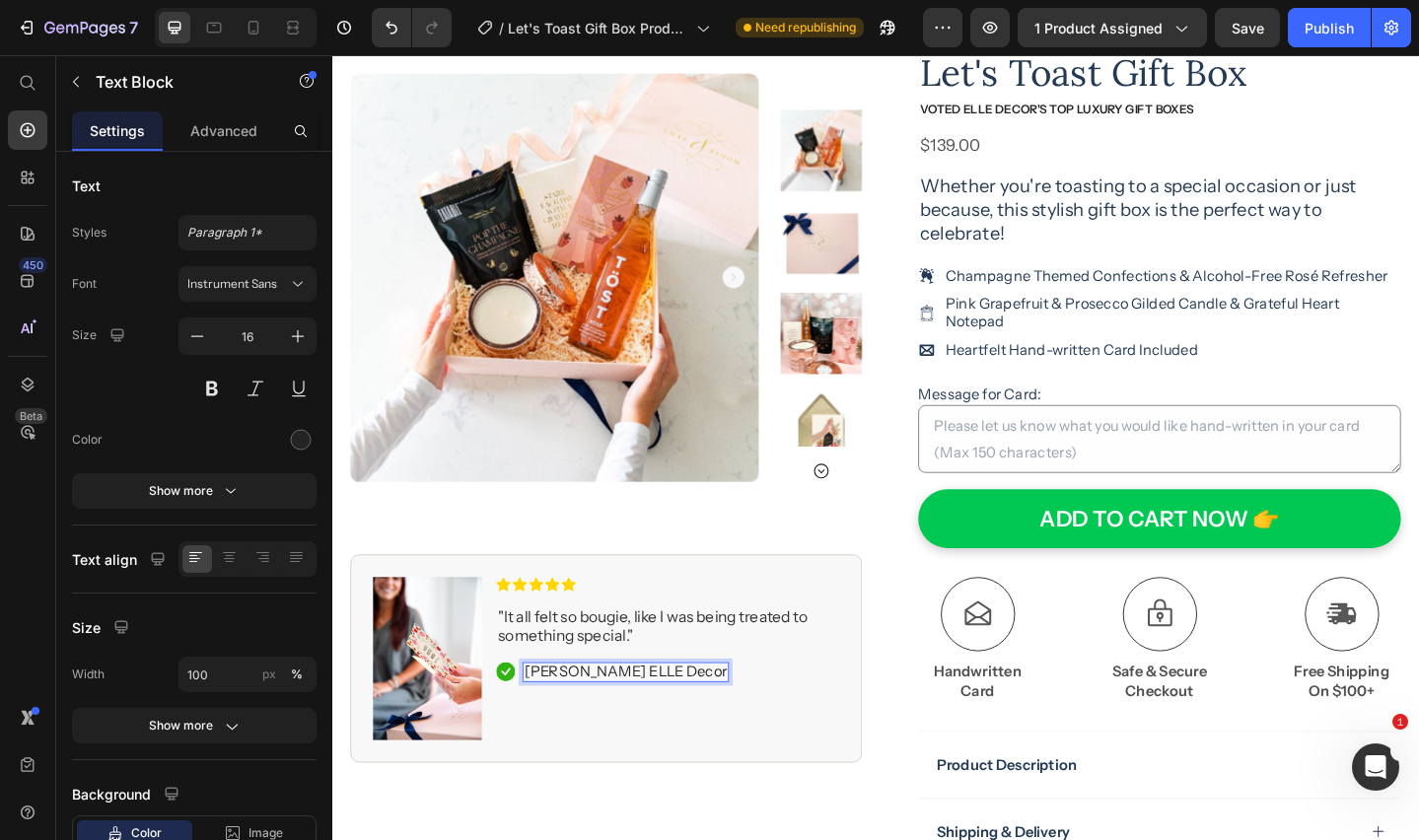 drag, startPoint x: 624, startPoint y: 727, endPoint x: 625, endPoint y: 738, distance: 11.045361 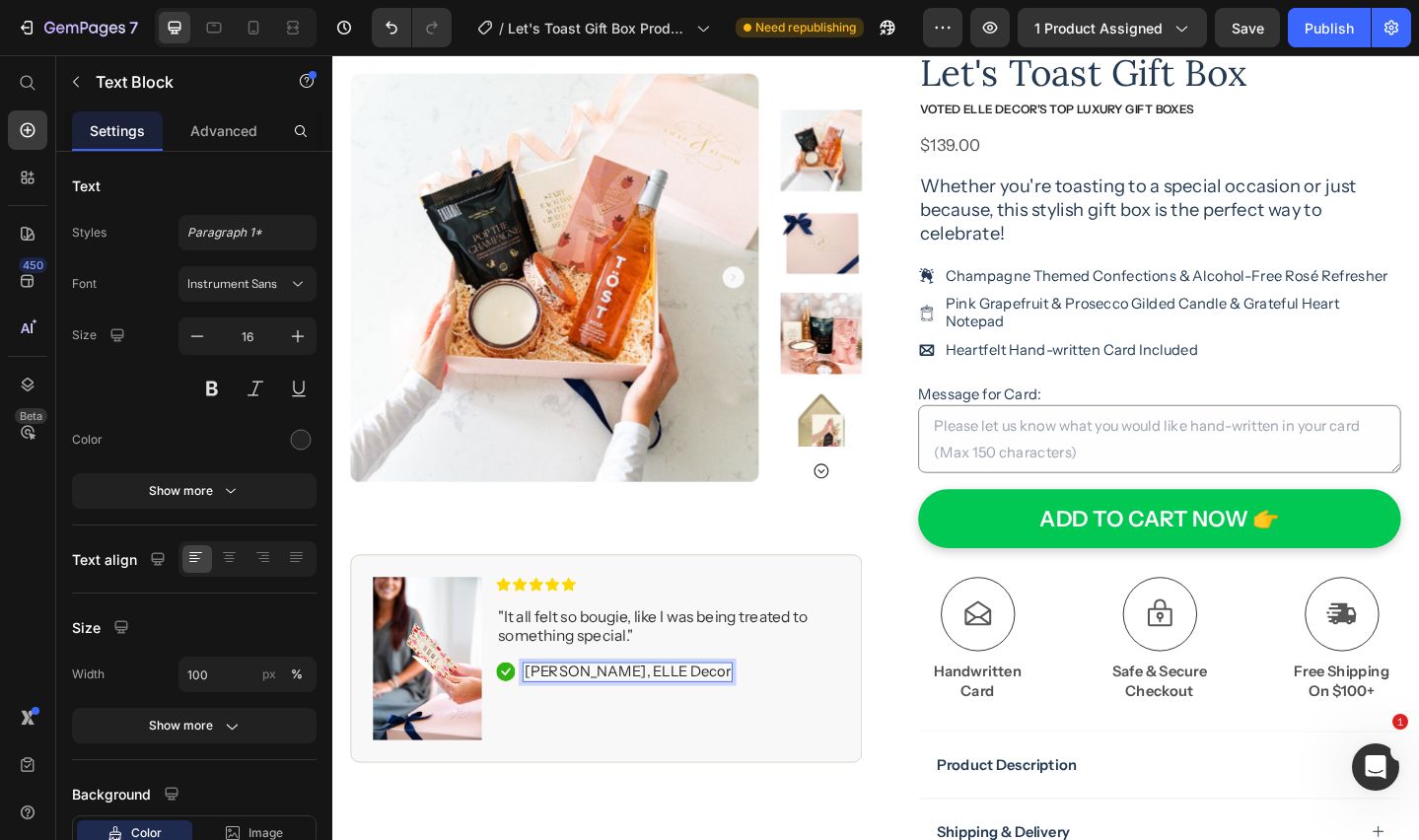 click on "[PERSON_NAME], ELLE Decor" at bounding box center [654, 726] 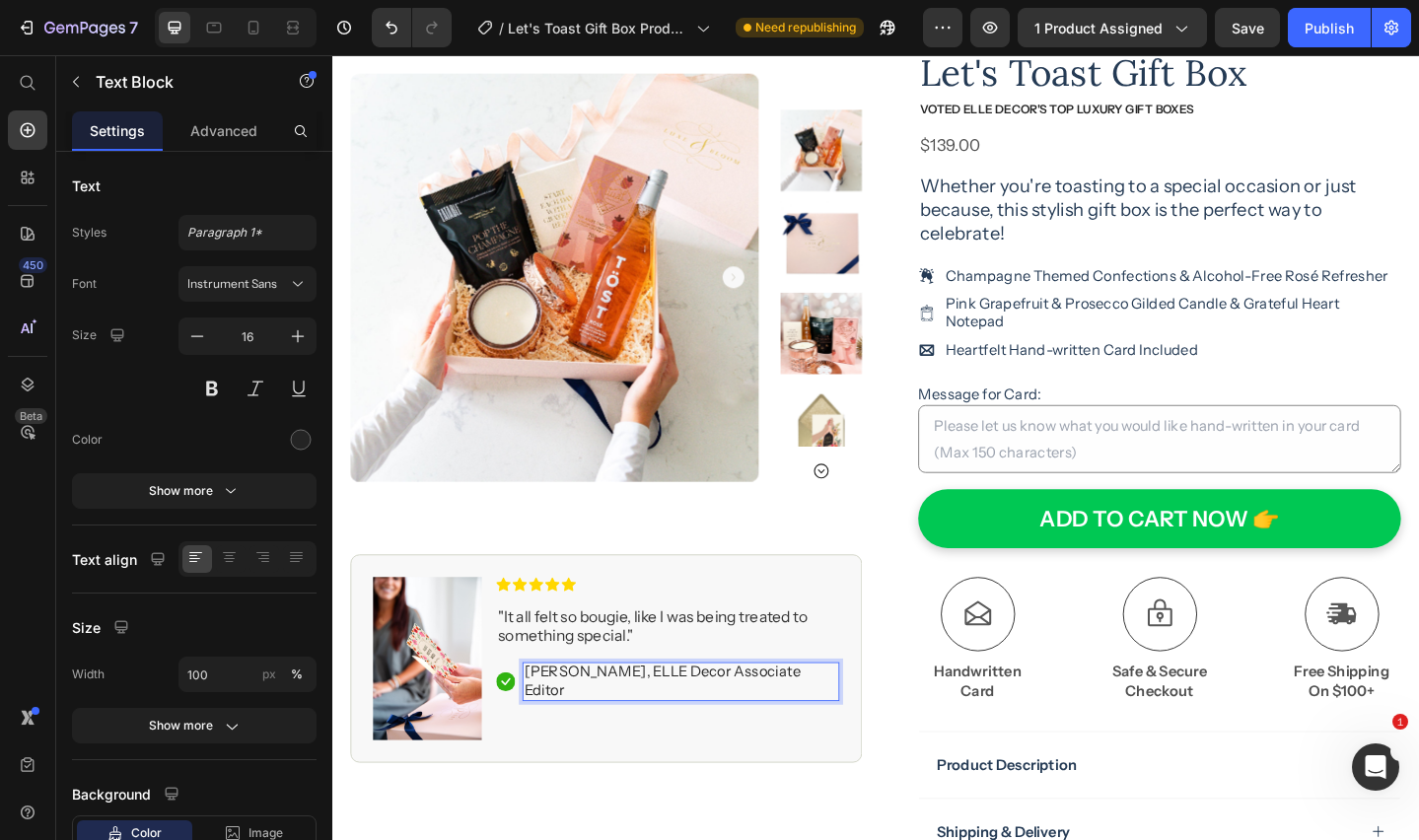 drag, startPoint x: 635, startPoint y: 727, endPoint x: 648, endPoint y: 735, distance: 15.264338 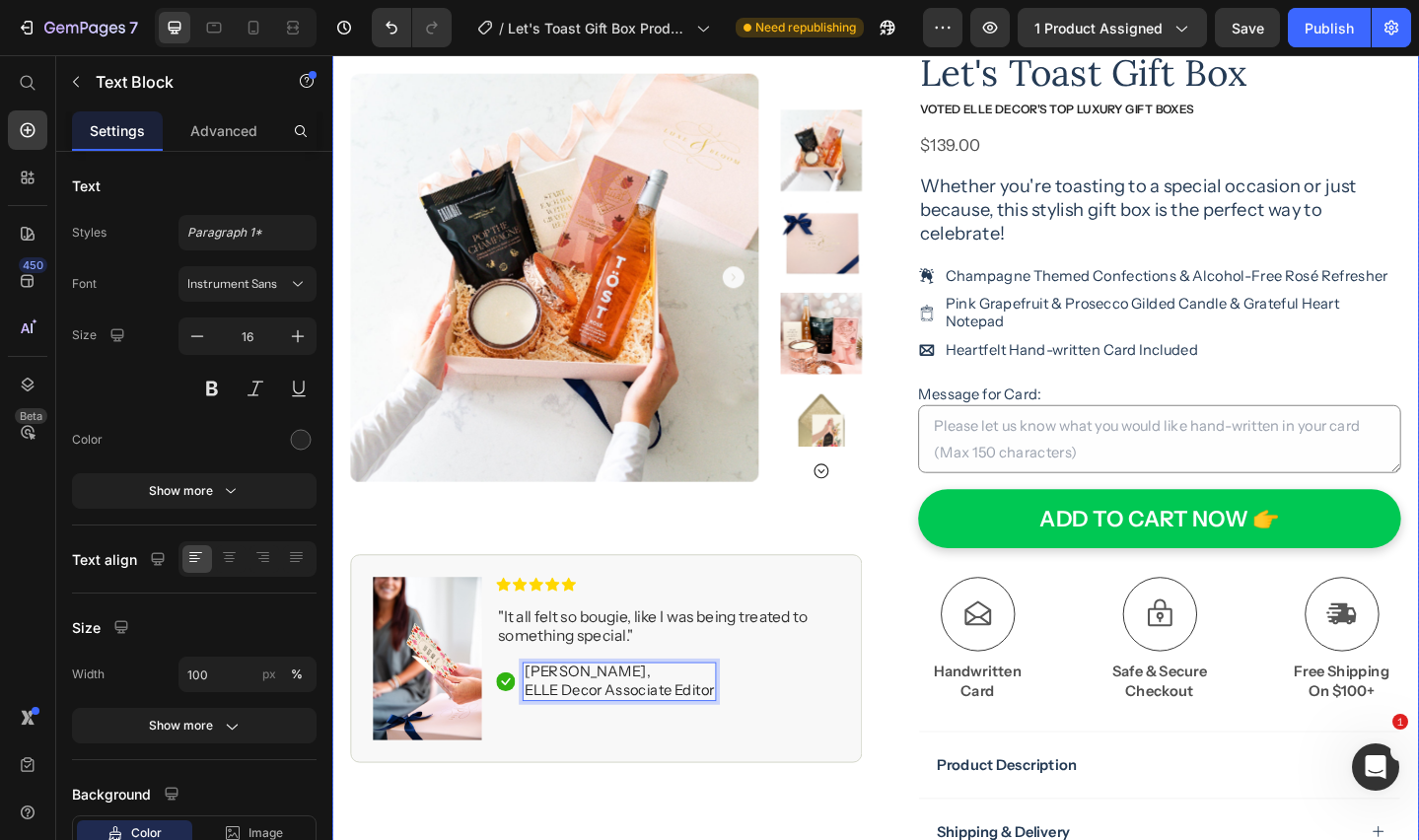 click on "Product Images Image Icon Icon Icon Icon Icon Icon List "It all felt so bougie, like I was being treated to something special." Text Block
Icon [PERSON_NAME],  ELLE Decor Associate Editor Text Block   0 Row Row Row" at bounding box center (630, 526) 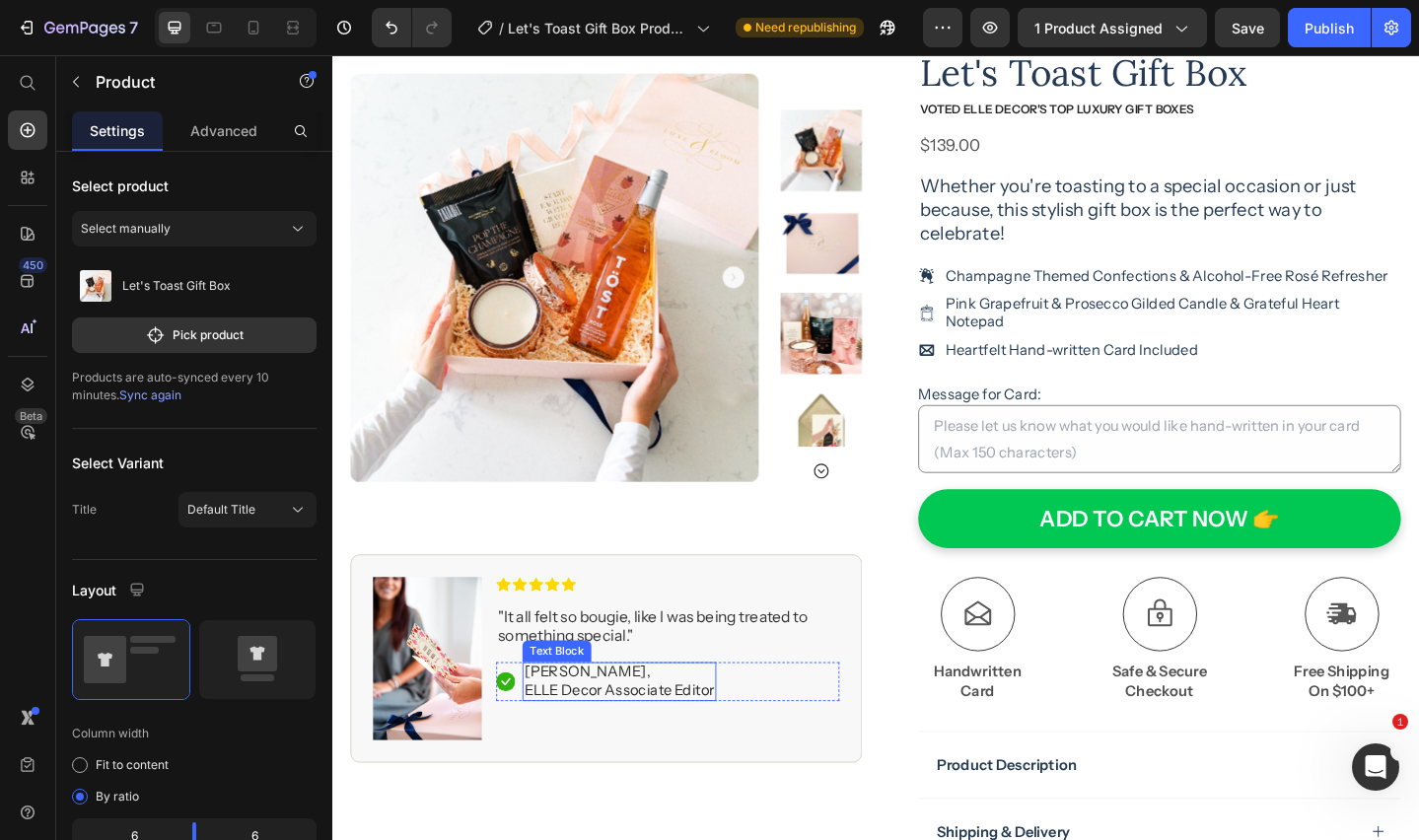 click on "ELLE Decor Associate Editor" at bounding box center [645, 745] 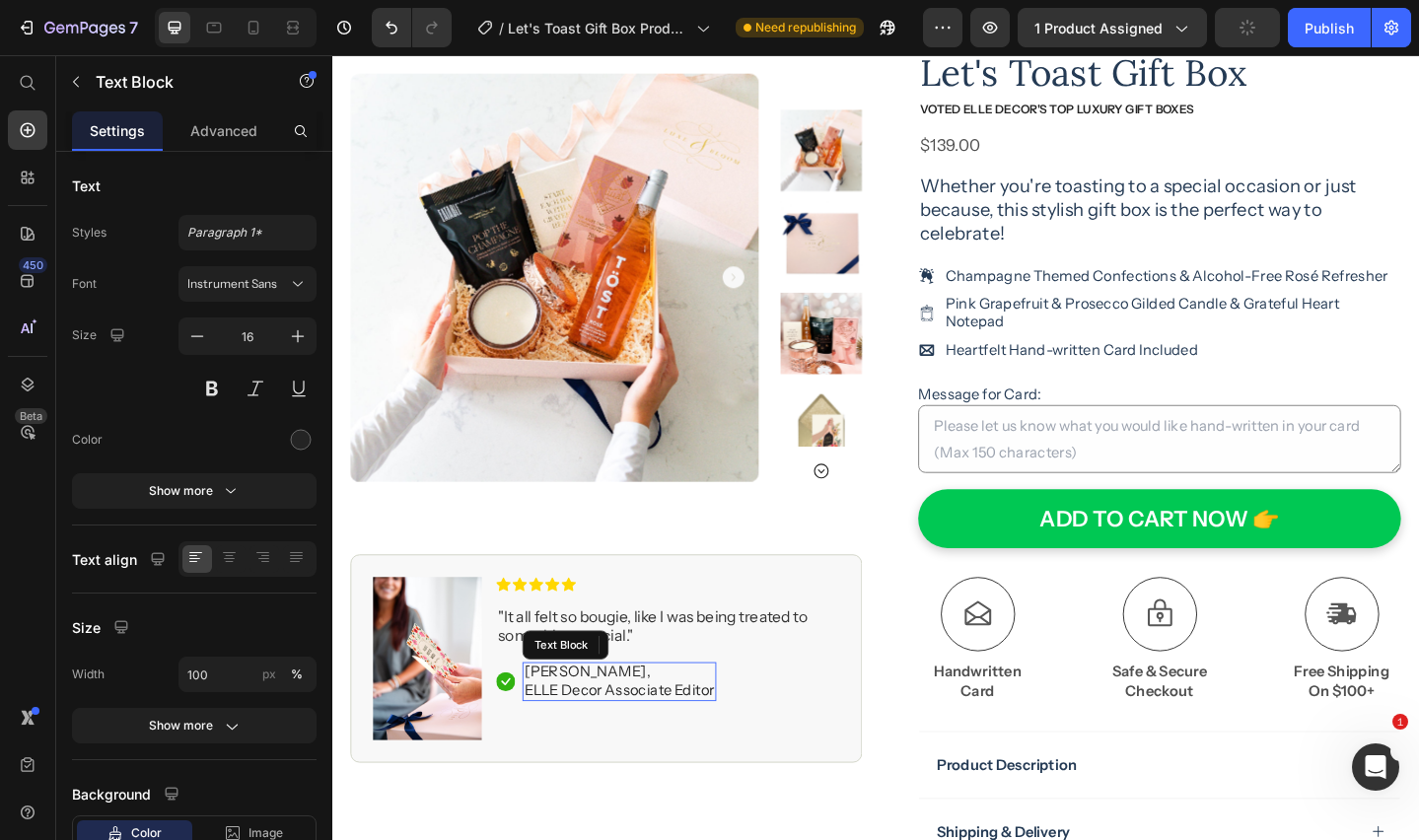 click on "ELLE Decor Associate Editor" at bounding box center [645, 745] 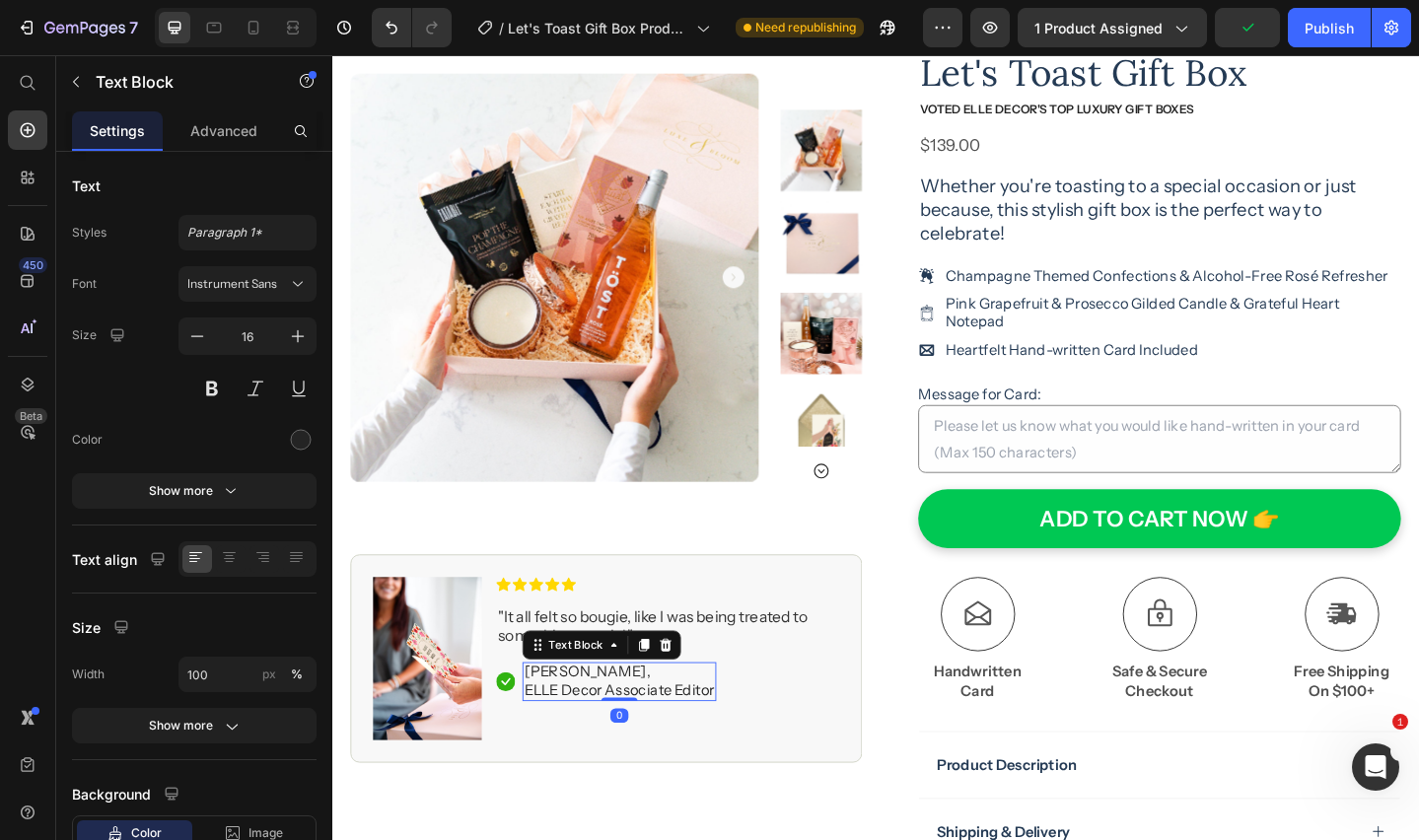 click on "ELLE Decor Associate Editor" at bounding box center (645, 745) 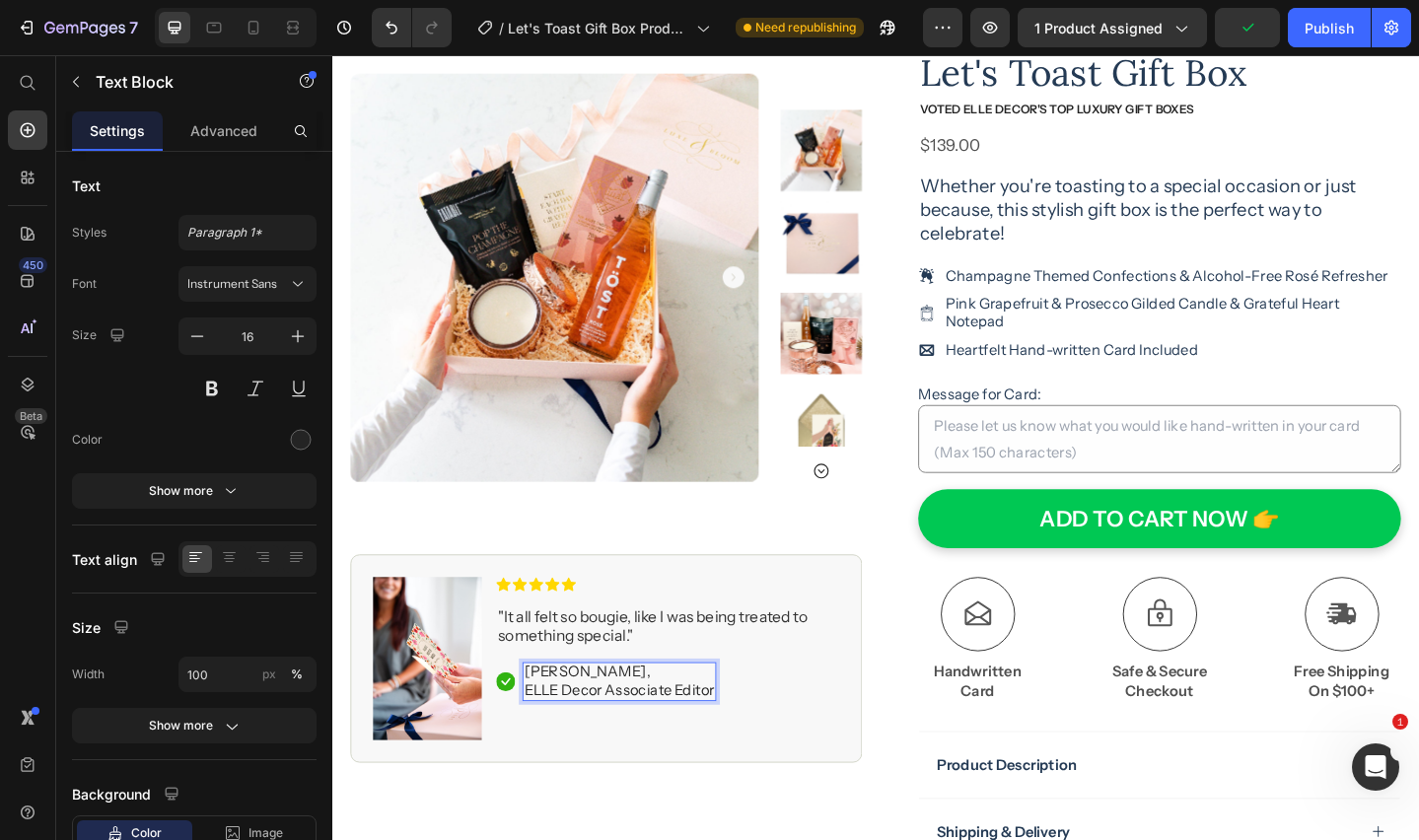 click on "ELLE Decor Associate Editor" at bounding box center [645, 745] 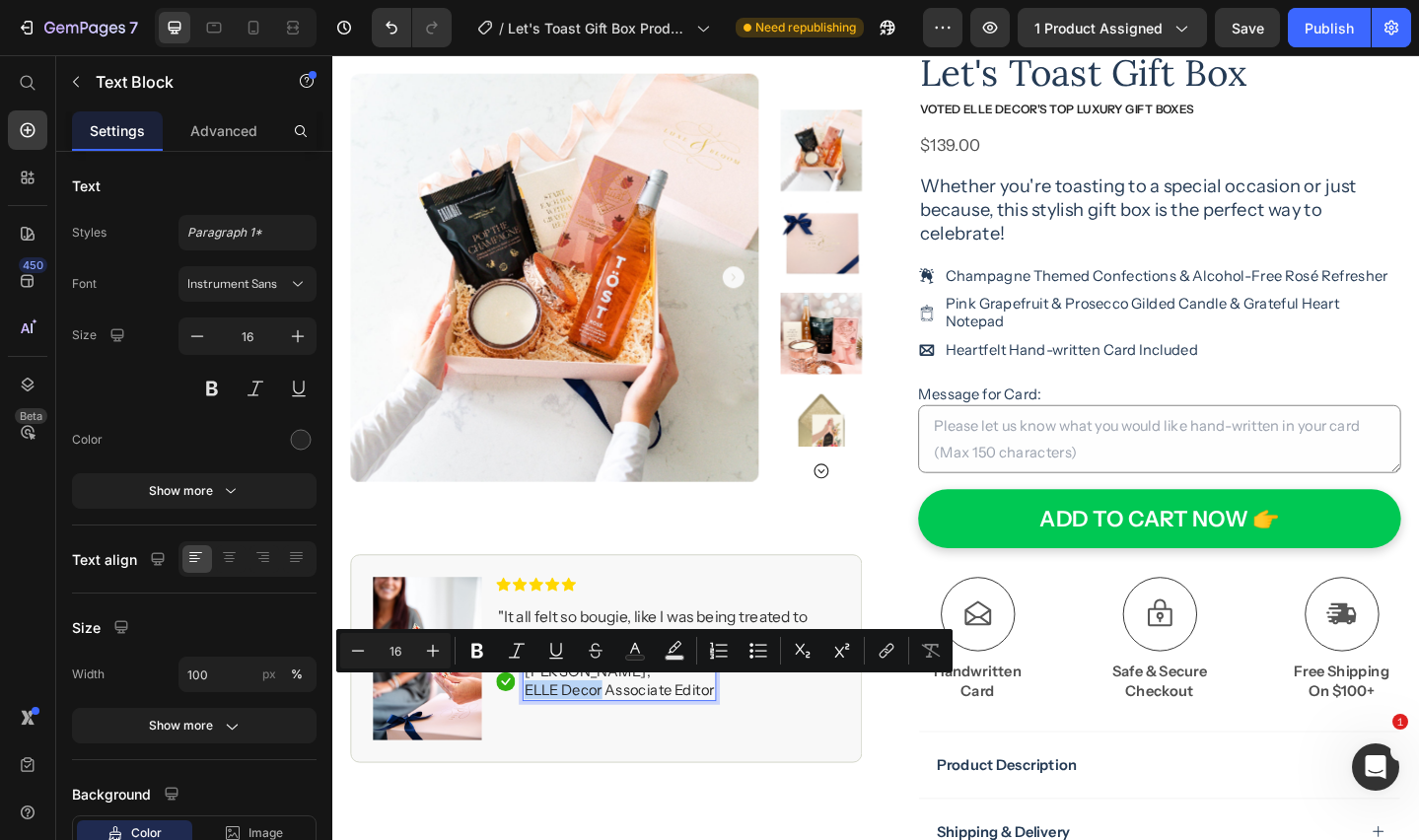 drag, startPoint x: 544, startPoint y: 747, endPoint x: 626, endPoint y: 751, distance: 82.0975 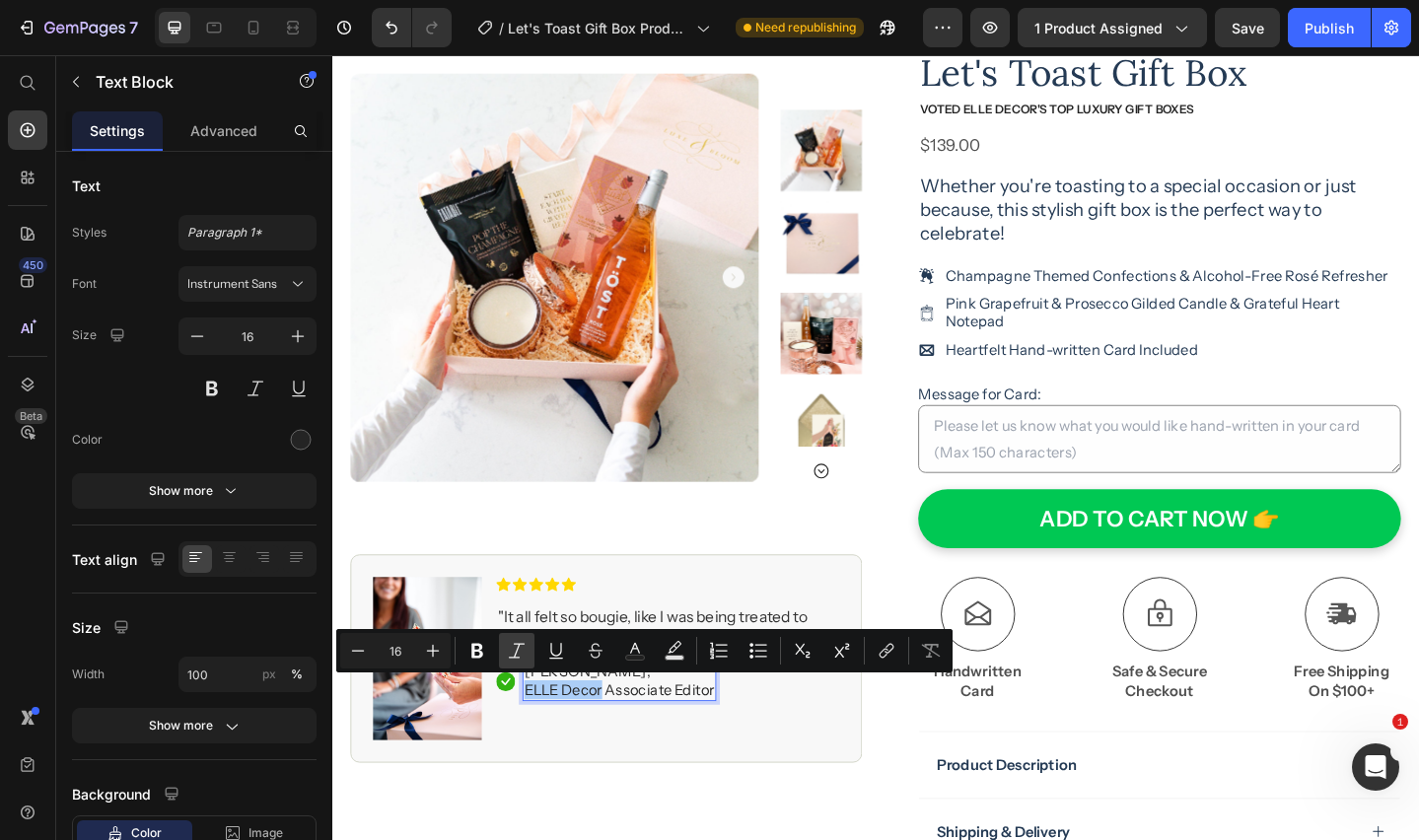 drag, startPoint x: 482, startPoint y: 654, endPoint x: 508, endPoint y: 661, distance: 26.925824 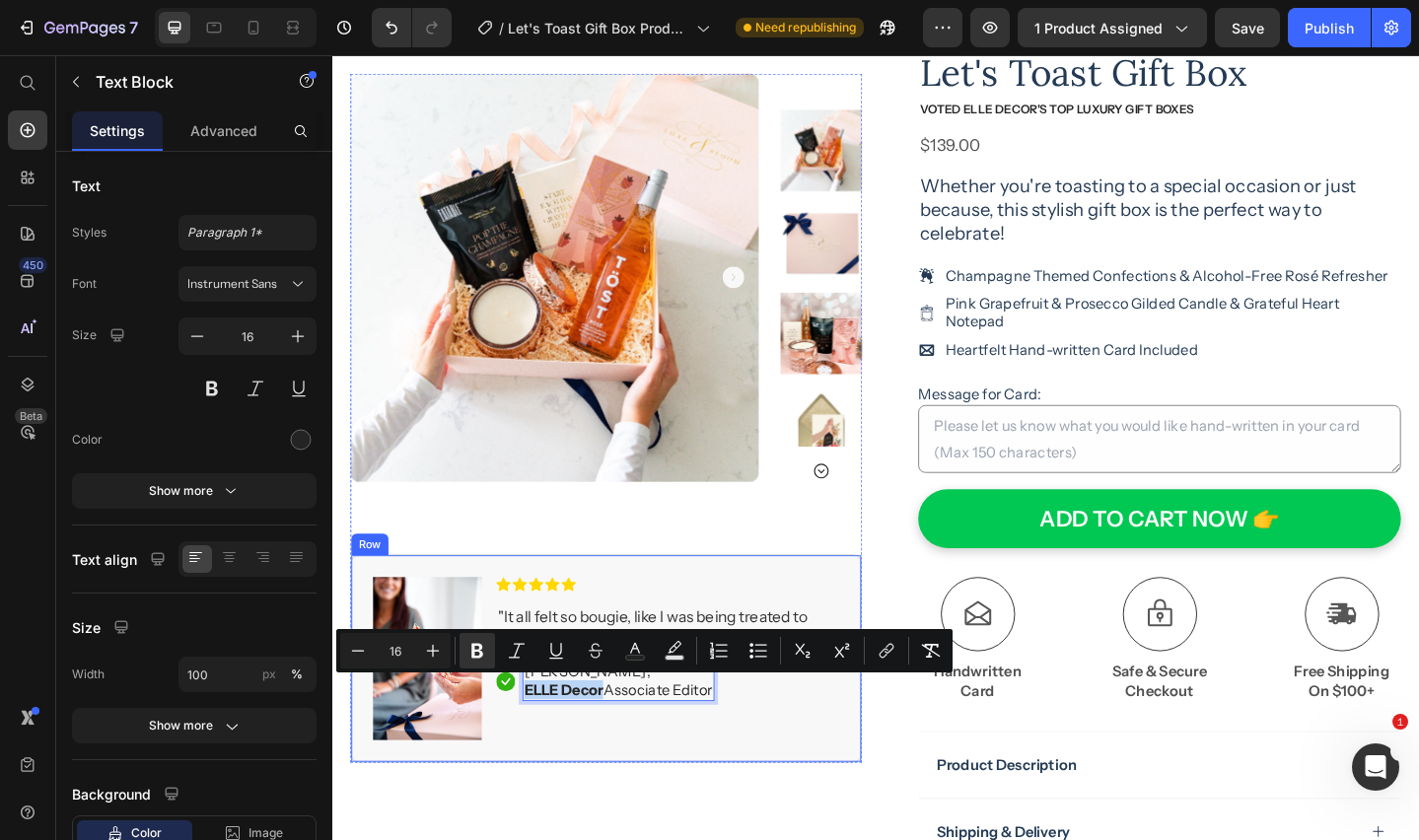 click on "Icon Icon Icon Icon Icon Icon List "It all felt so bougie, like I was being treated to something special." Text Block
Icon [PERSON_NAME],  ELLE Decor  Associate Editor Text Block   0 Row" at bounding box center [697, 712] 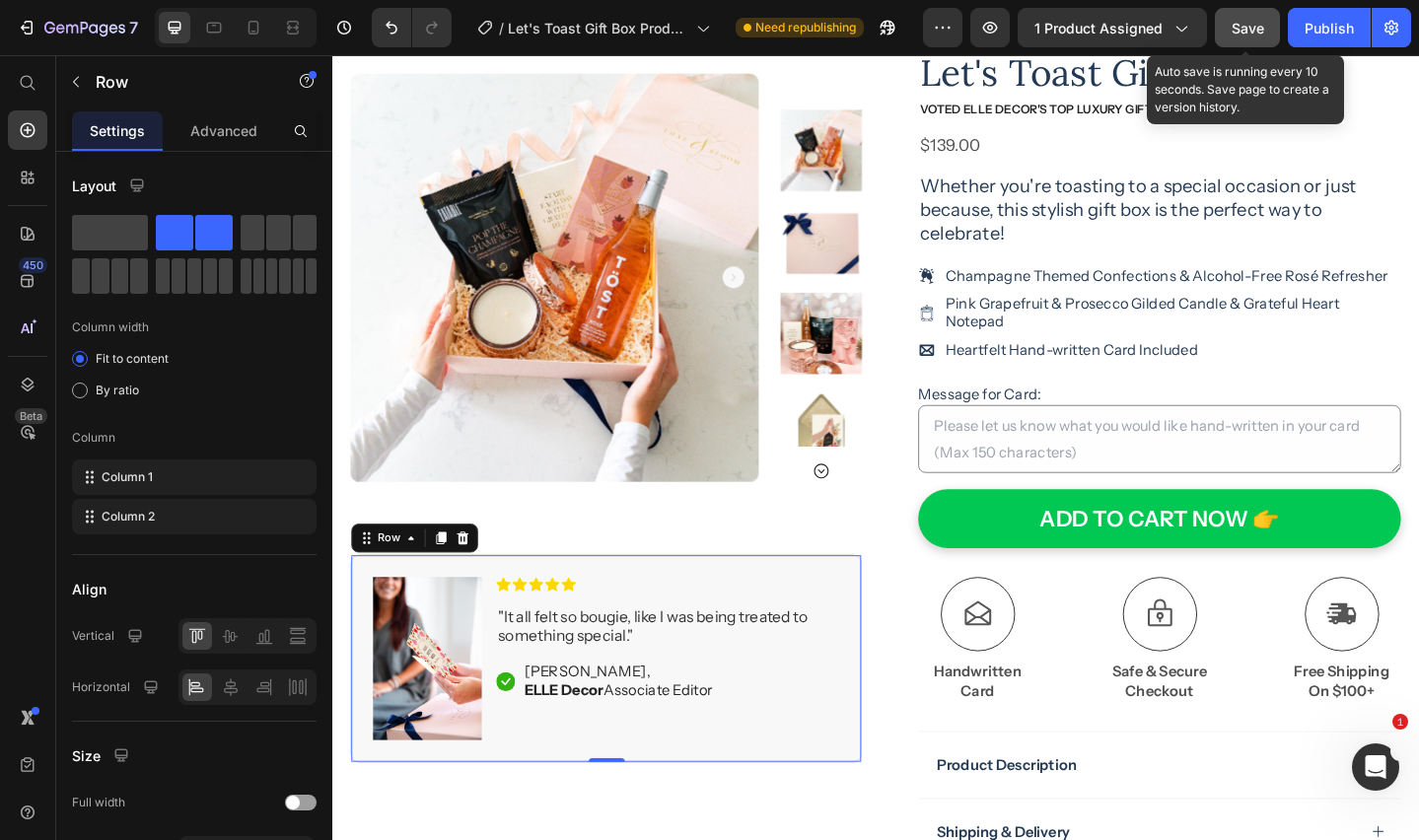 click on "Save" at bounding box center [1247, 28] 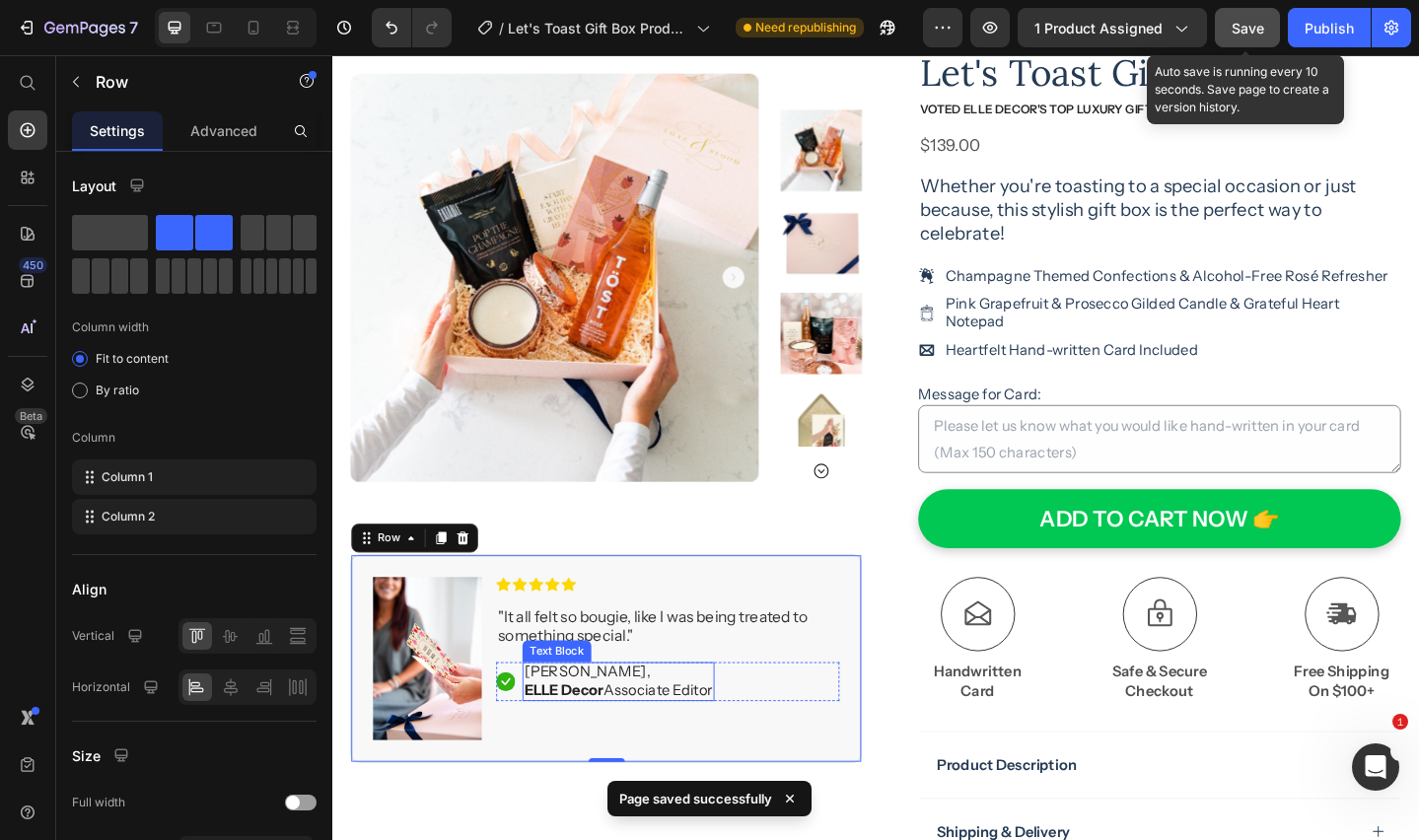 click on "[PERSON_NAME],  ELLE Decor  Associate Editor" at bounding box center (644, 737) 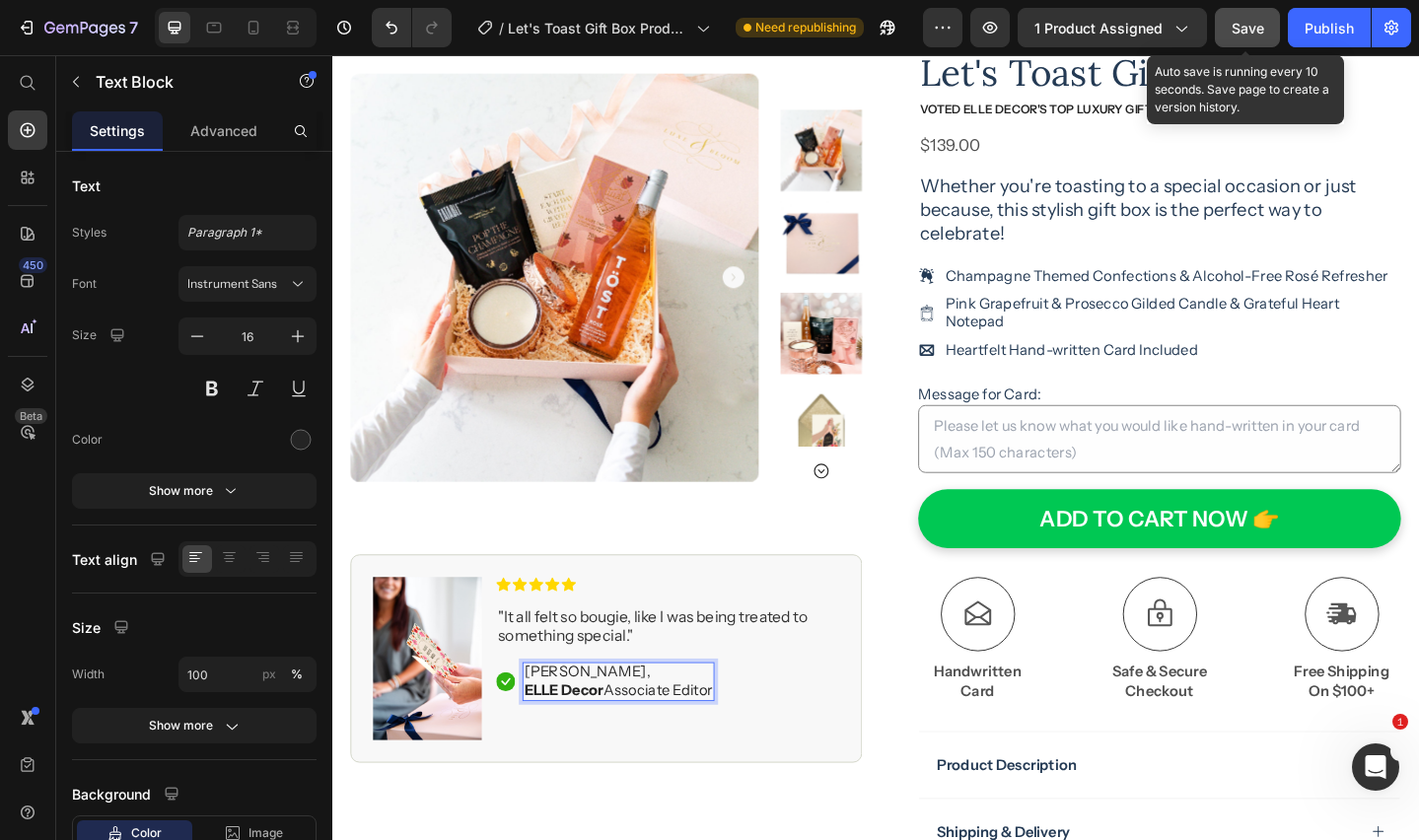 drag, startPoint x: 627, startPoint y: 743, endPoint x: 628, endPoint y: 754, distance: 11.045361 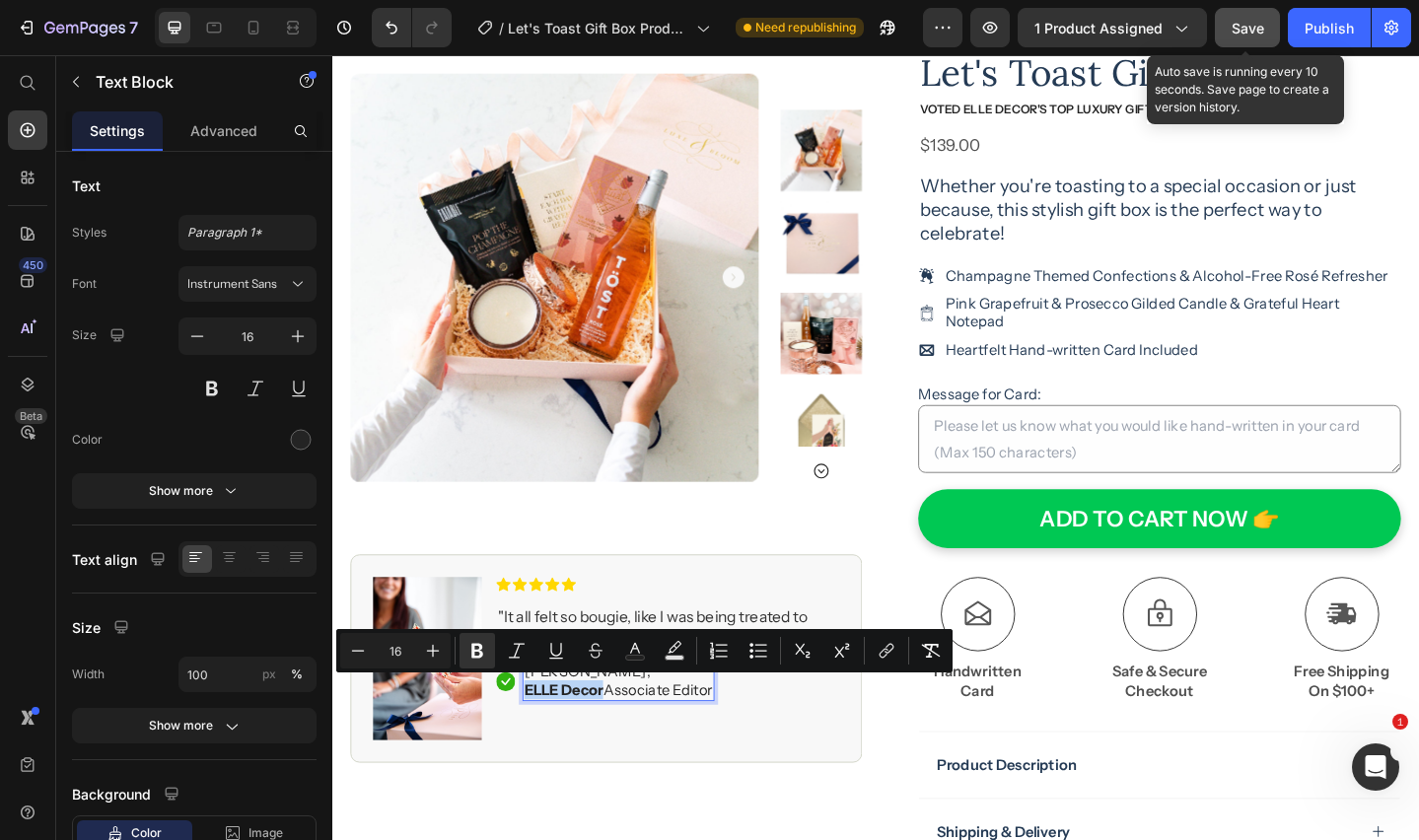 drag, startPoint x: 629, startPoint y: 748, endPoint x: 544, endPoint y: 748, distance: 85 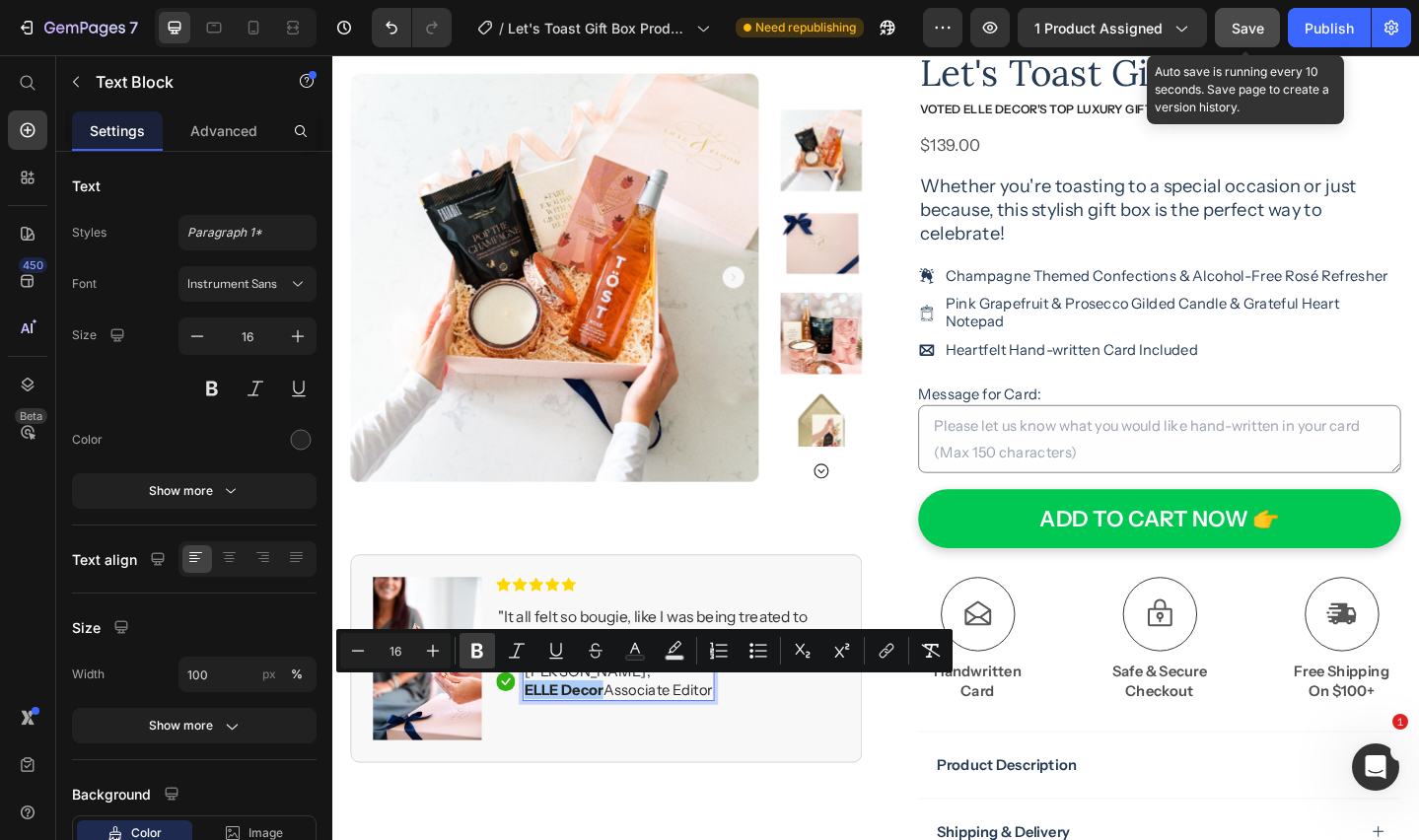 click 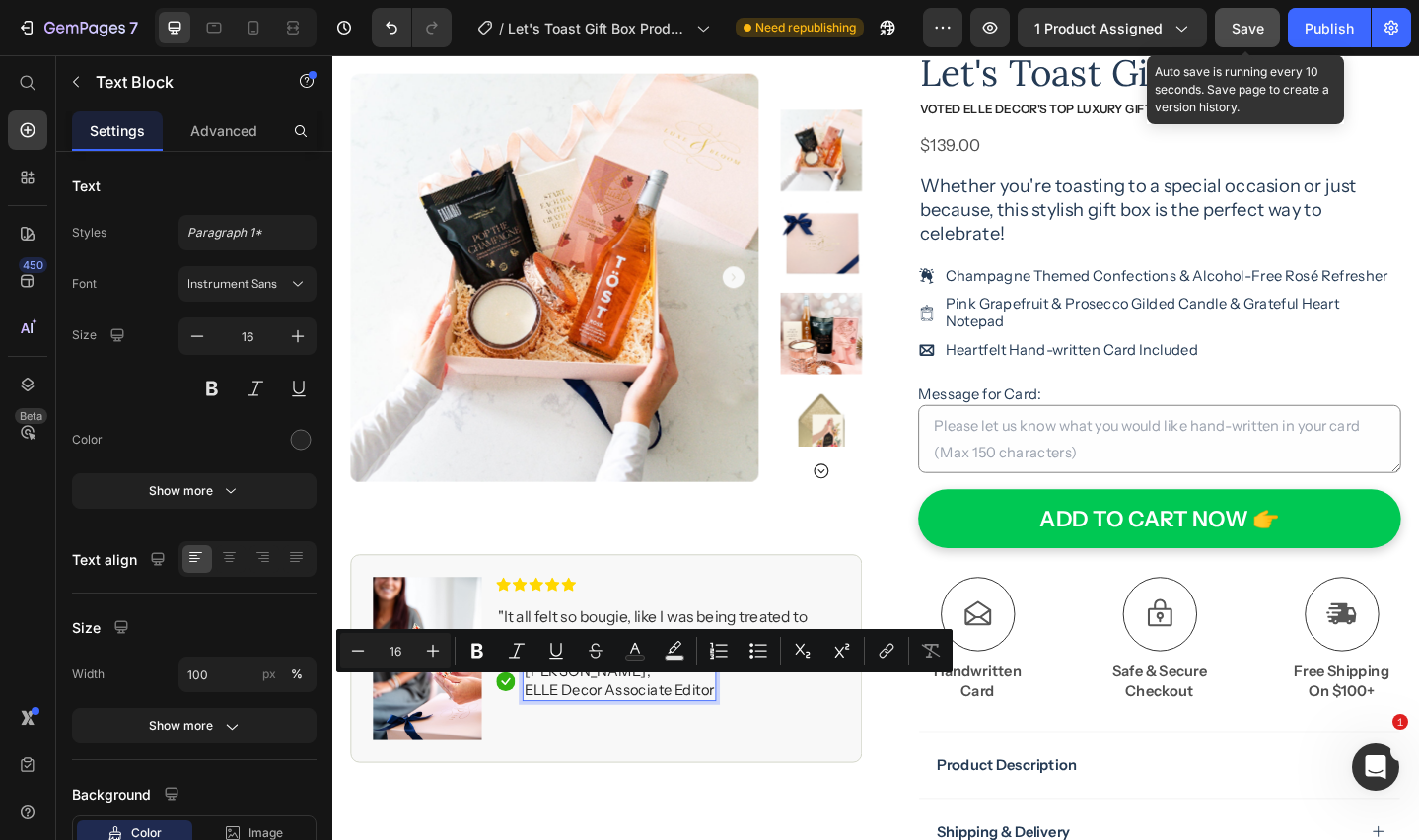click on "ELLE Decor Associate Editor" at bounding box center (645, 745) 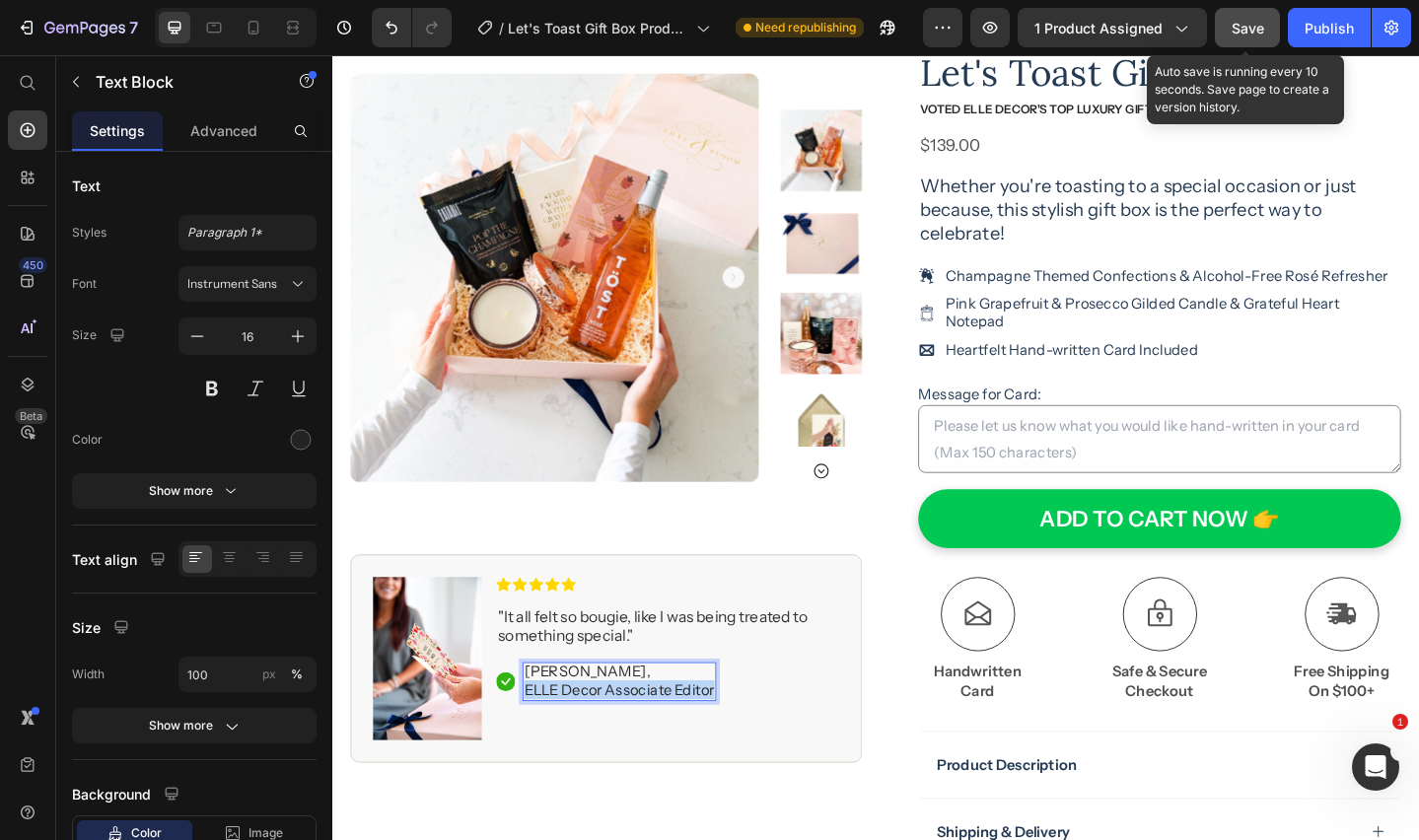 drag, startPoint x: 745, startPoint y: 748, endPoint x: 538, endPoint y: 746, distance: 207.00966 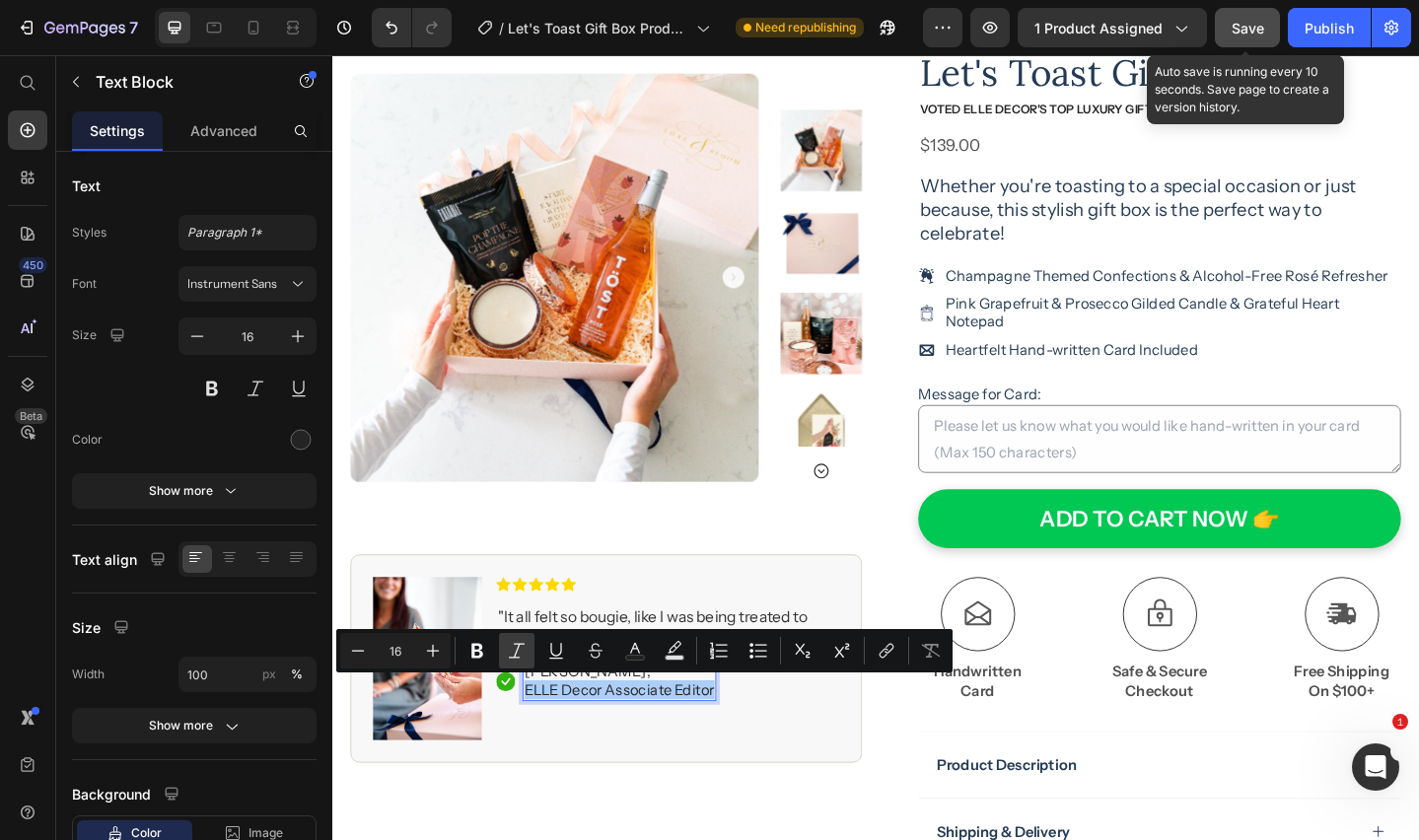 click 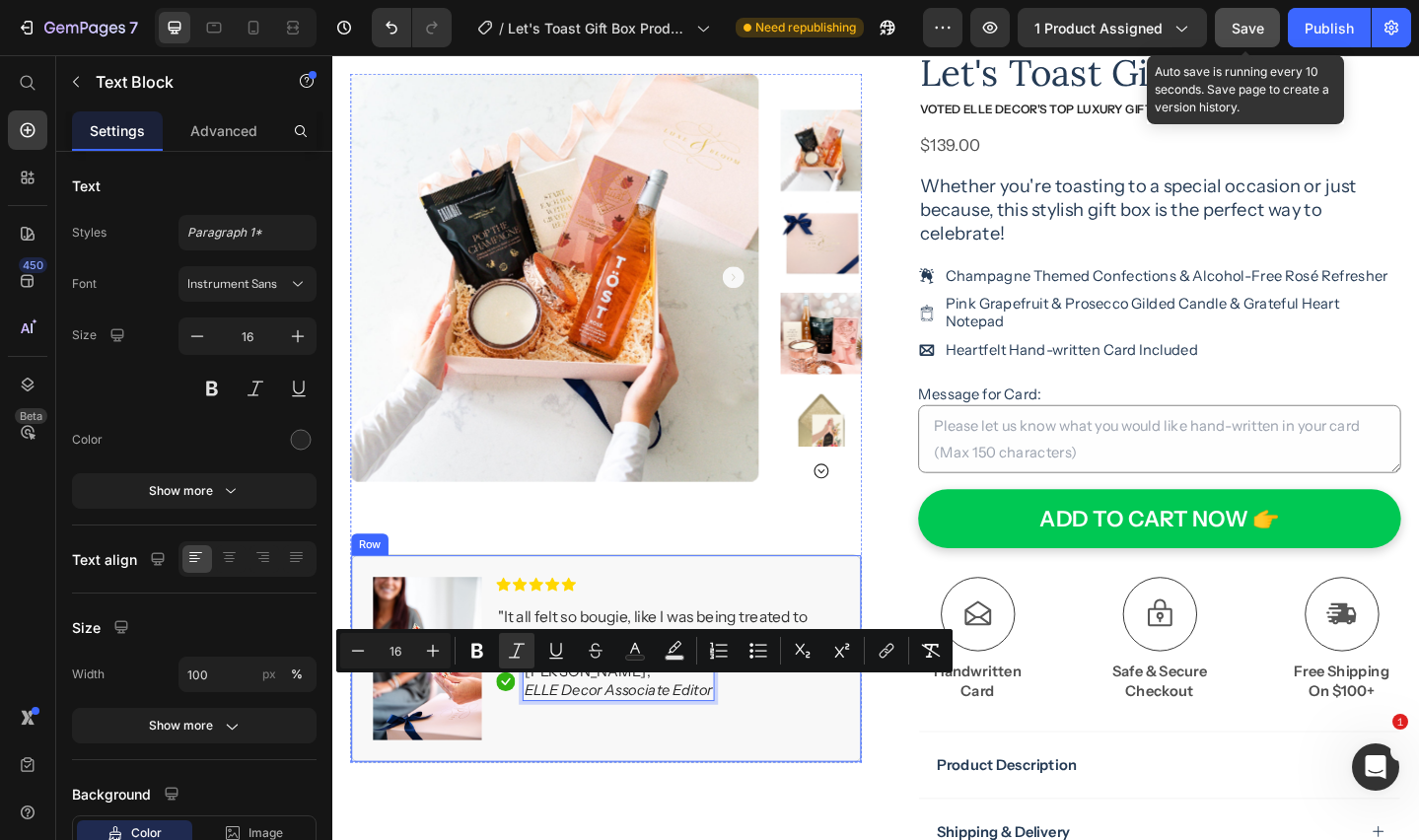 click on "Icon Icon Icon Icon Icon Icon List "It all felt so bougie, like I was being treated to something special." Text Block
Icon [PERSON_NAME],  ELLE Decor Associate Editor Text Block   0 Row" at bounding box center (697, 712) 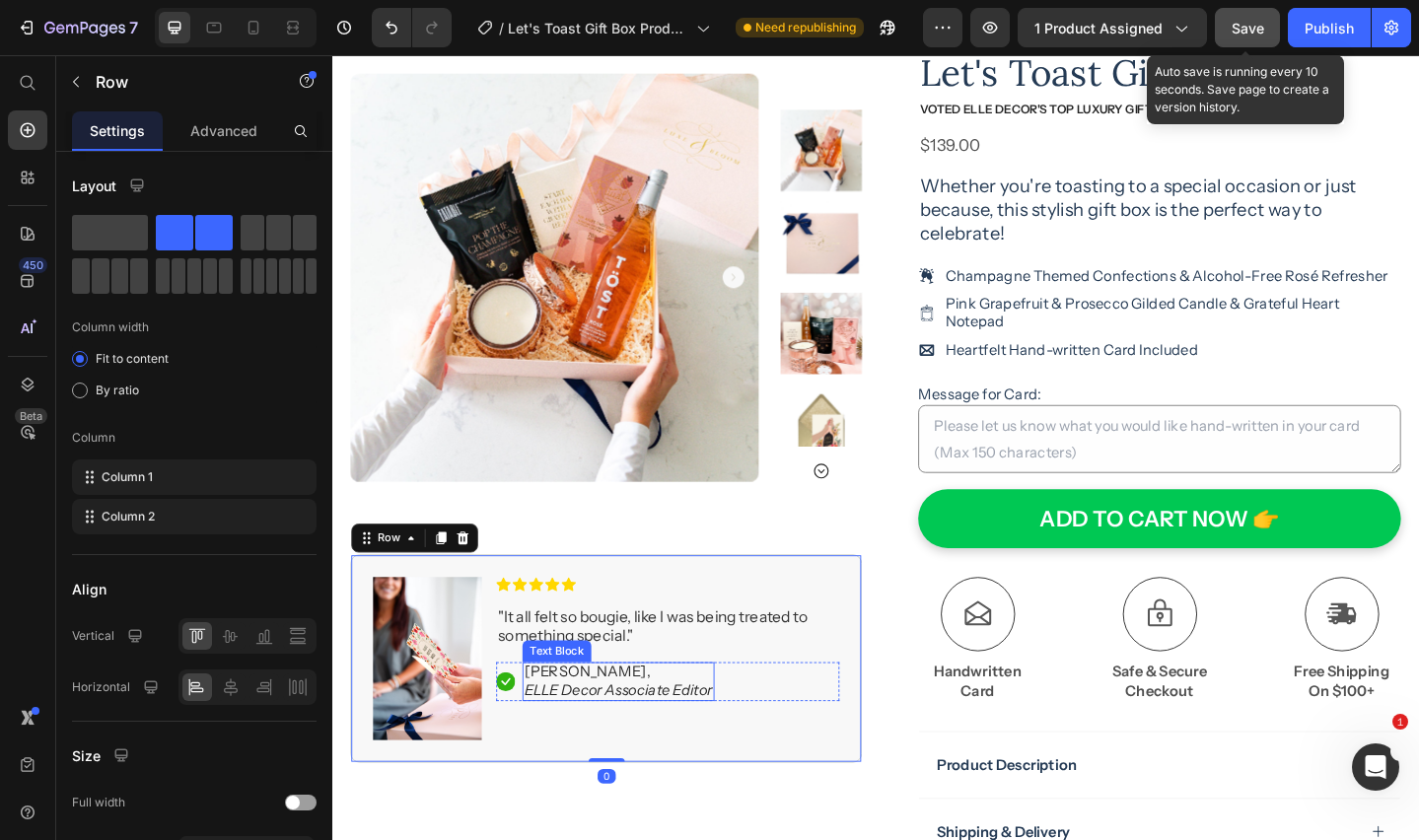 click on "[PERSON_NAME]," at bounding box center (644, 726) 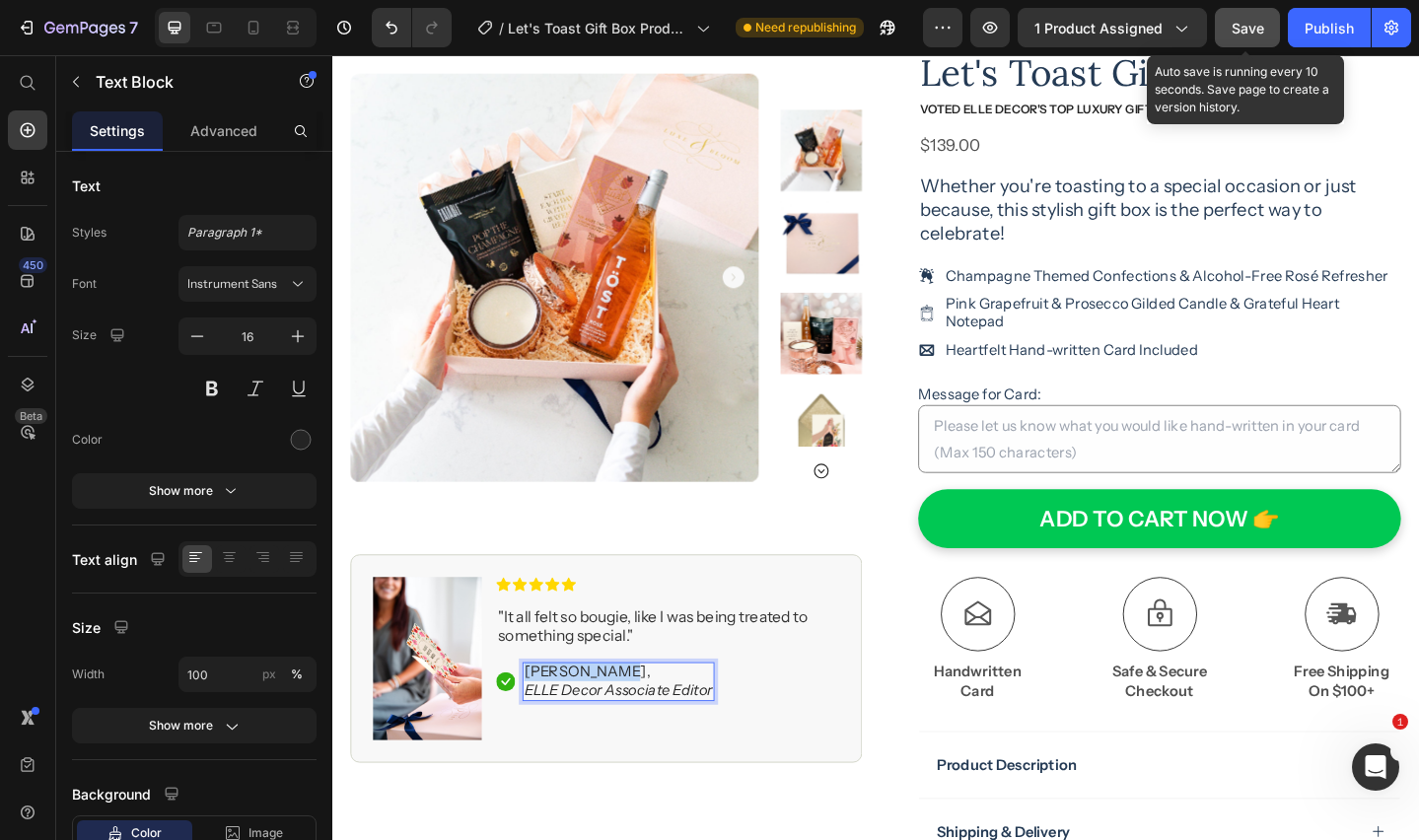 drag, startPoint x: 624, startPoint y: 728, endPoint x: 542, endPoint y: 729, distance: 82.0061 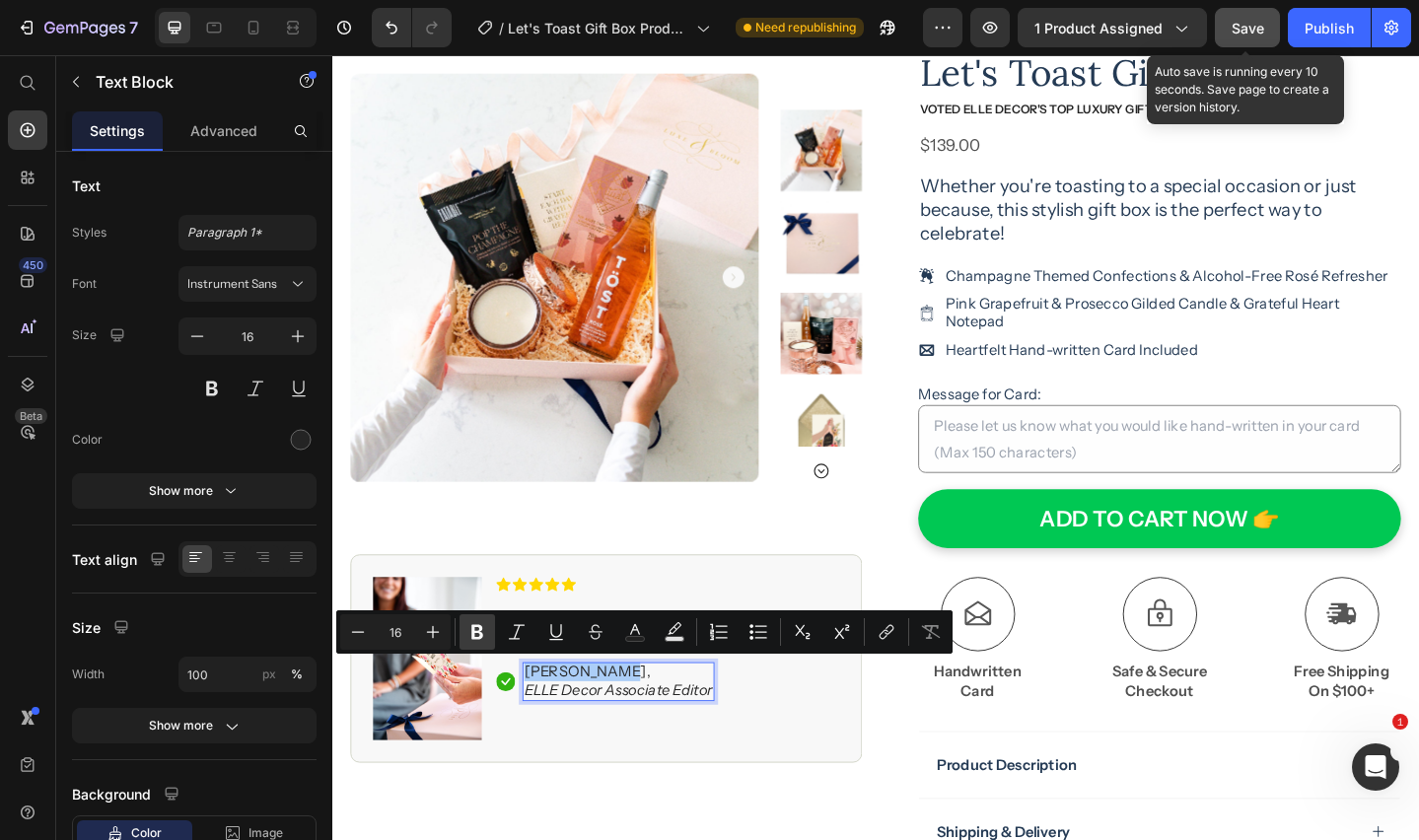 drag, startPoint x: 474, startPoint y: 640, endPoint x: 174, endPoint y: 657, distance: 300.4813 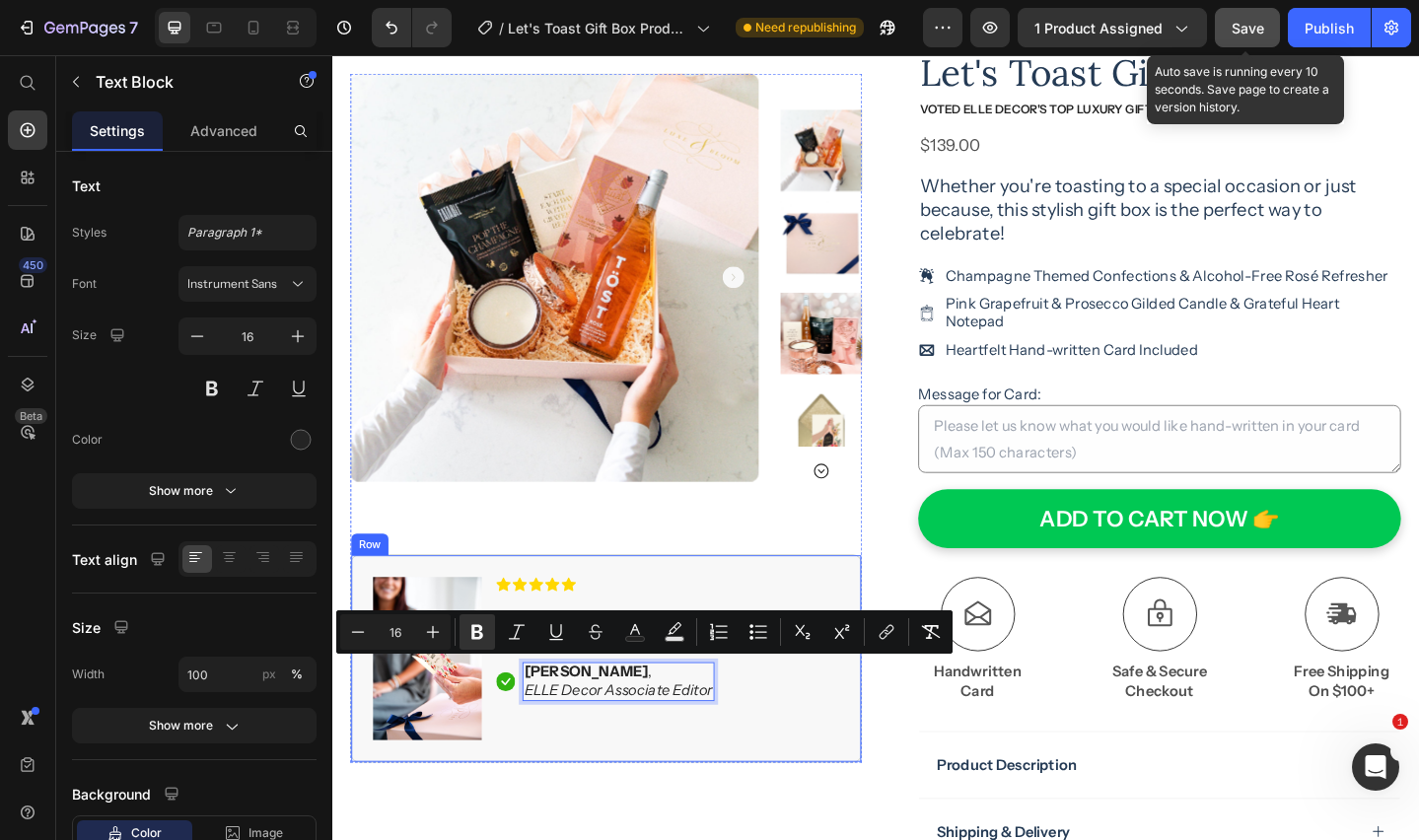 drag, startPoint x: 848, startPoint y: 759, endPoint x: 854, endPoint y: 806, distance: 47.381431 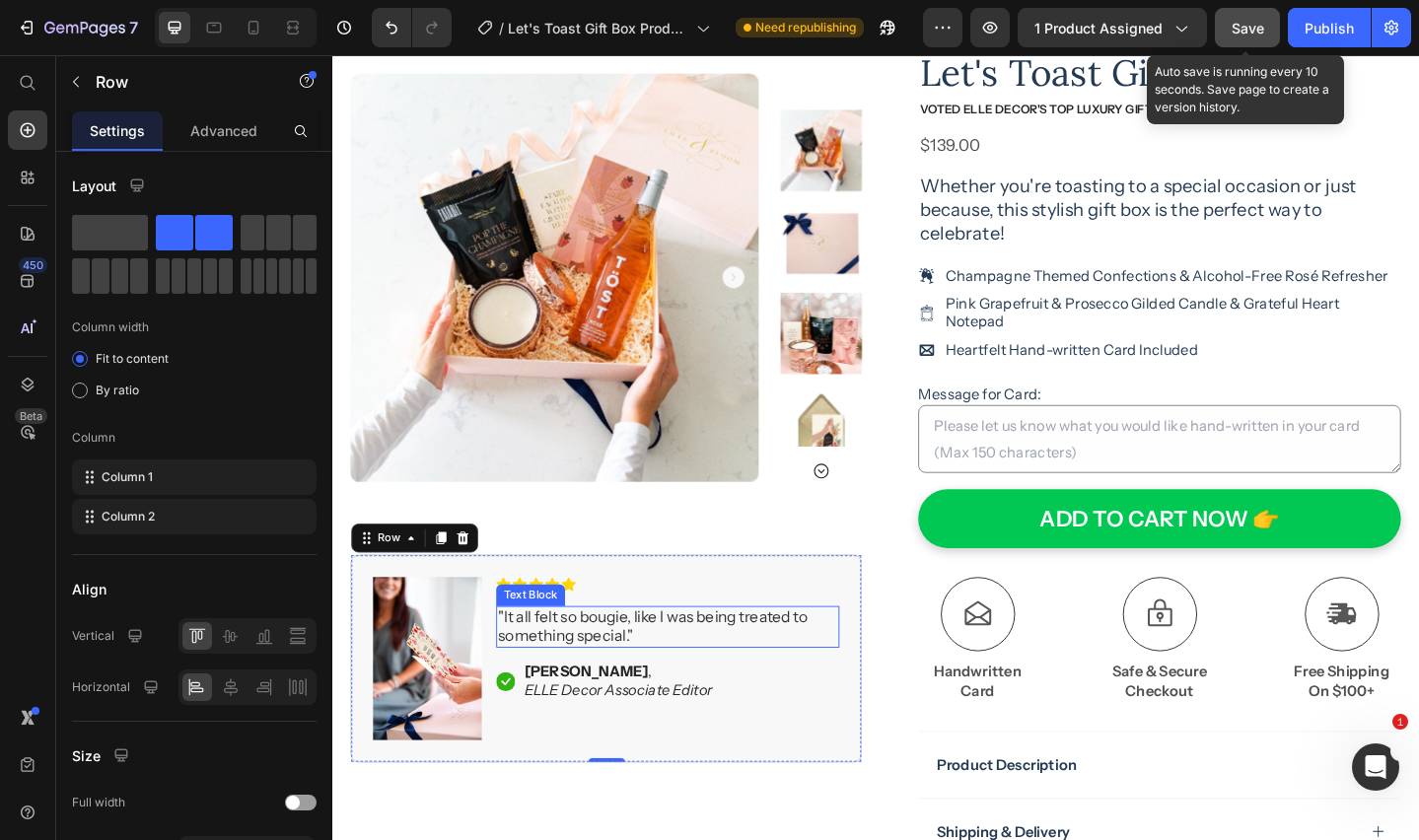 click on ""It all felt so bougie, like I was being treated to something special."" at bounding box center (681, 676) 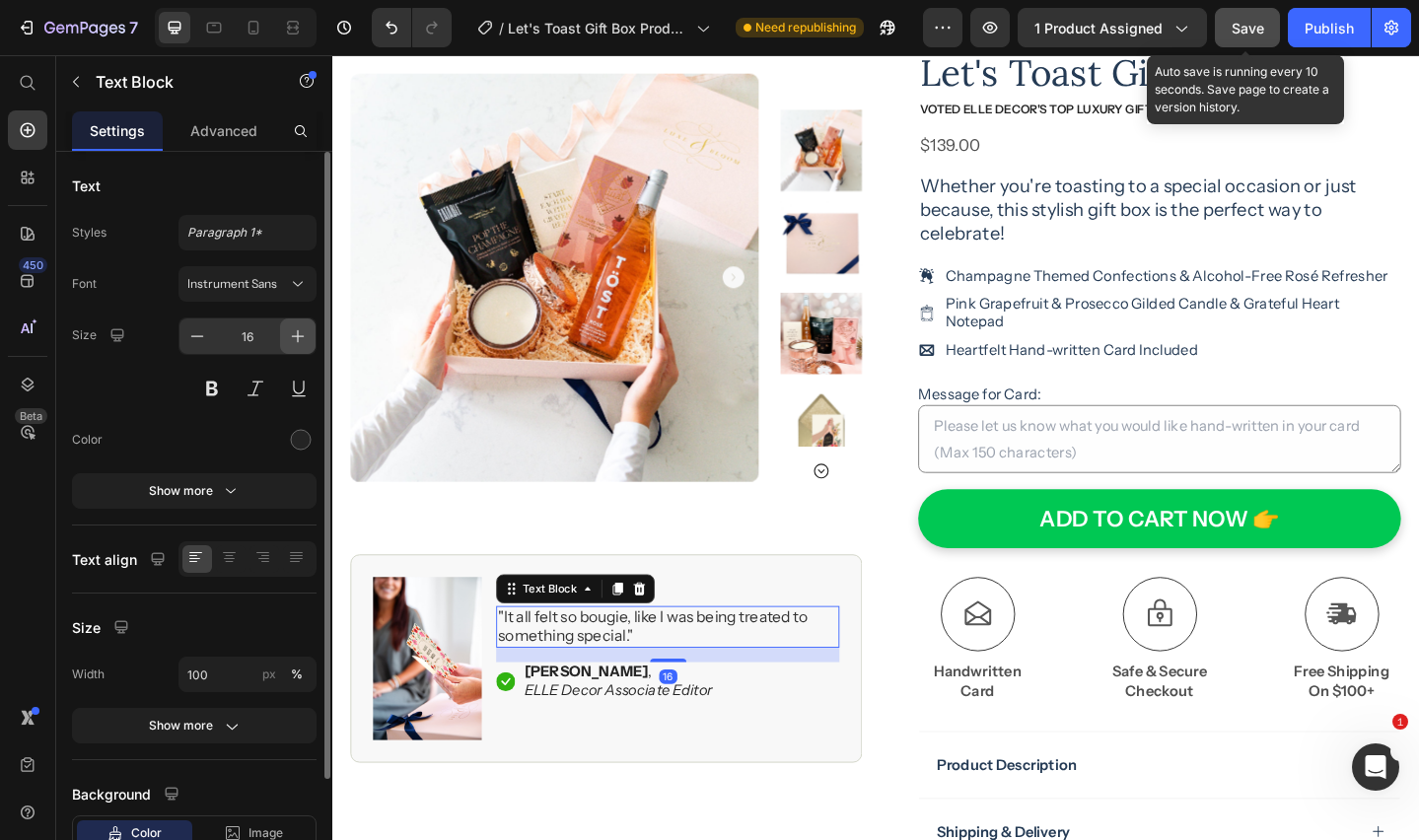 click 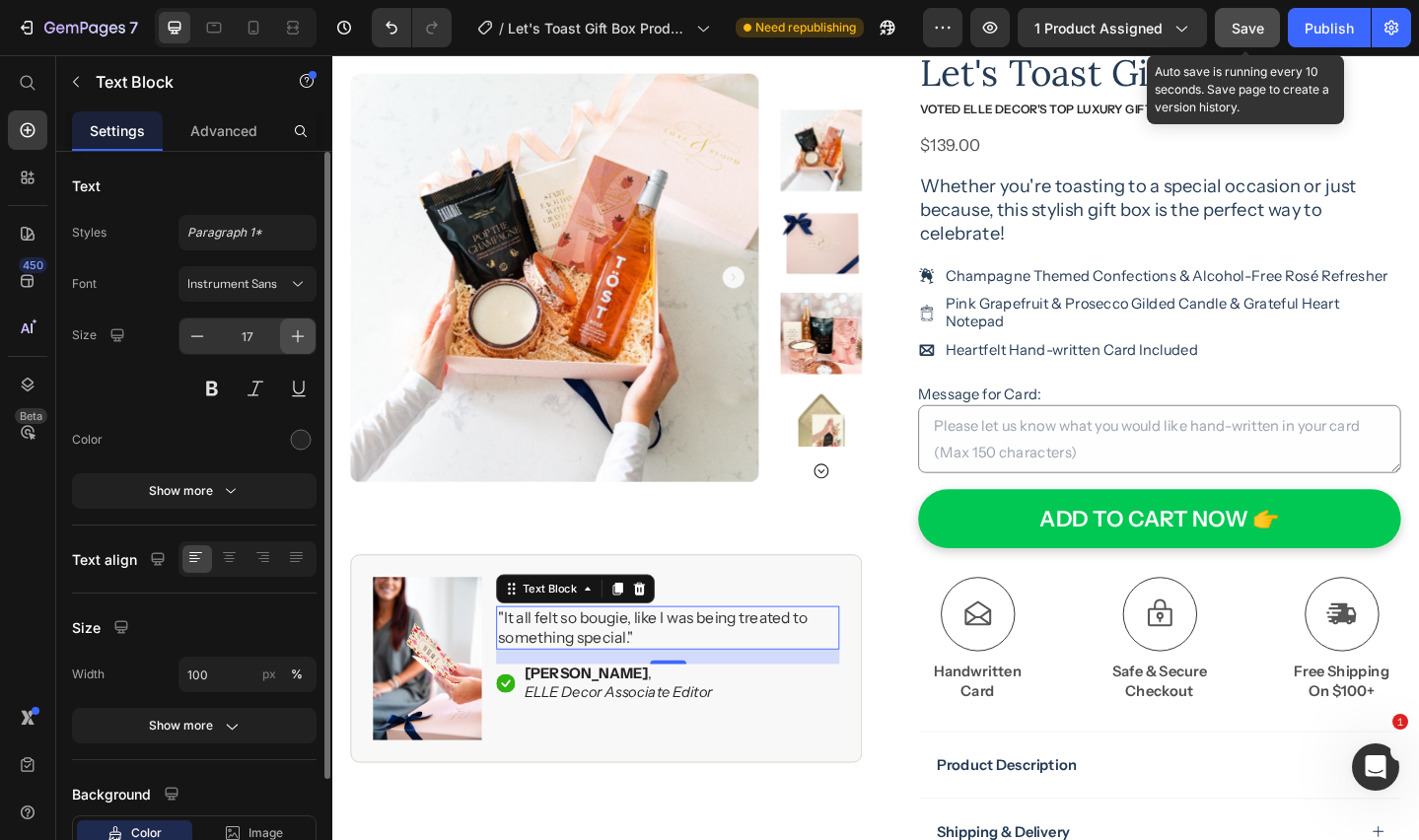 click 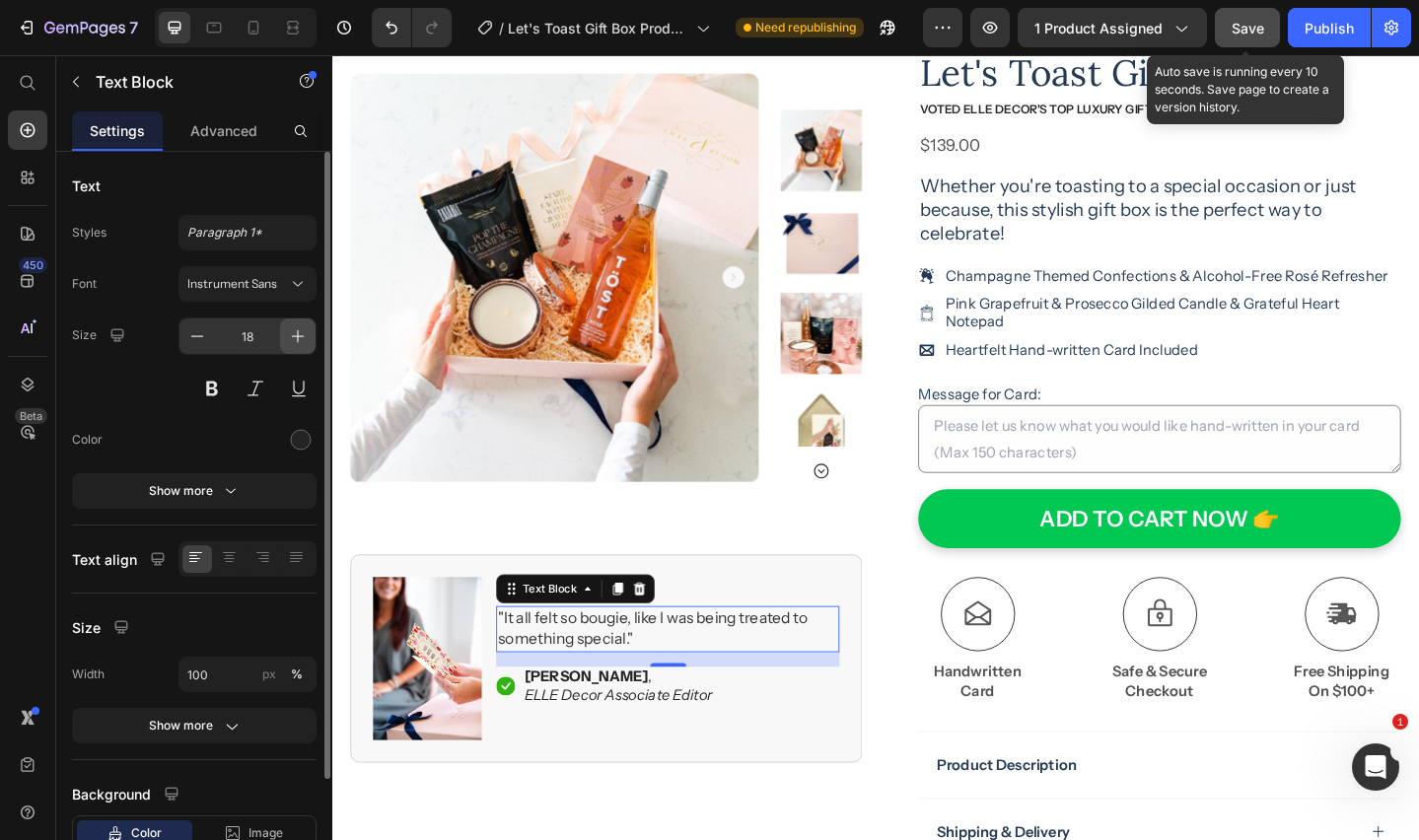 click 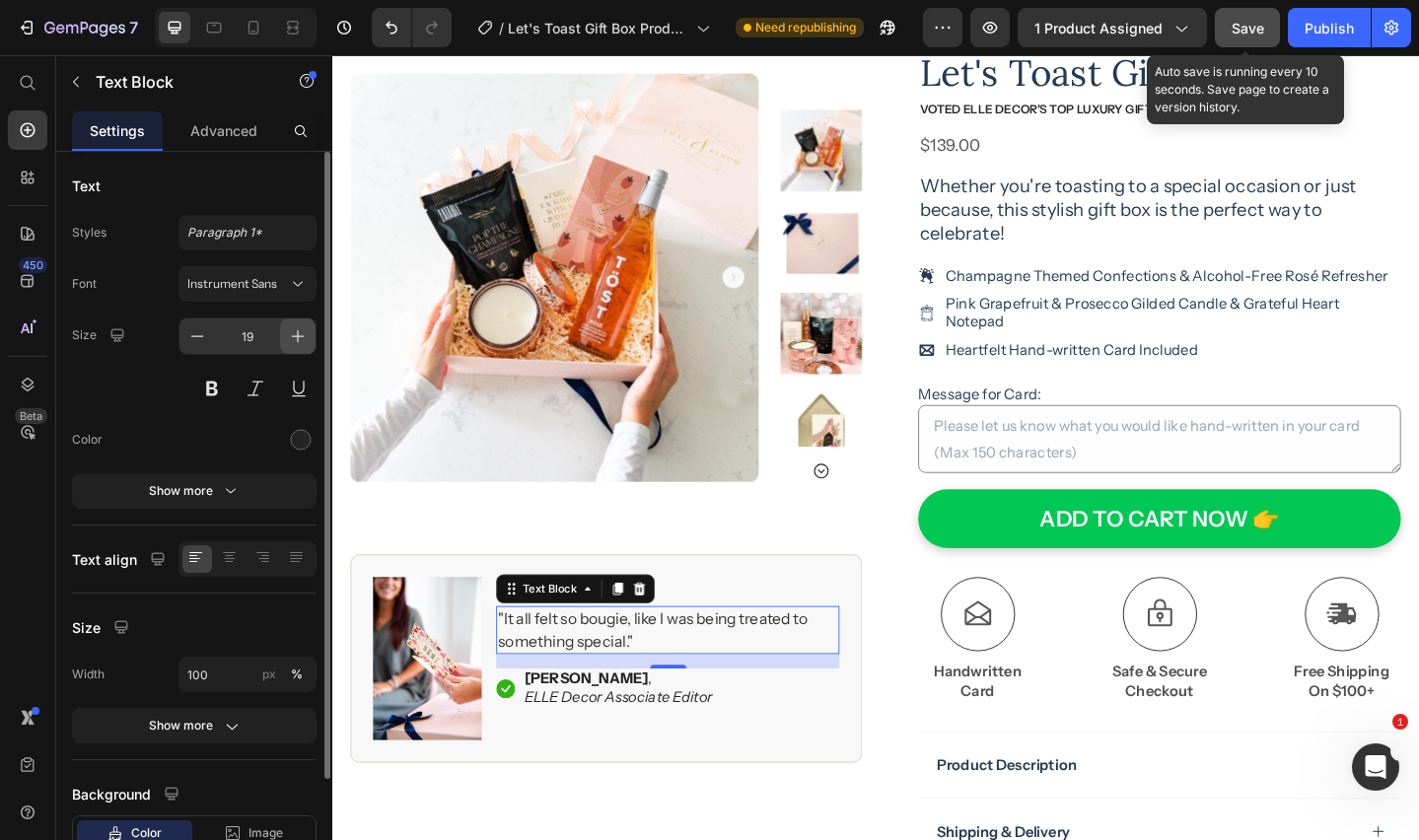 click 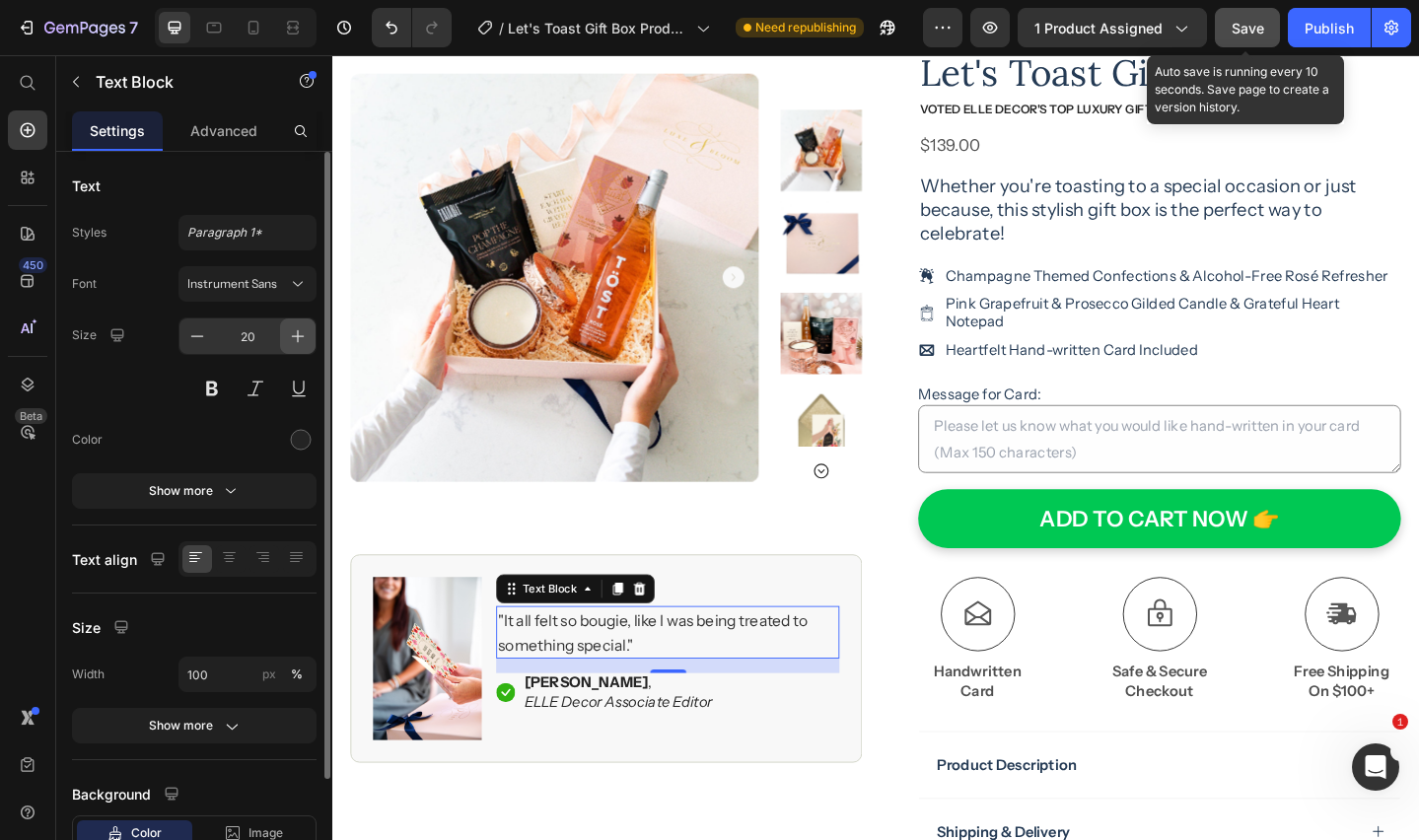 click 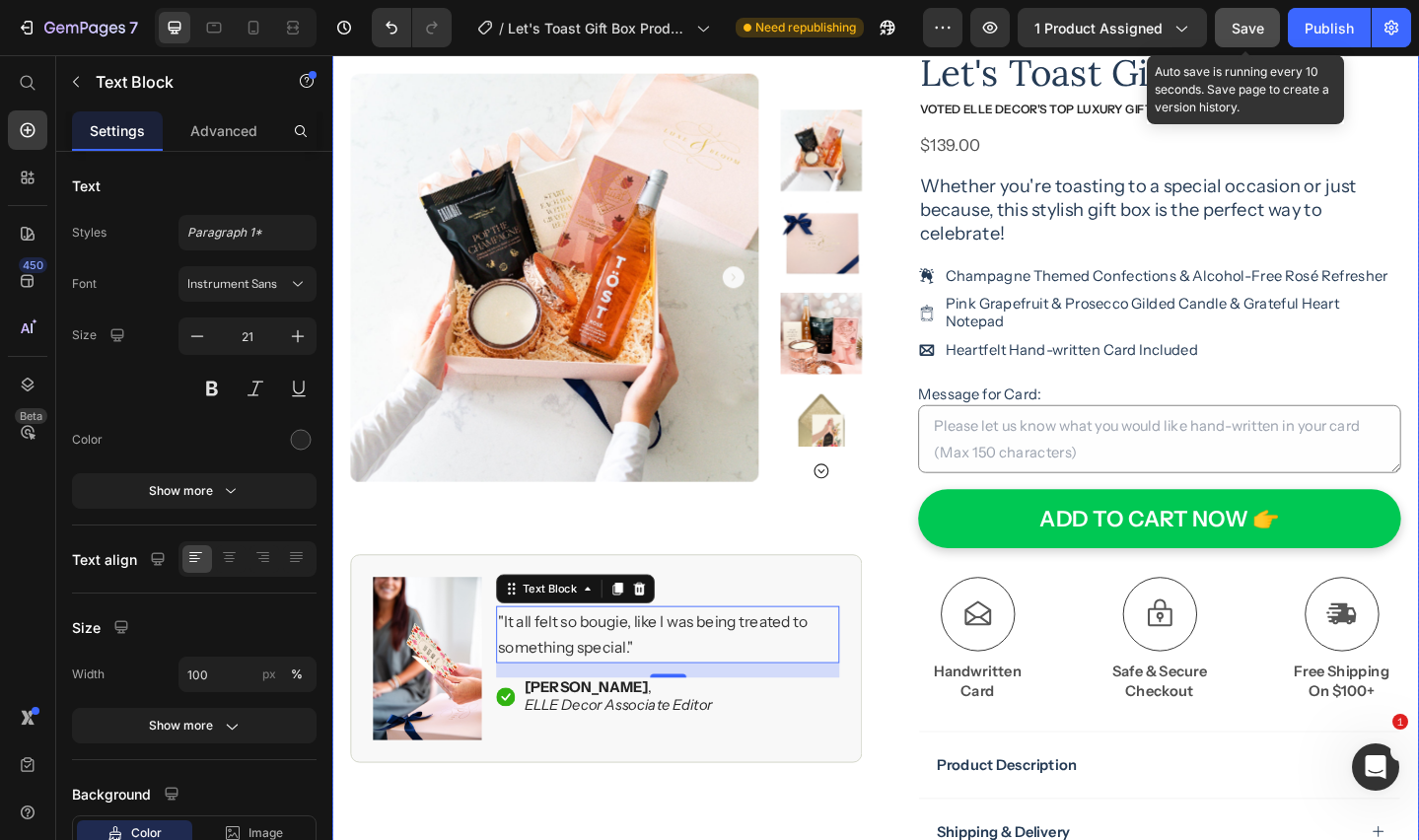 click on "Product Images Image Icon Icon Icon Icon Icon Icon List "It all felt so bougie, like I was being treated to something special." Text Block   16
Icon [PERSON_NAME] ,  ELLE Decor Associate Editor Text Block Row Row Row Icon Icon Icon Icon Icon Icon List (30 Reviews) Text Block Row Let's Toast Gift Box Product Title VOTED ELLE Decor's Top Luxury gift boxes Text Block $139.00 Product Price Whether you're toasting to a special occasion or just because, this stylish gift box is the perfect way to celebrate! Text Block
Champagne Themed Confections & Alcohol-Free Rosé Refresher Pink Grapefruit & Prosecco Gilded Candle & Grateful Heart Notepad
Heartfelt Hand-written Card Included  Item List Message for Card: Product Custom Field ADD TO CART NOW 👉 Add to Cart
Icon Free Shipping On $100+ Text Block
Icon  Handwritten Card Text Block
Icon Safe & Secure Checkout Text Block Row Image Icon" at bounding box center [924, 503] 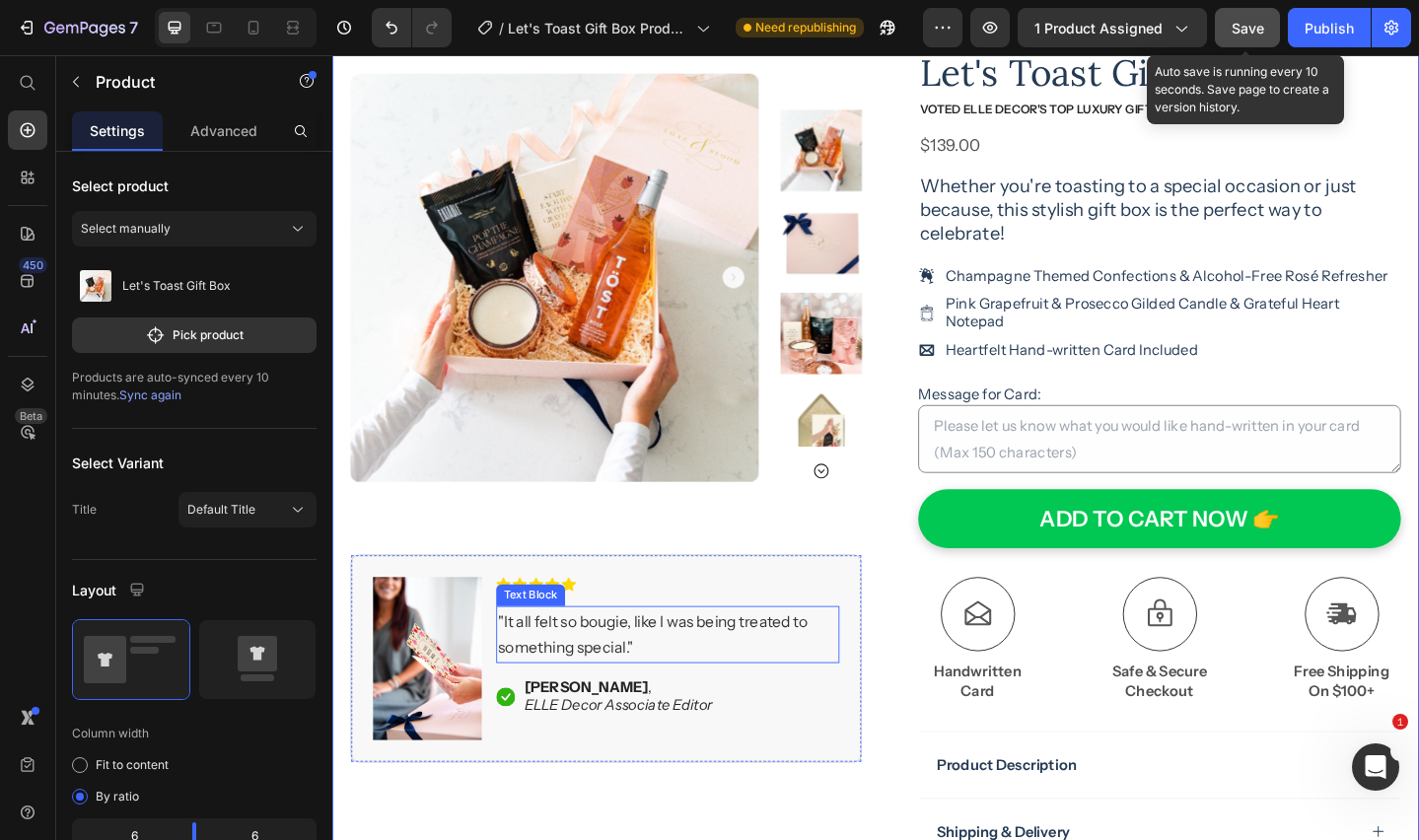 click on ""It all felt so bougie, like I was being treated to something special."" at bounding box center (697, 685) 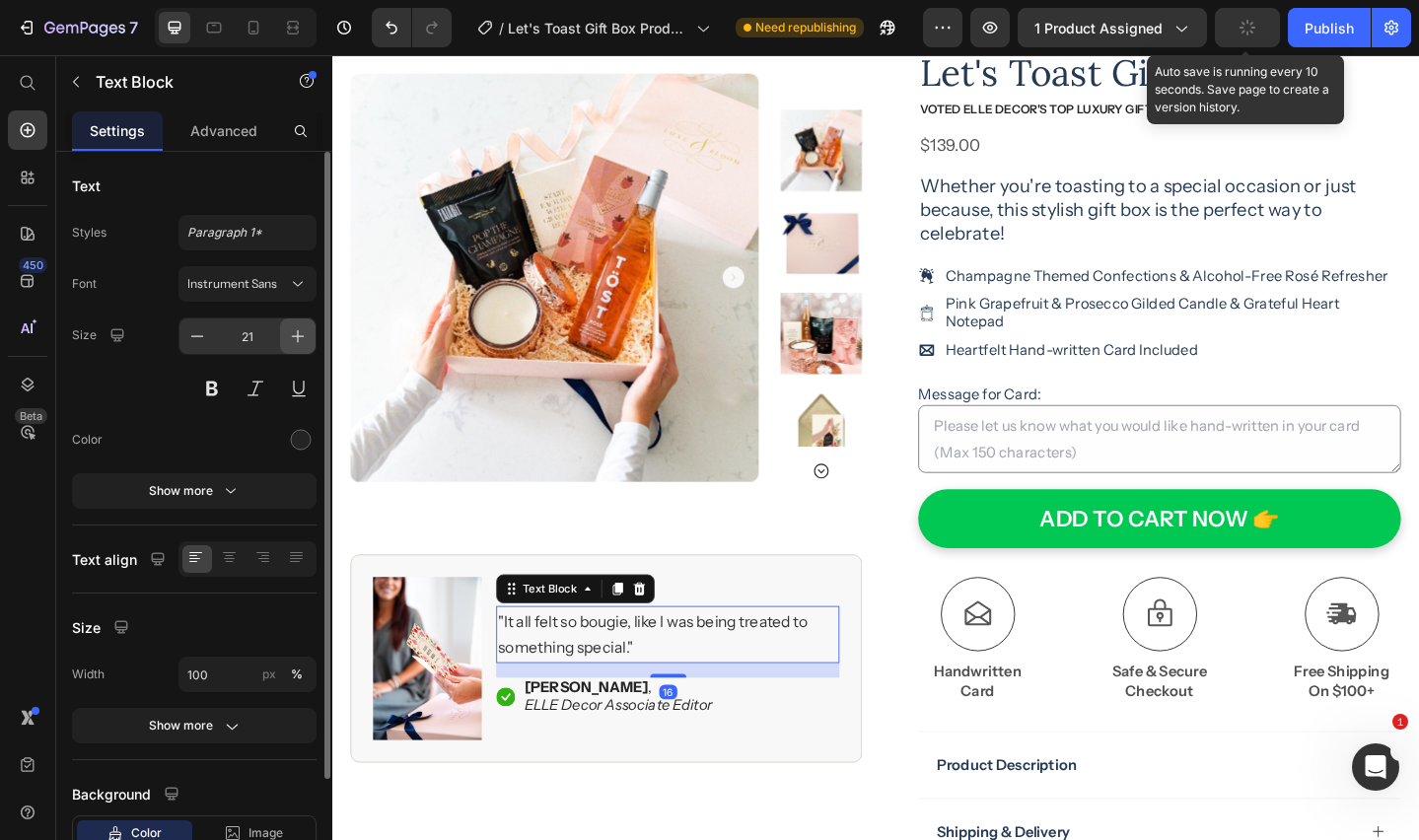 click 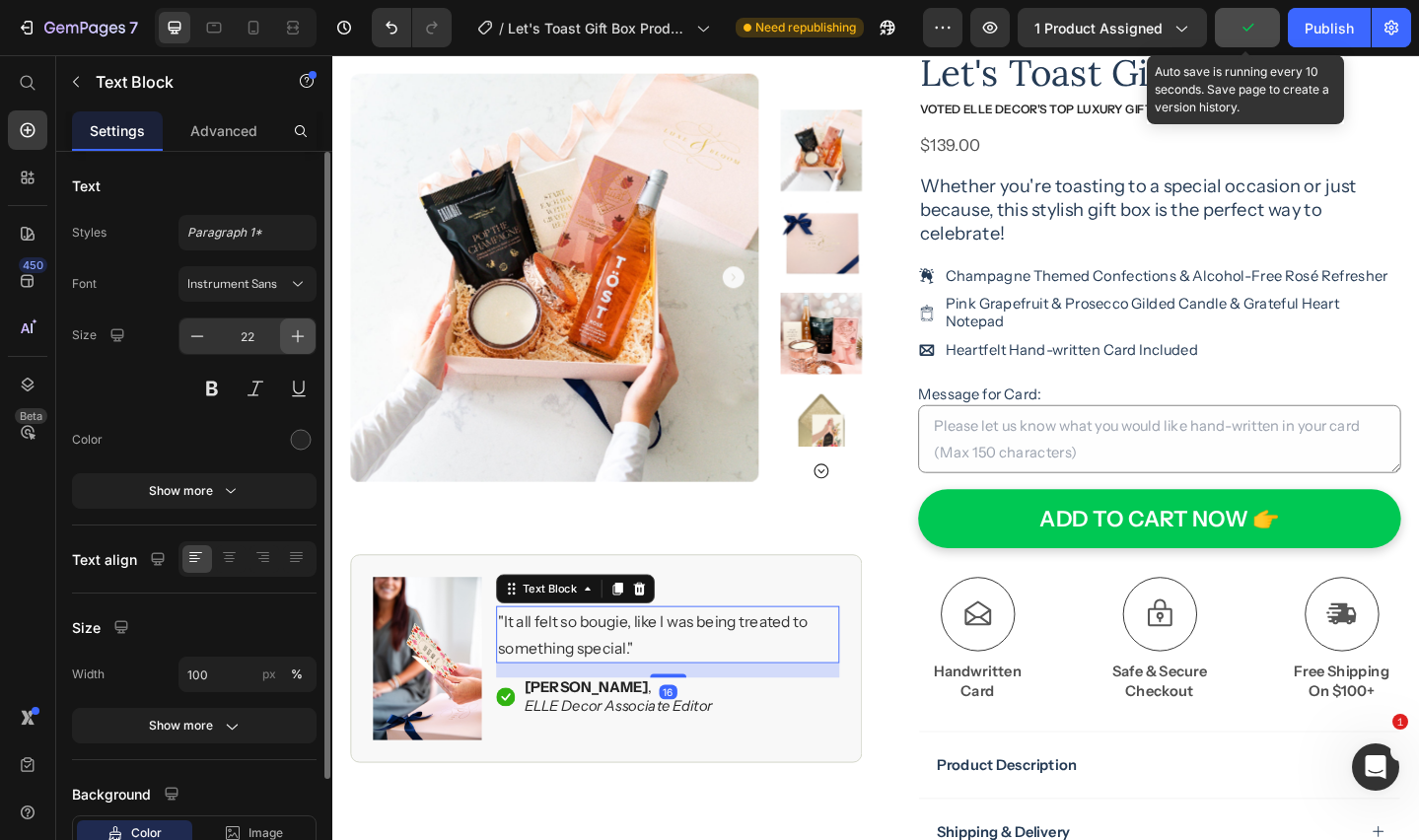 click 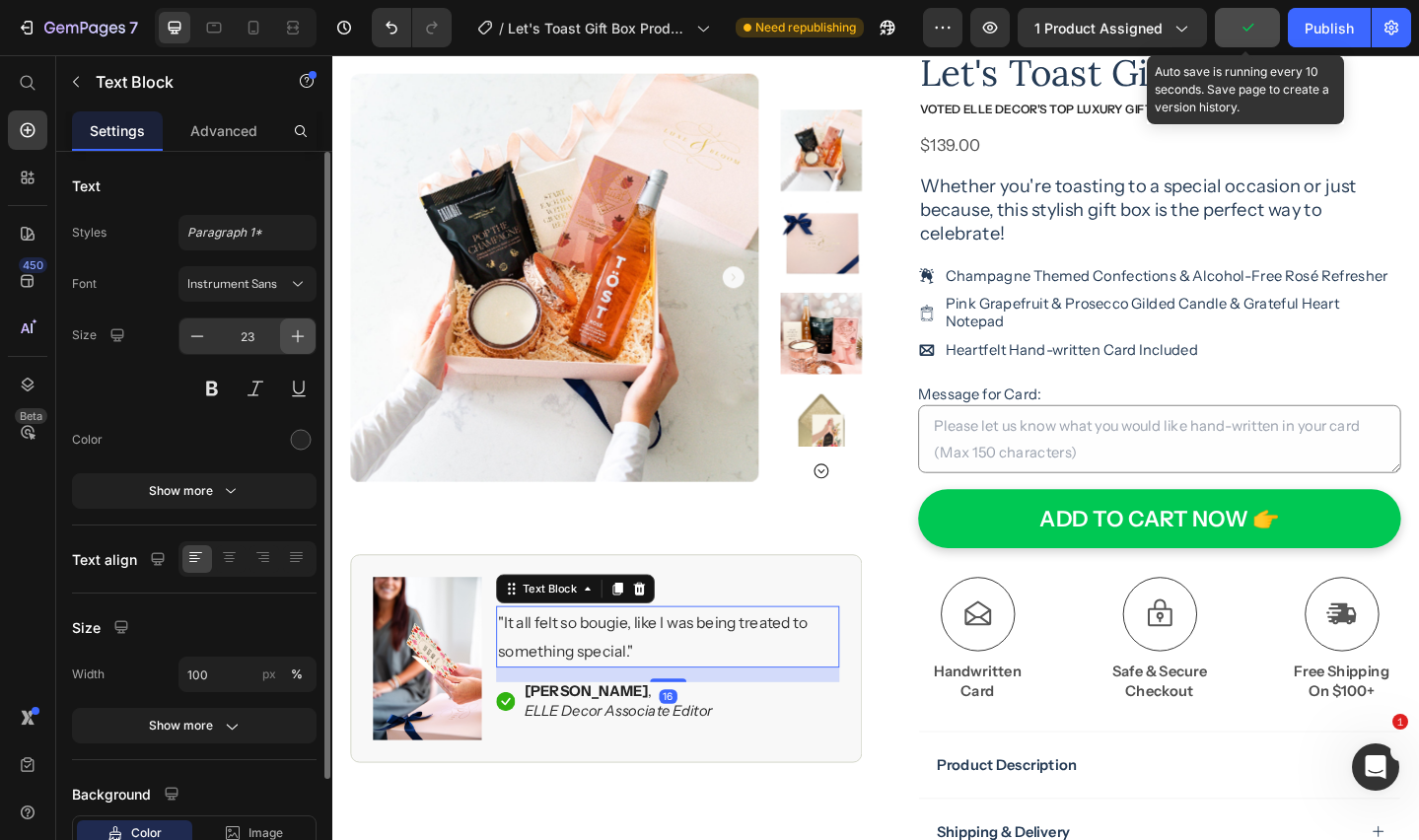 click 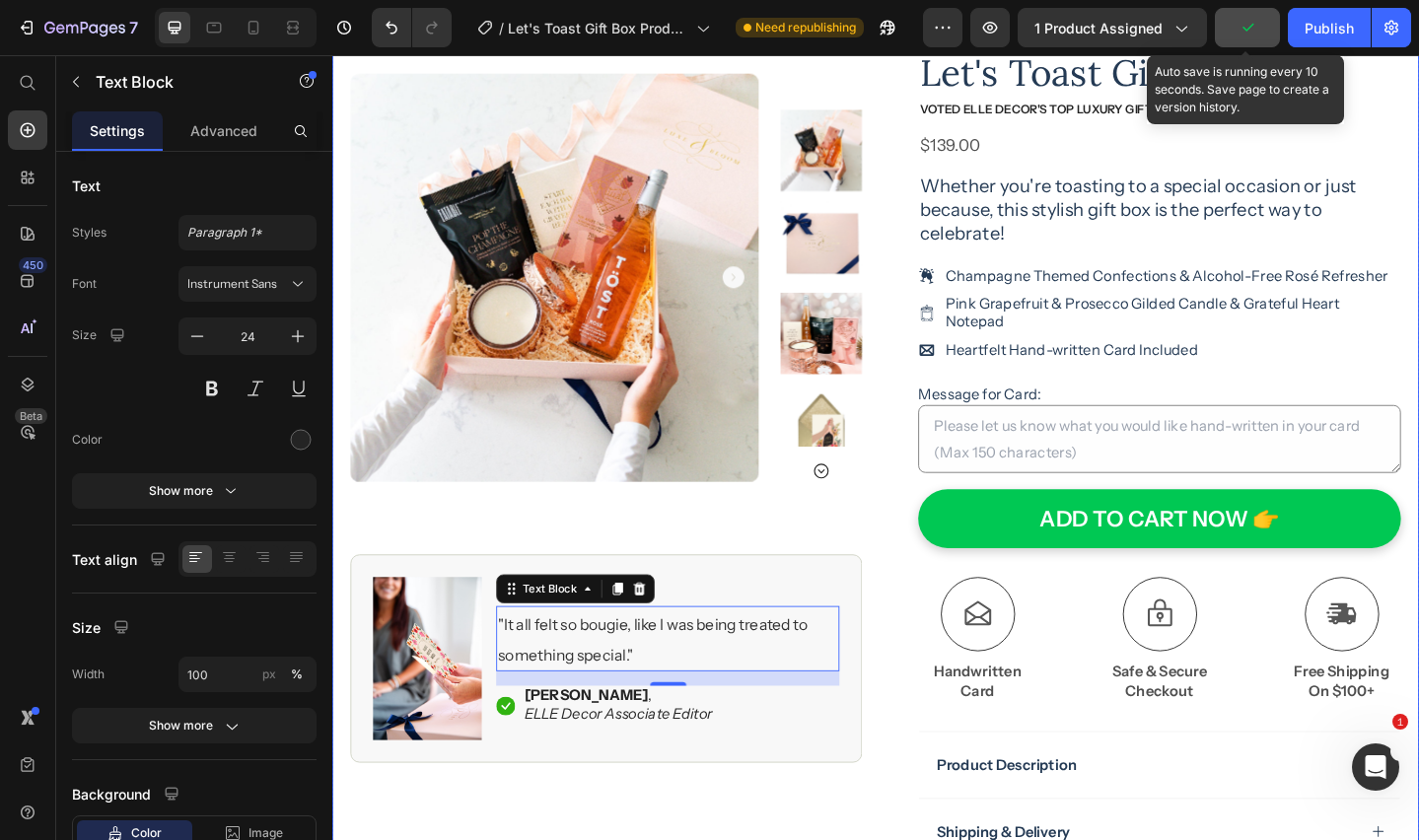 drag, startPoint x: 913, startPoint y: 713, endPoint x: 912, endPoint y: 790, distance: 77.00649 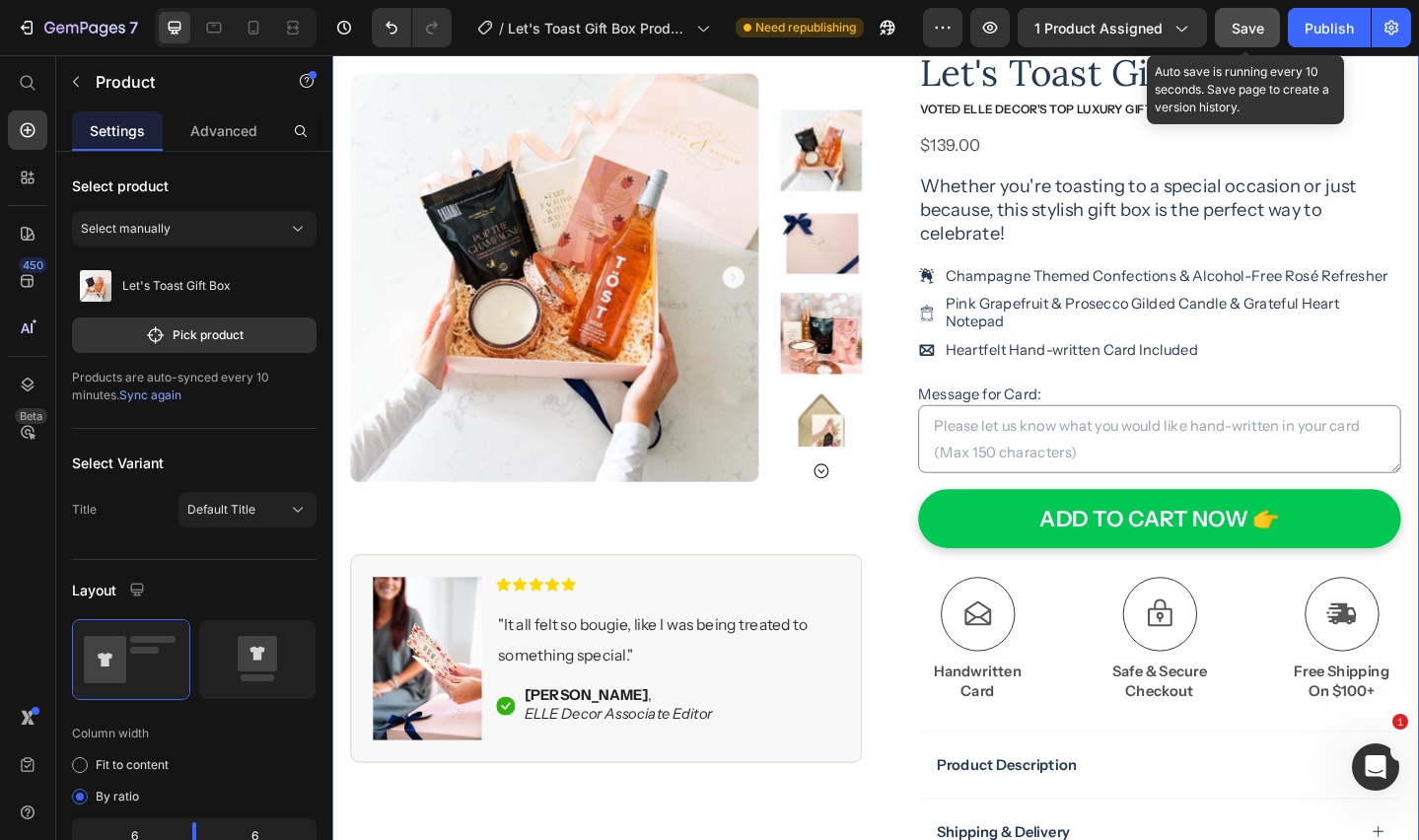 click on "Save" at bounding box center (1247, 28) 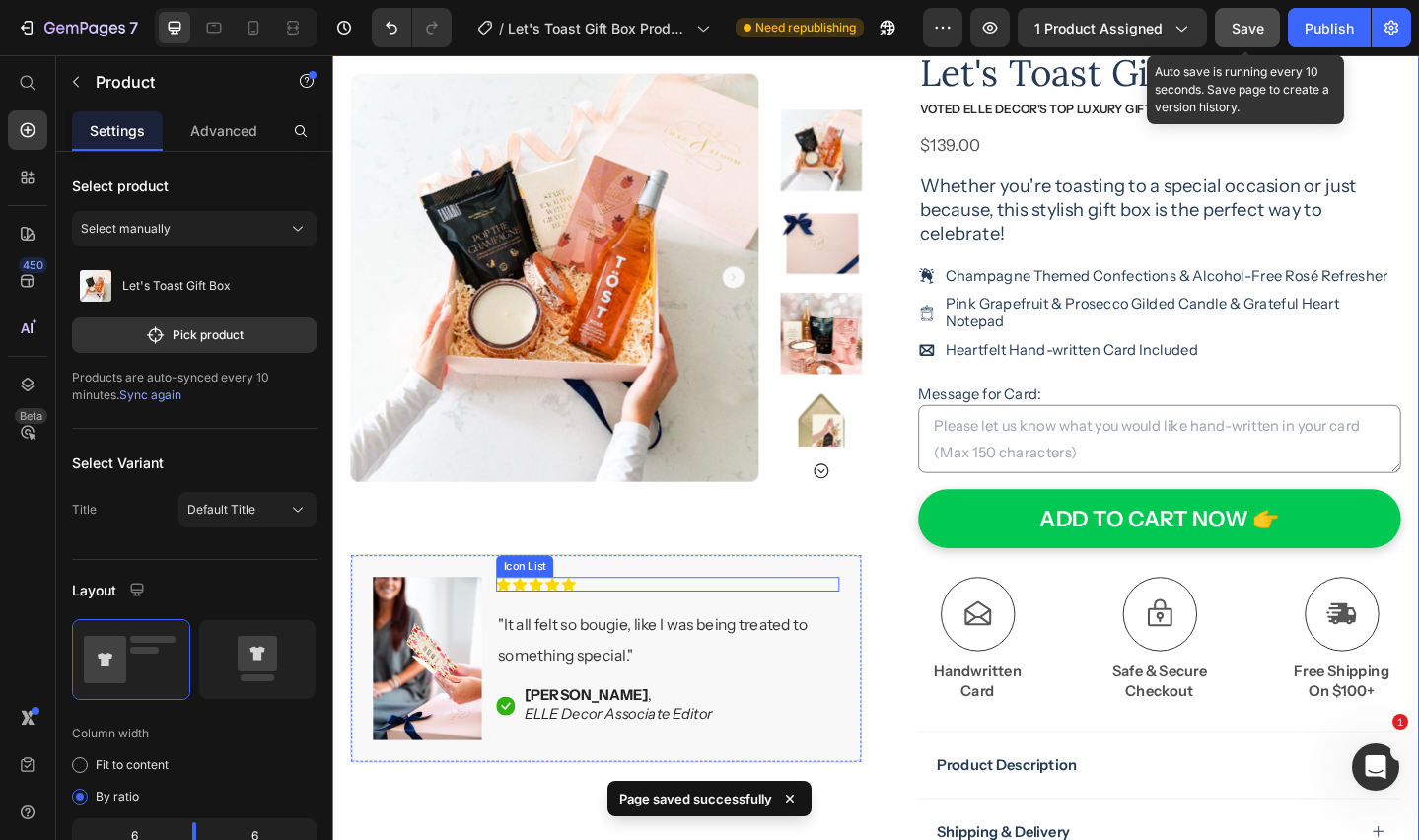 click on "Icon Icon Icon Icon Icon" at bounding box center (697, 631) 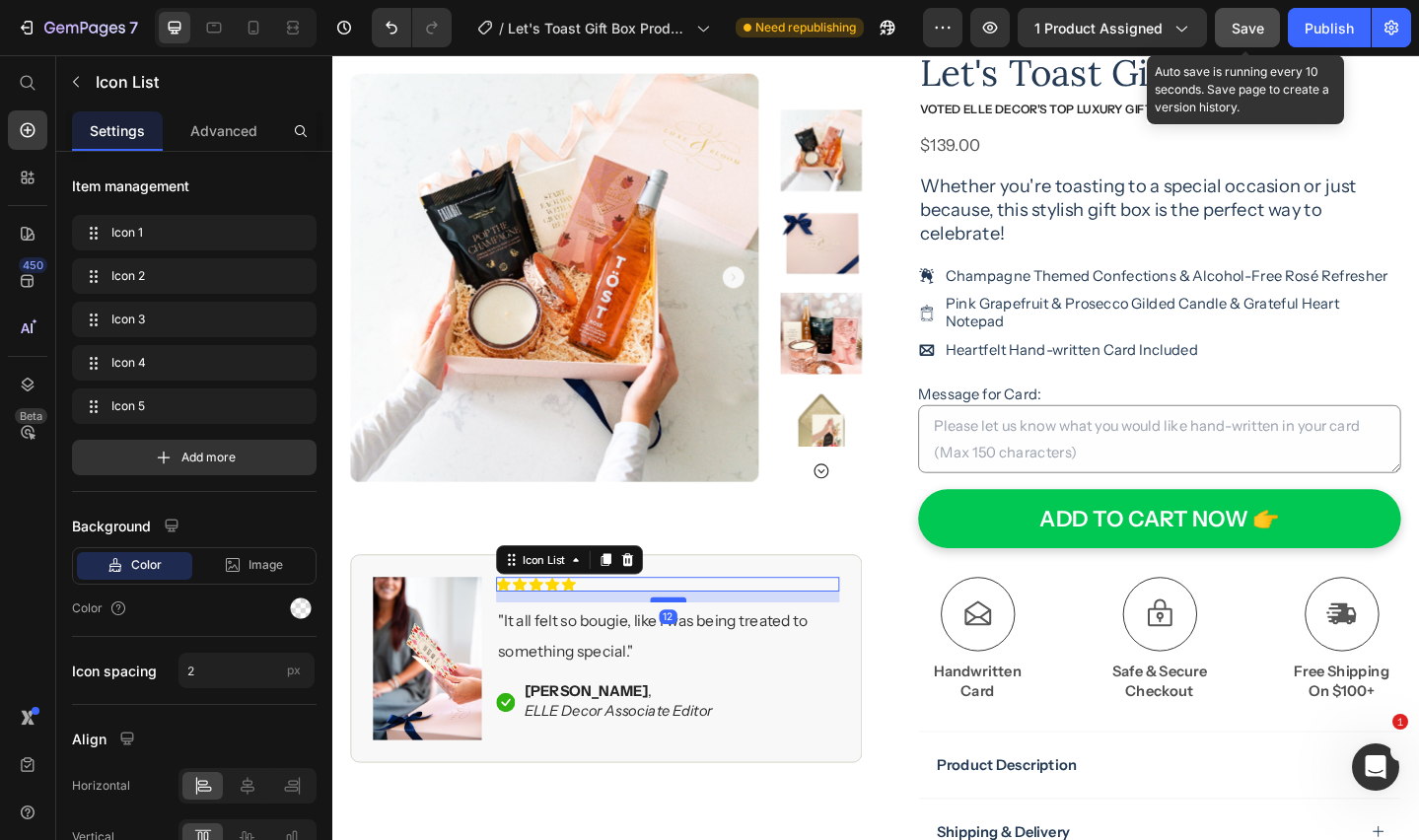 click at bounding box center [698, 648] 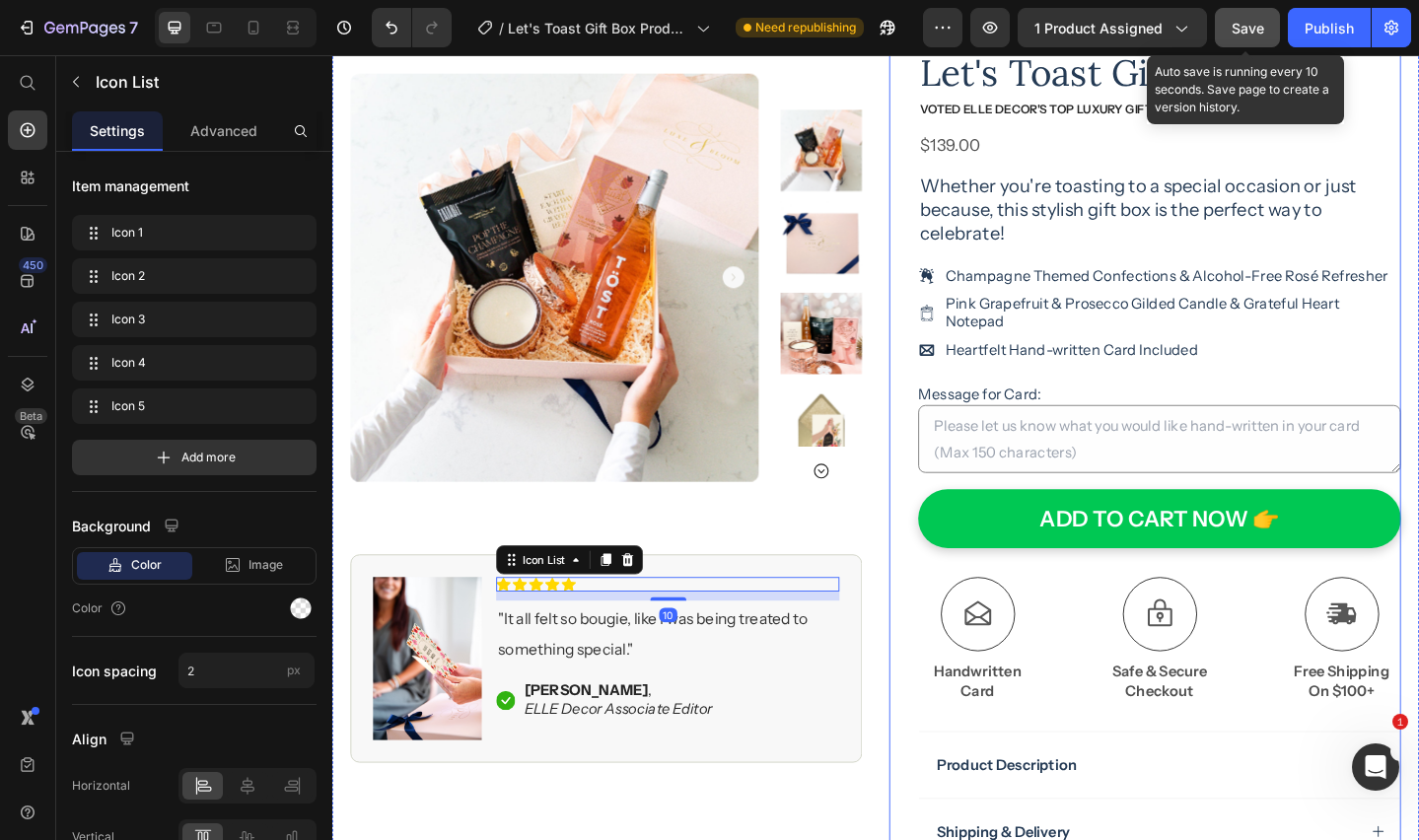 click on "Icon Icon Icon Icon Icon Icon List (30 Reviews) Text Block Row Let's Toast Gift Box Product Title VOTED ELLE Decor's Top Luxury gift boxes Text Block $139.00 Product Price Whether you're toasting to a special occasion or just because, this stylish gift box is the perfect way to celebrate! Text Block
Champagne Themed Confections & Alcohol-Free Rosé Refresher Pink Grapefruit & Prosecco Gilded Candle & Grateful Heart Notepad
Heartfelt Hand-written Card Included  Item List Message for Card: Product Custom Field ADD TO CART NOW 👉 Add to Cart
Icon Free Shipping On $100+ Text Block
Icon  Handwritten Card Text Block
Icon Safe & Secure Checkout Text Block Row Image Icon Icon Icon Icon Icon Icon List “I ordered two curated boxes for my friends. They loved it! They were impressed with the quality of items and the beautiful packaging. I will def be ordering again....maybe even for myself!” Text Block
Icon Text Block Row Row" at bounding box center [1217, 526] 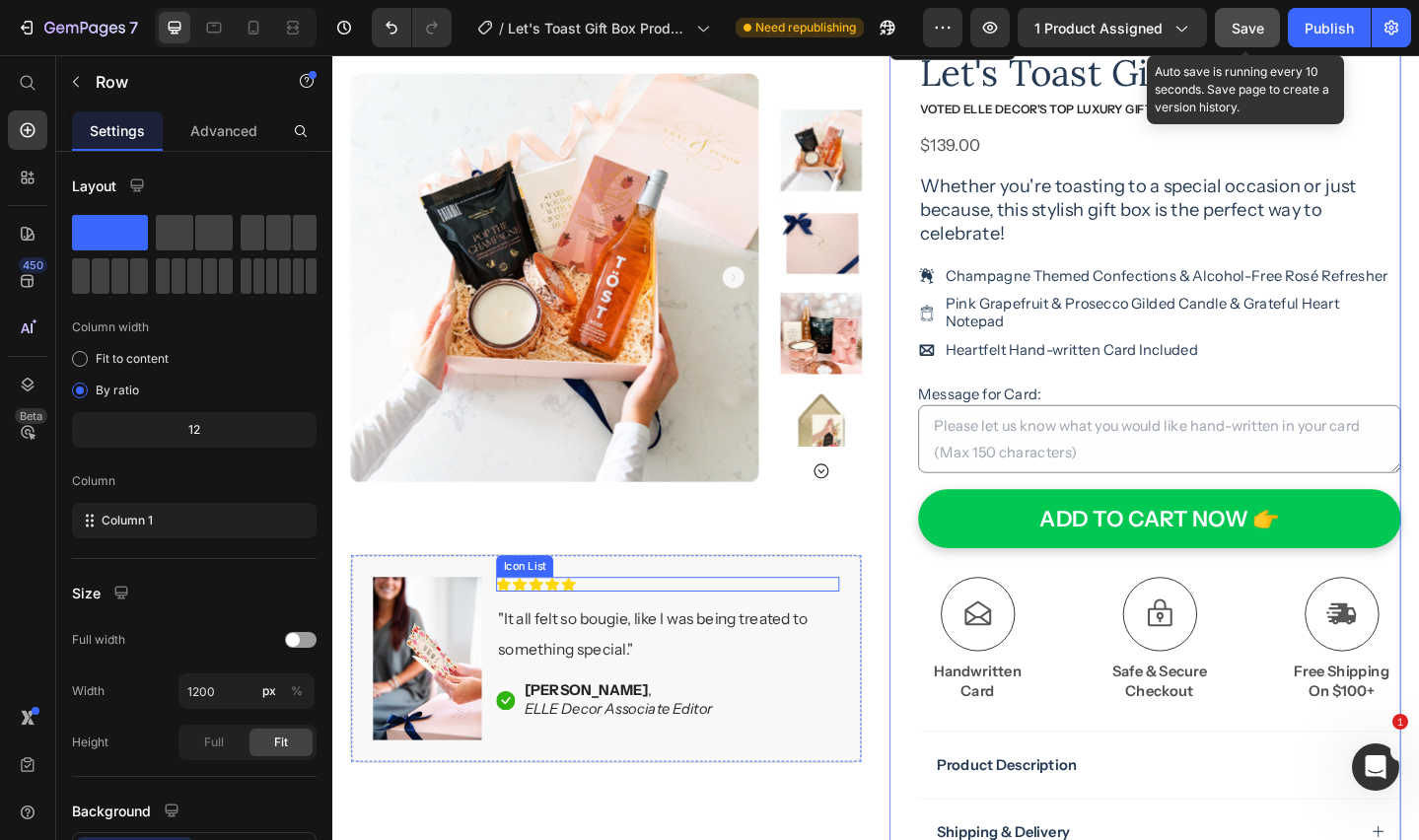 click on "Icon Icon Icon Icon Icon" at bounding box center [697, 631] 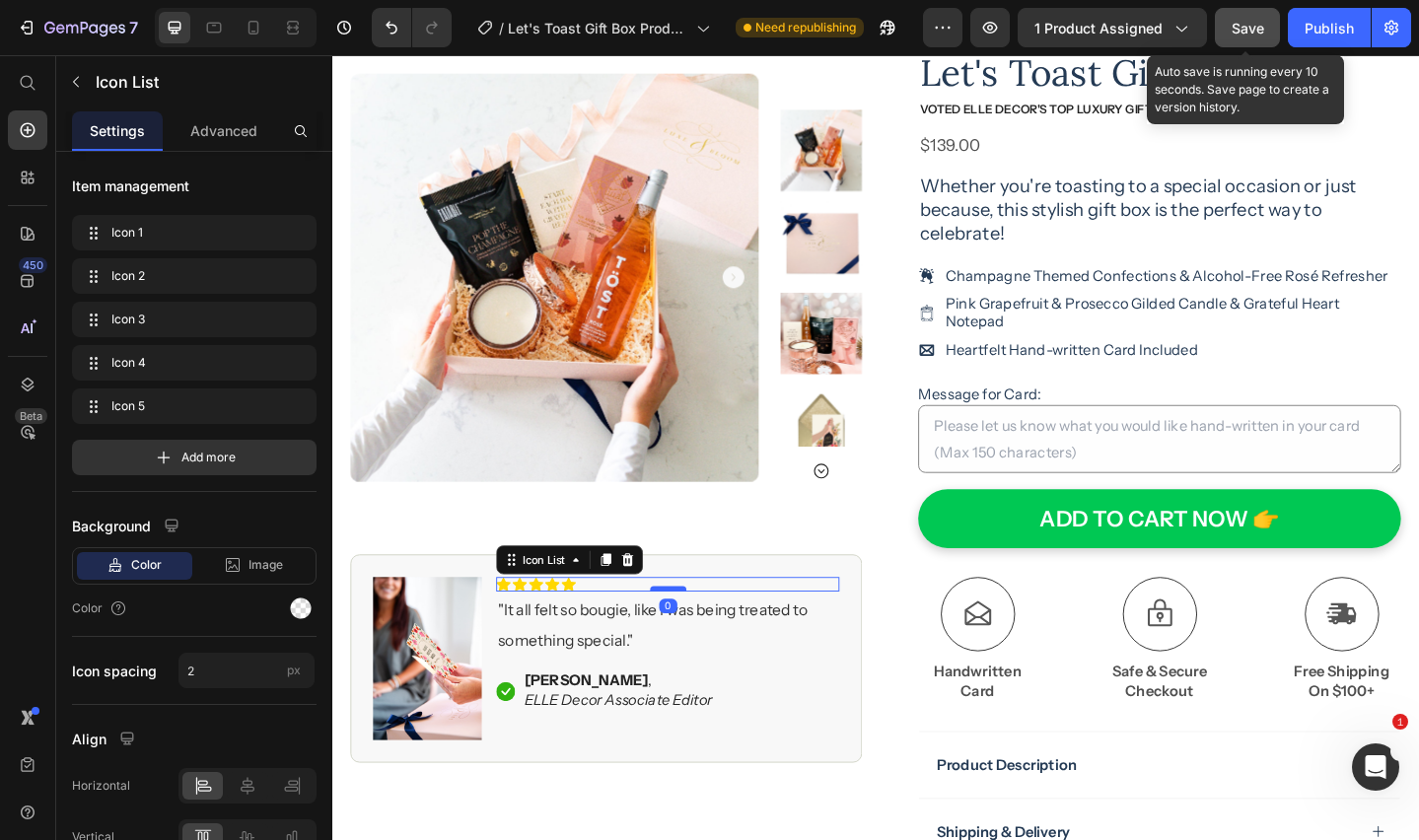 drag, startPoint x: 691, startPoint y: 646, endPoint x: 692, endPoint y: 632, distance: 14.035669 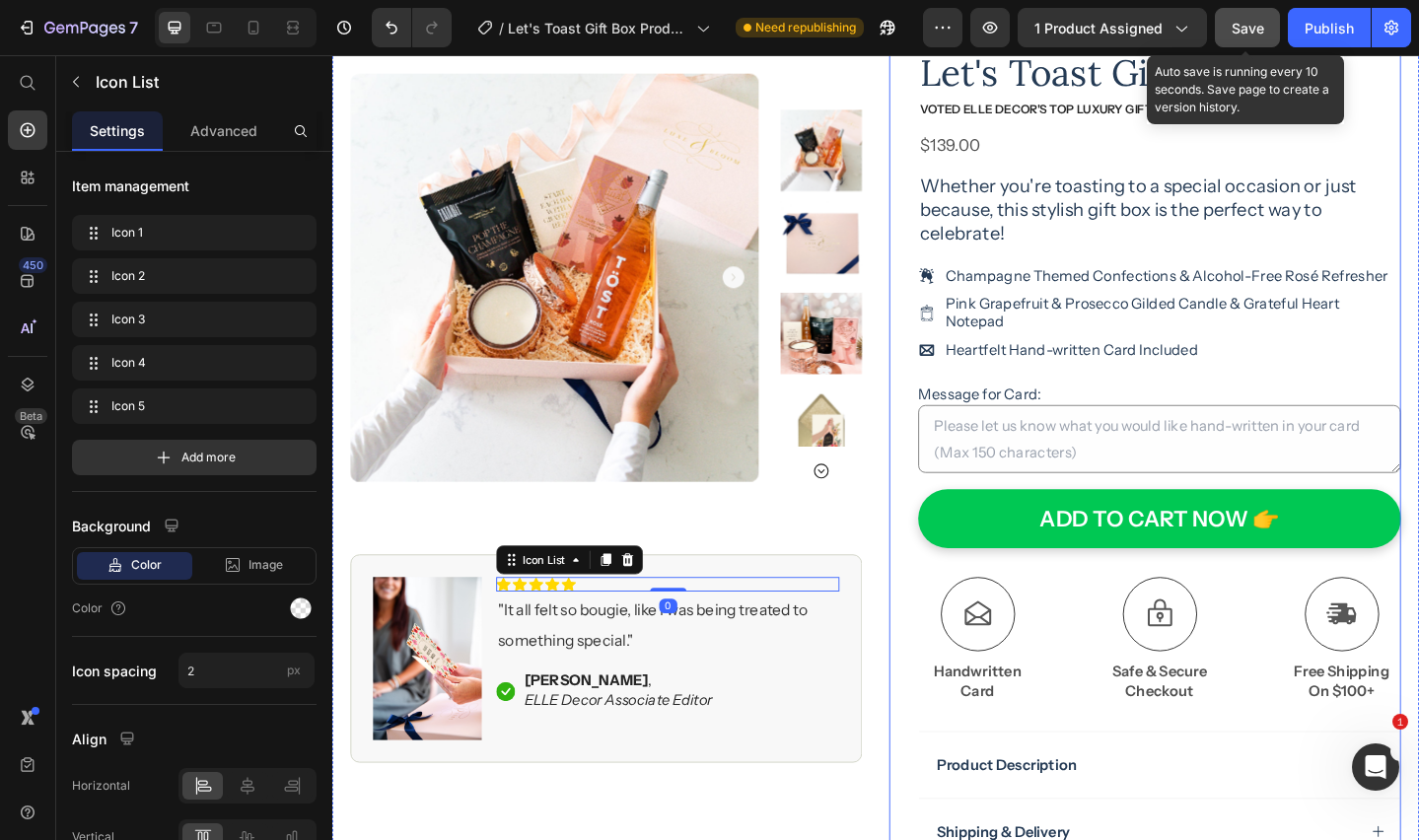 drag, startPoint x: 941, startPoint y: 640, endPoint x: 917, endPoint y: 742, distance: 104.785495 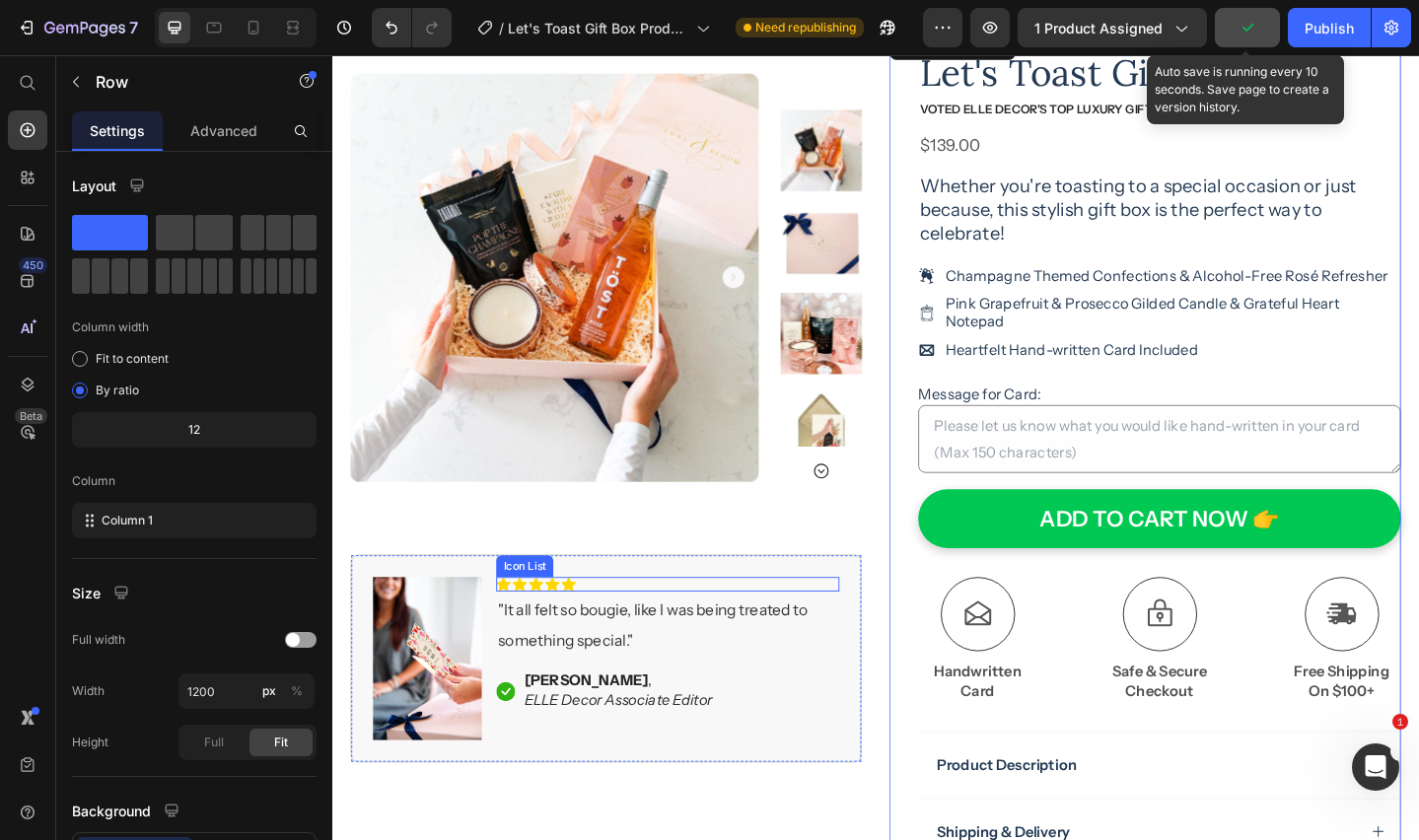 click on "Icon Icon Icon Icon Icon" at bounding box center (697, 631) 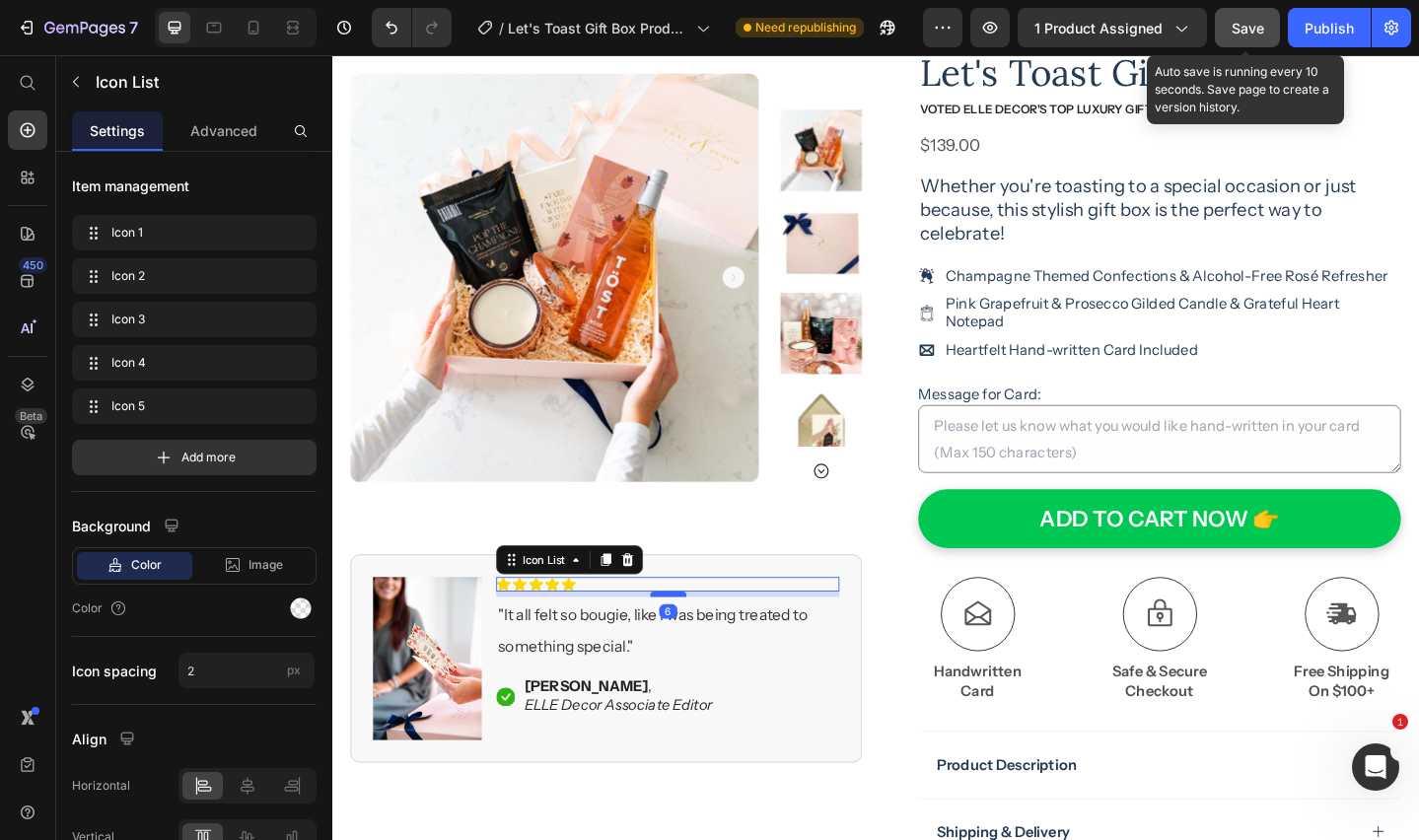 click at bounding box center (698, 642) 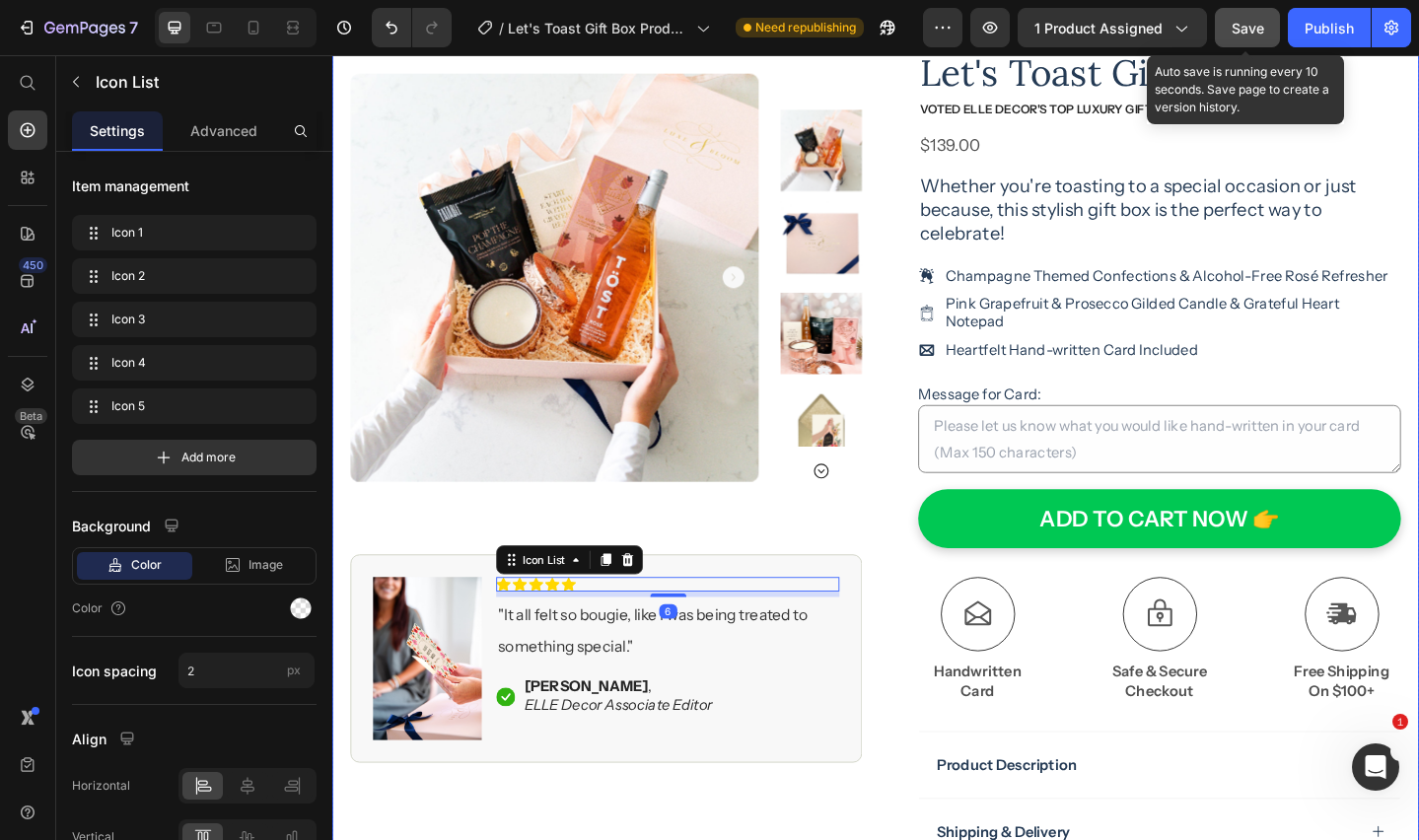 click on "Product Images Image Icon Icon Icon Icon Icon Icon List   6 "It all felt so bougie, like I was being treated to something special." Text Block
Icon [PERSON_NAME] ,  ELLE Decor Associate Editor Text Block Row Row Row Icon Icon Icon Icon Icon Icon List (30 Reviews) Text Block Row Let's Toast Gift Box Product Title VOTED ELLE Decor's Top Luxury gift boxes Text Block $139.00 Product Price Whether you're toasting to a special occasion or just because, this stylish gift box is the perfect way to celebrate! Text Block
Champagne Themed Confections & Alcohol-Free Rosé Refresher Pink Grapefruit & Prosecco Gilded Candle & Grateful Heart Notepad
Heartfelt Hand-written Card Included  Item List Message for Card: Product Custom Field ADD TO CART NOW 👉 Add to Cart
Icon Free Shipping On $100+ Text Block
Icon  Handwritten Card Text Block
Icon Safe & Secure Checkout Text Block Row Image Icon" at bounding box center [924, 503] 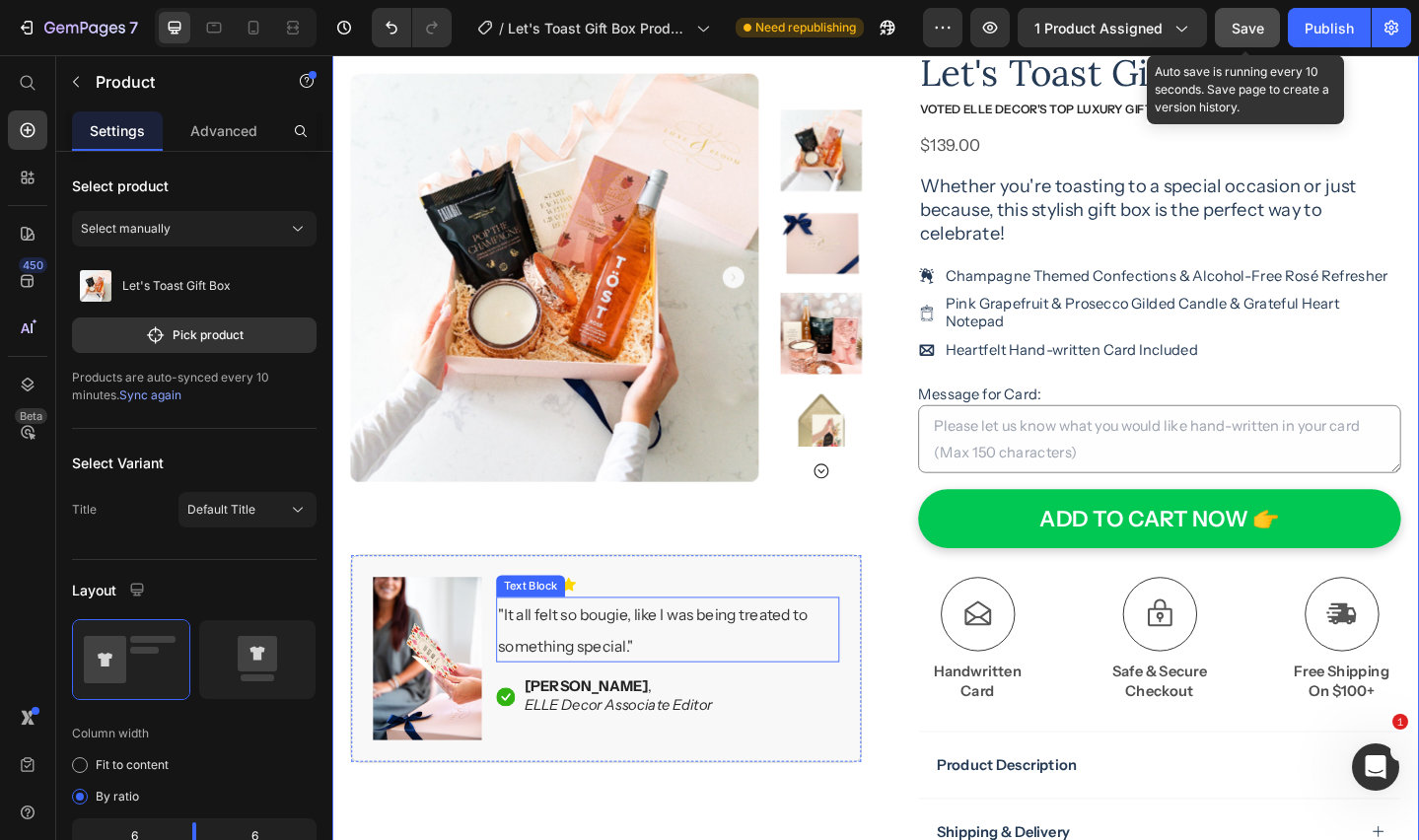 click on ""It all felt so bougie, like I was being treated to something special."" at bounding box center (681, 681) 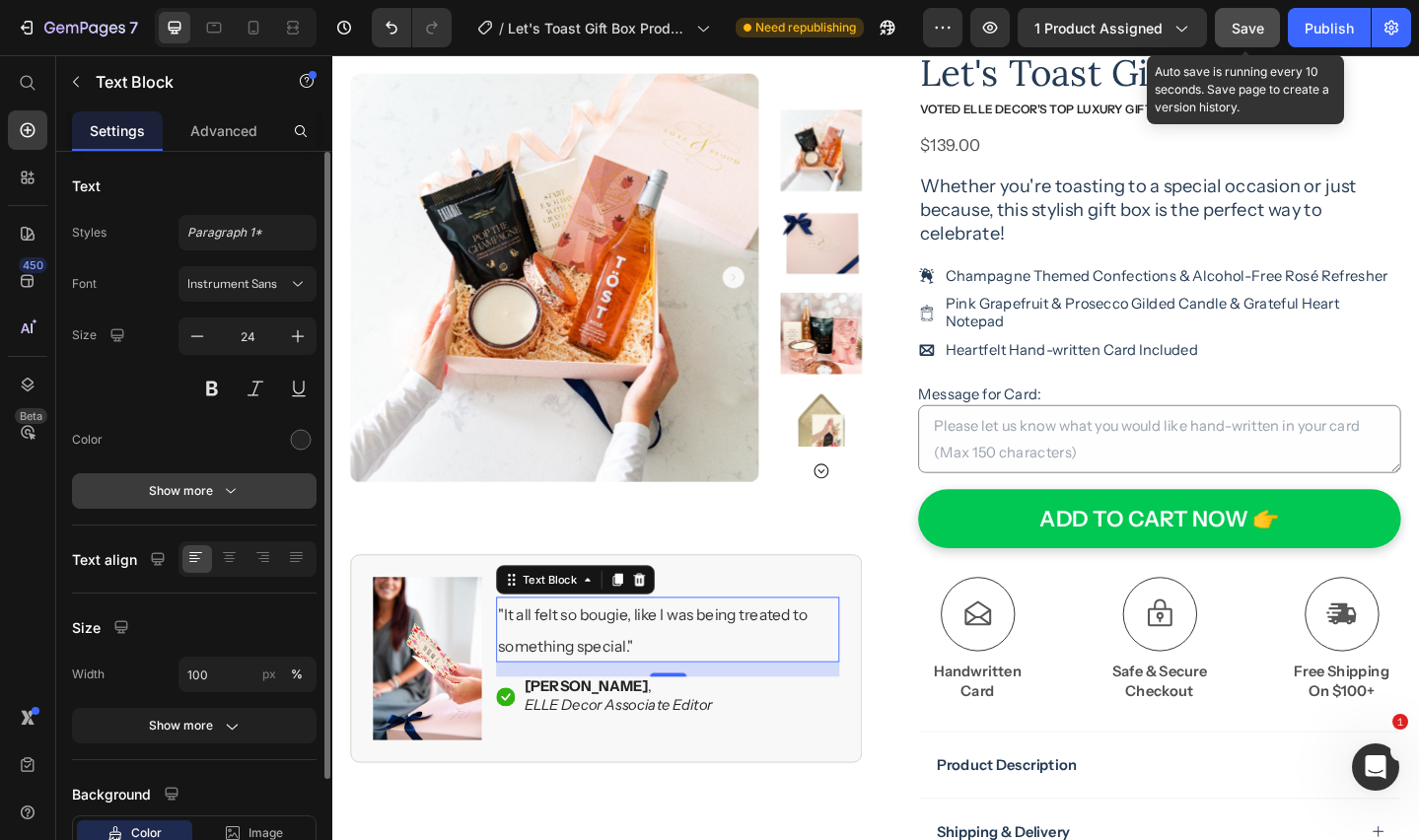 click on "Show more" at bounding box center (194, 491) 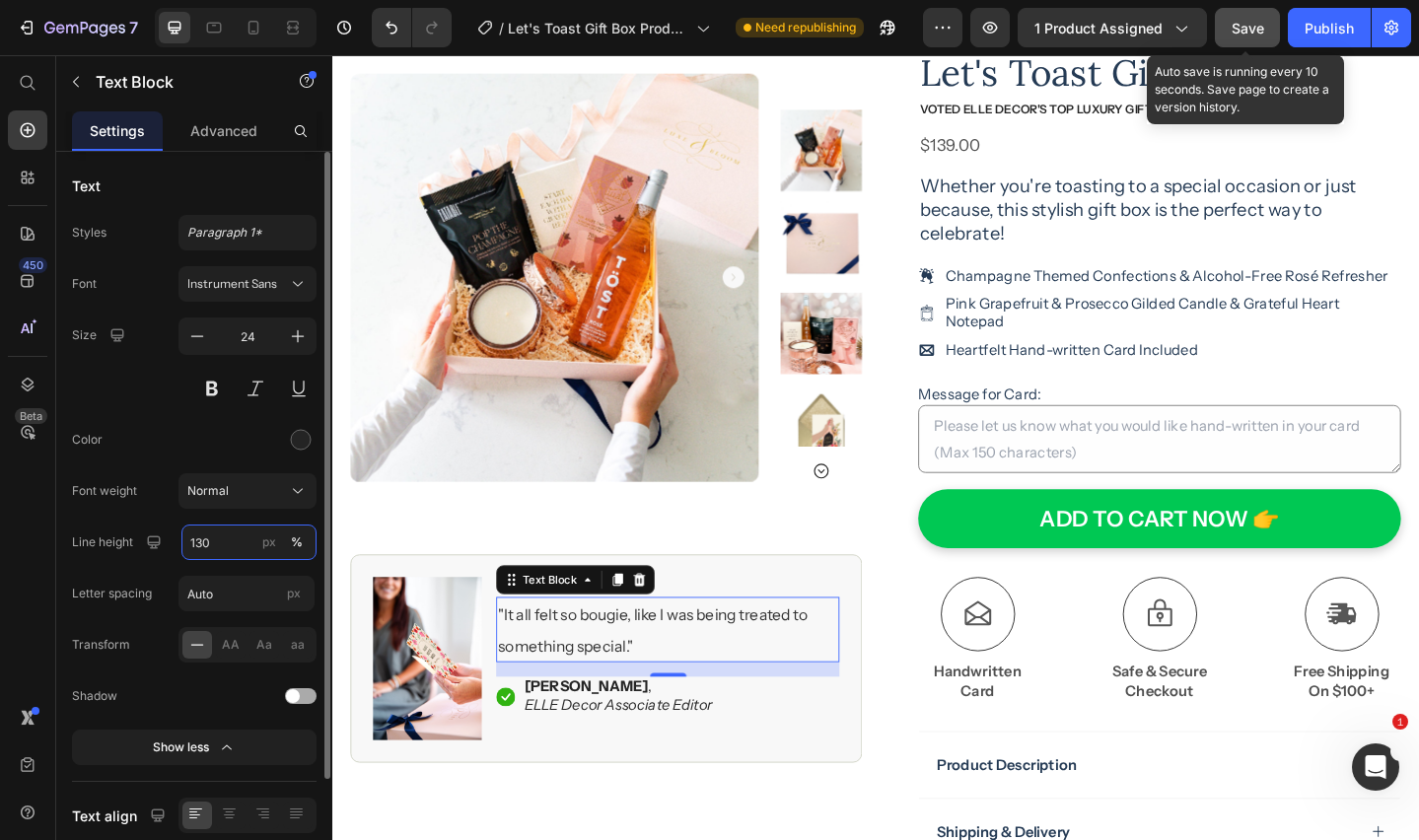 click on "130" at bounding box center [248, 542] 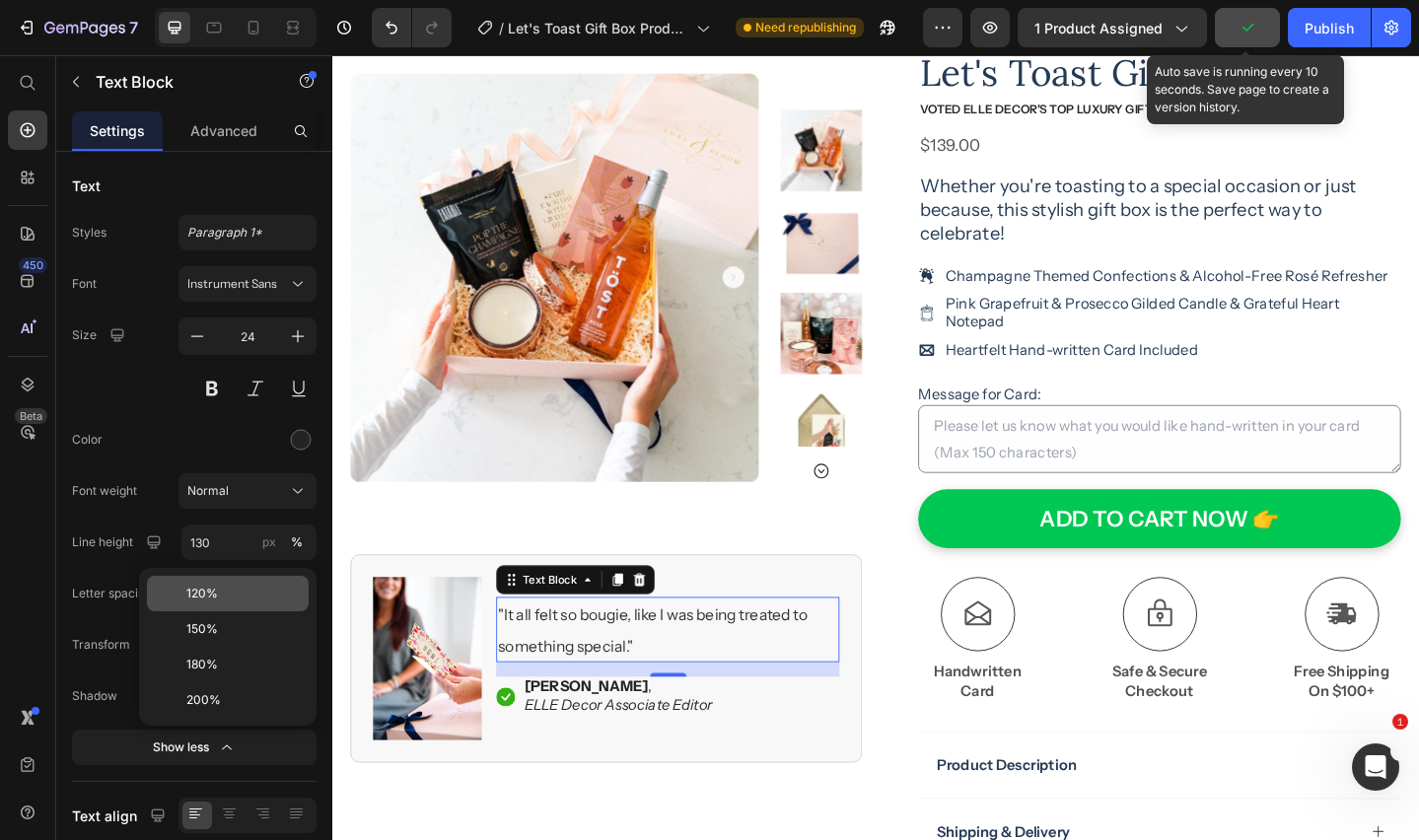 click on "120%" at bounding box center (244, 594) 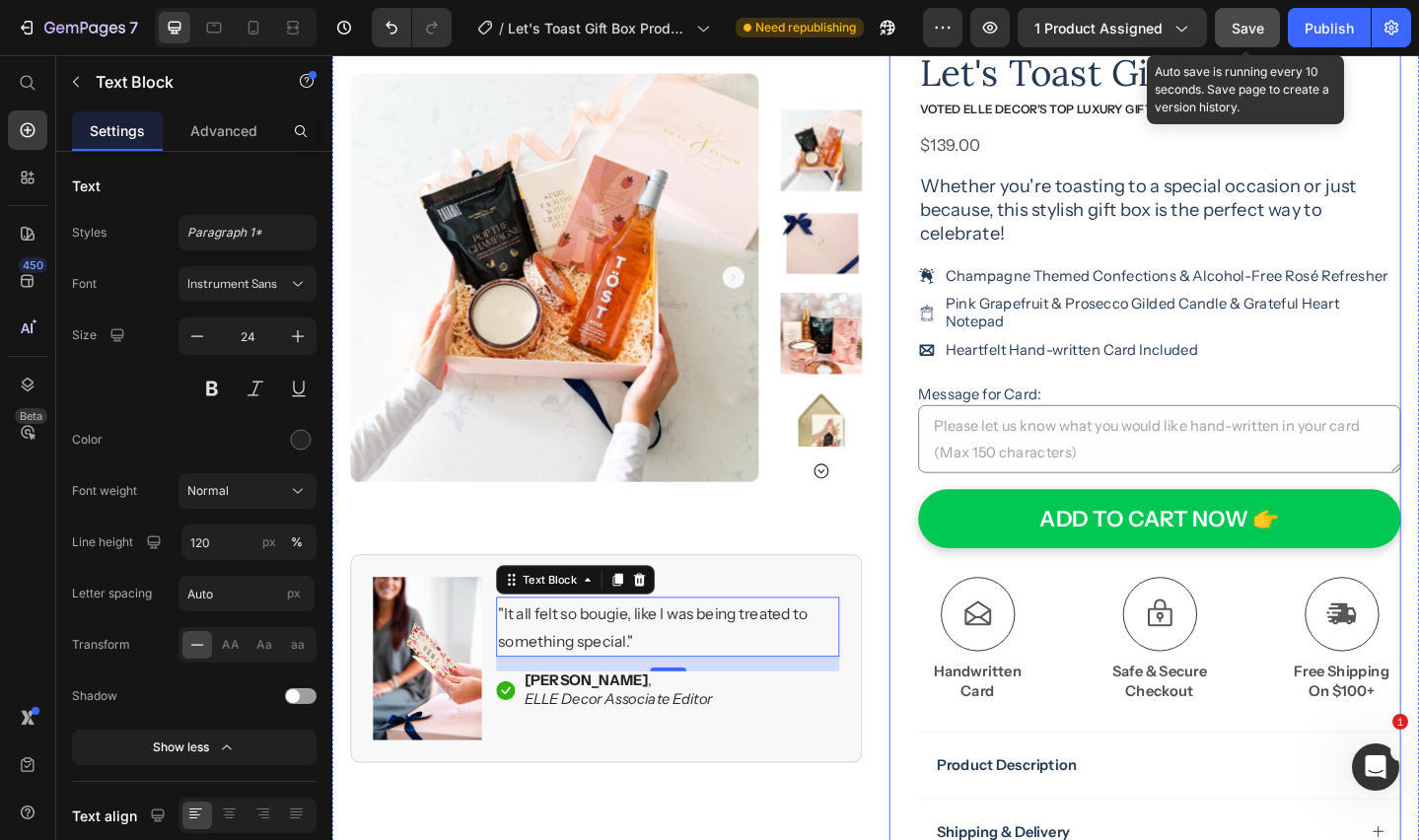 click on "Icon Icon Icon Icon Icon Icon List (30 Reviews) Text Block Row Let's Toast Gift Box Product Title VOTED ELLE Decor's Top Luxury gift boxes Text Block $139.00 Product Price Whether you're toasting to a special occasion or just because, this stylish gift box is the perfect way to celebrate! Text Block
Champagne Themed Confections & Alcohol-Free Rosé Refresher Pink Grapefruit & Prosecco Gilded Candle & Grateful Heart Notepad
Heartfelt Hand-written Card Included  Item List Message for Card: Product Custom Field ADD TO CART NOW 👉 Add to Cart
Icon Free Shipping On $100+ Text Block
Icon  Handwritten Card Text Block
Icon Safe & Secure Checkout Text Block Row Image Icon Icon Icon Icon Icon Icon List “I ordered two curated boxes for my friends. They loved it! They were impressed with the quality of items and the beautiful packaging. I will def be ordering again....maybe even for myself!” Text Block
Icon Text Block Row Row" at bounding box center (1217, 526) 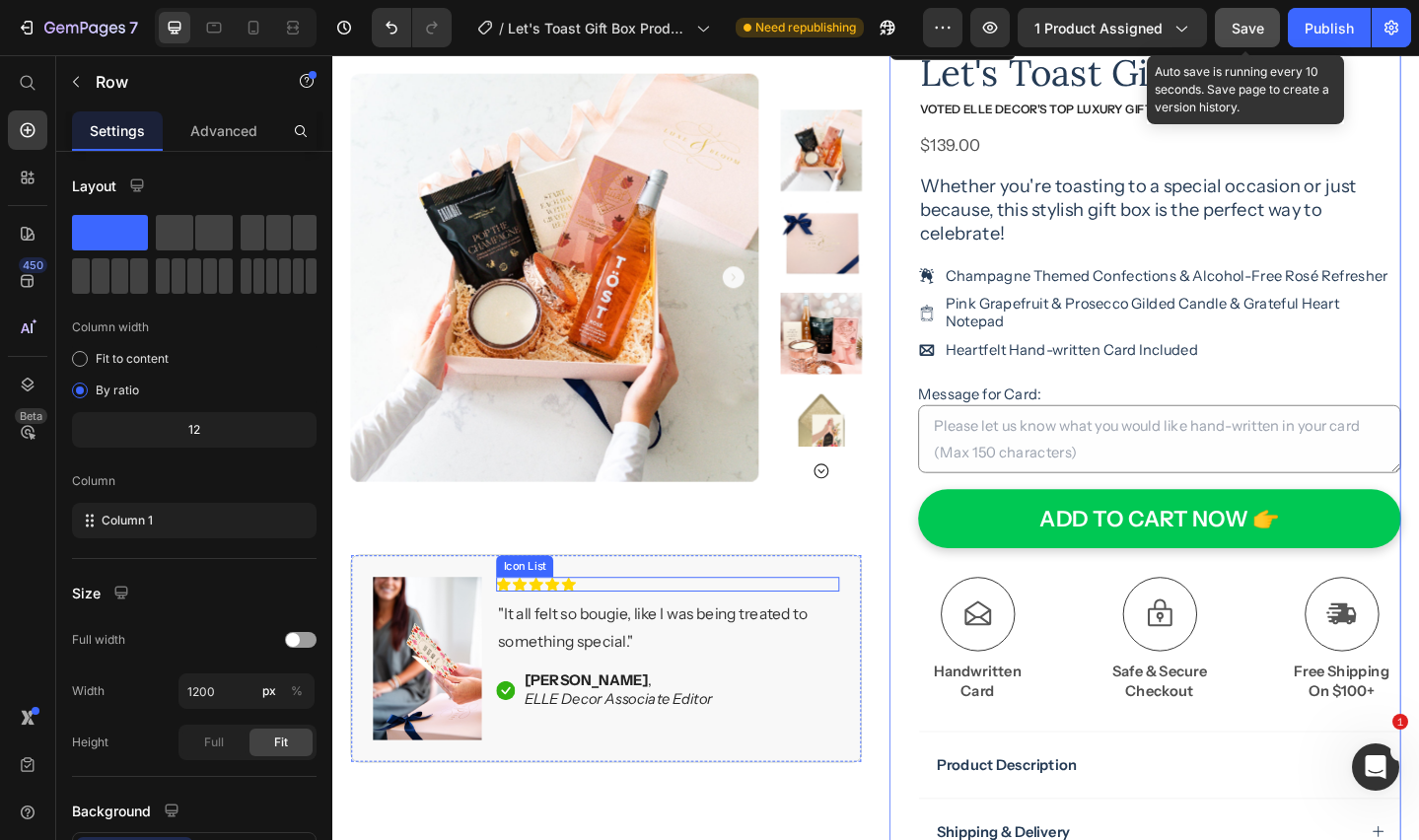 click on "Icon Icon Icon Icon Icon" at bounding box center [697, 631] 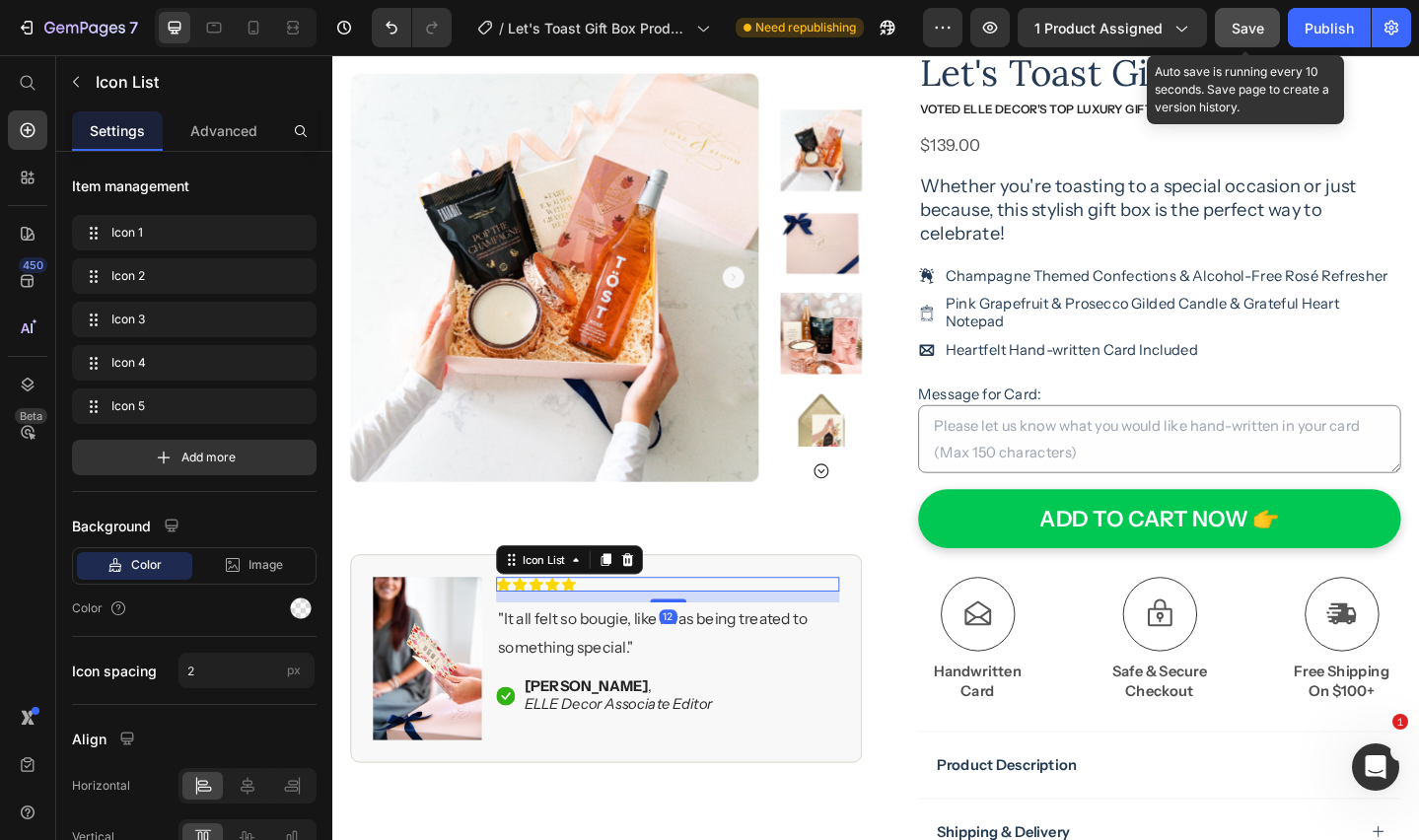 drag, startPoint x: 699, startPoint y: 643, endPoint x: 803, endPoint y: 638, distance: 104.12012 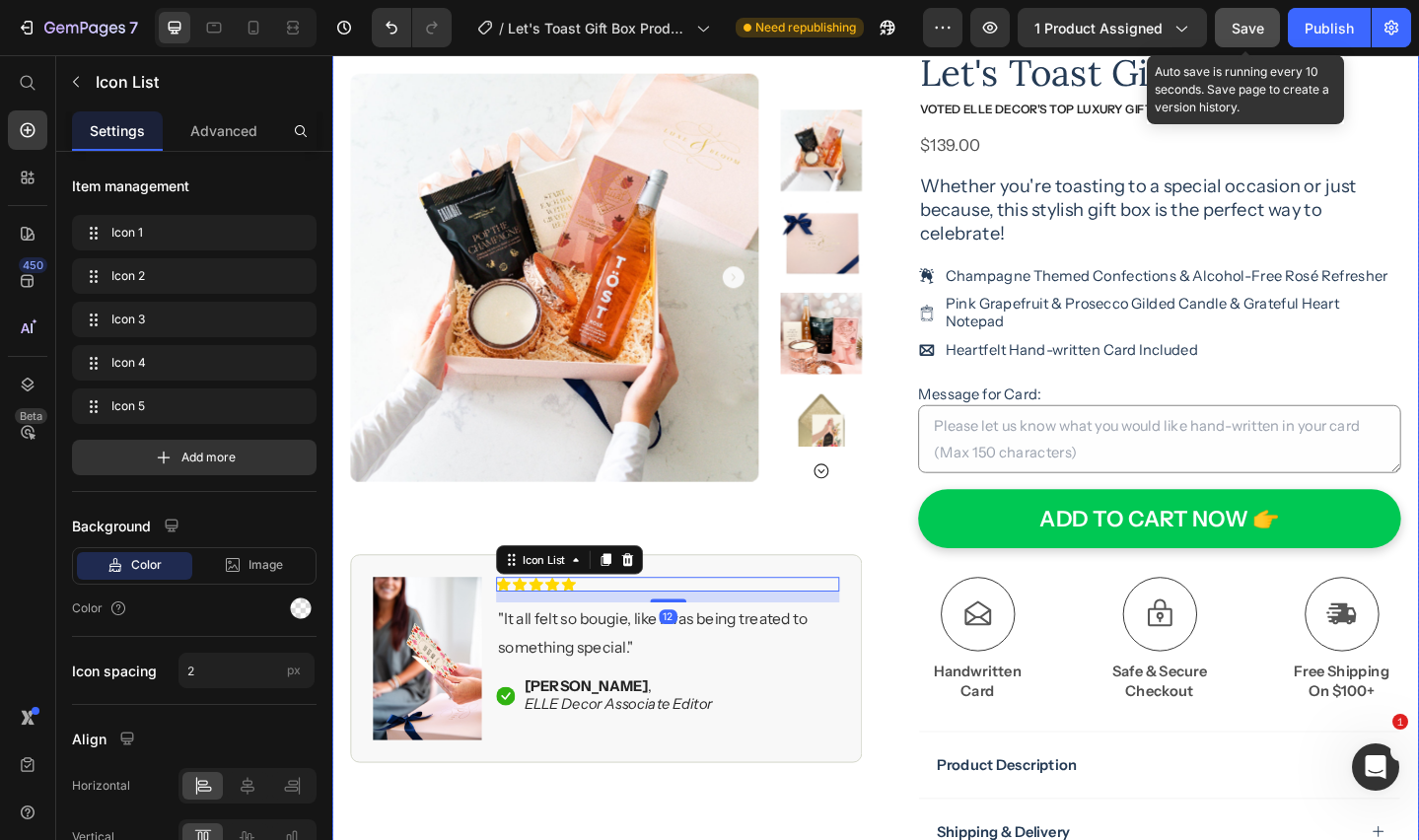 click on "Product Images Image Icon Icon Icon Icon Icon Icon List   12 "It all felt so bougie, like I was being treated to something special." Text Block
Icon [PERSON_NAME] ,  ELLE Decor Associate Editor Text Block Row Row Row Icon Icon Icon Icon Icon Icon List (30 Reviews) Text Block Row Let's Toast Gift Box Product Title VOTED ELLE Decor's Top Luxury gift boxes Text Block $139.00 Product Price Whether you're toasting to a special occasion or just because, this stylish gift box is the perfect way to celebrate! Text Block
Champagne Themed Confections & Alcohol-Free Rosé Refresher Pink Grapefruit & Prosecco Gilded Candle & Grateful Heart Notepad
Heartfelt Hand-written Card Included  Item List Message for Card: Product Custom Field ADD TO CART NOW 👉 Add to Cart
Icon Free Shipping On $100+ Text Block
Icon  Handwritten Card Text Block
Icon Safe & Secure Checkout Text Block Row Image Icon" at bounding box center [924, 503] 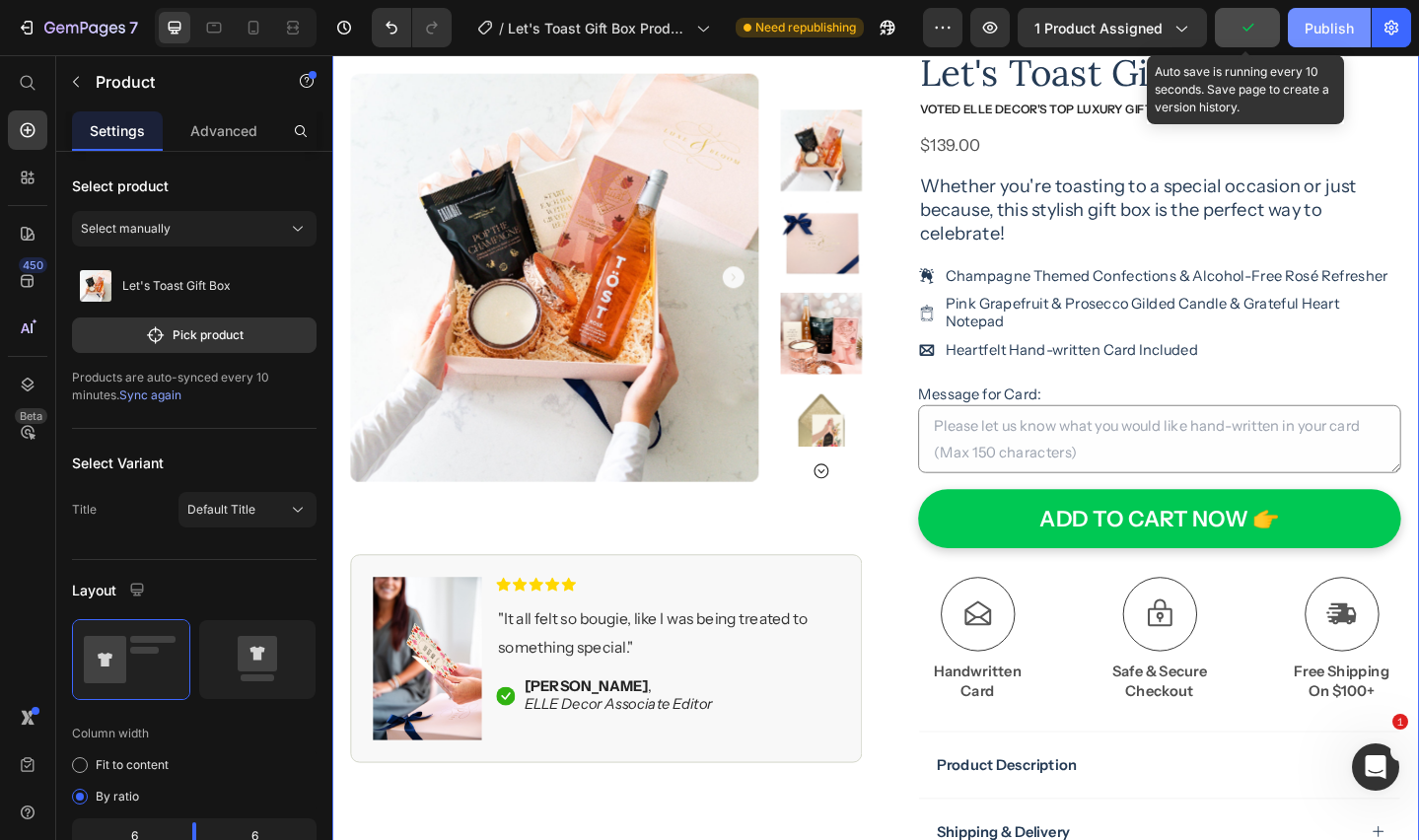 drag, startPoint x: 1306, startPoint y: 34, endPoint x: 950, endPoint y: 168, distance: 380.38402 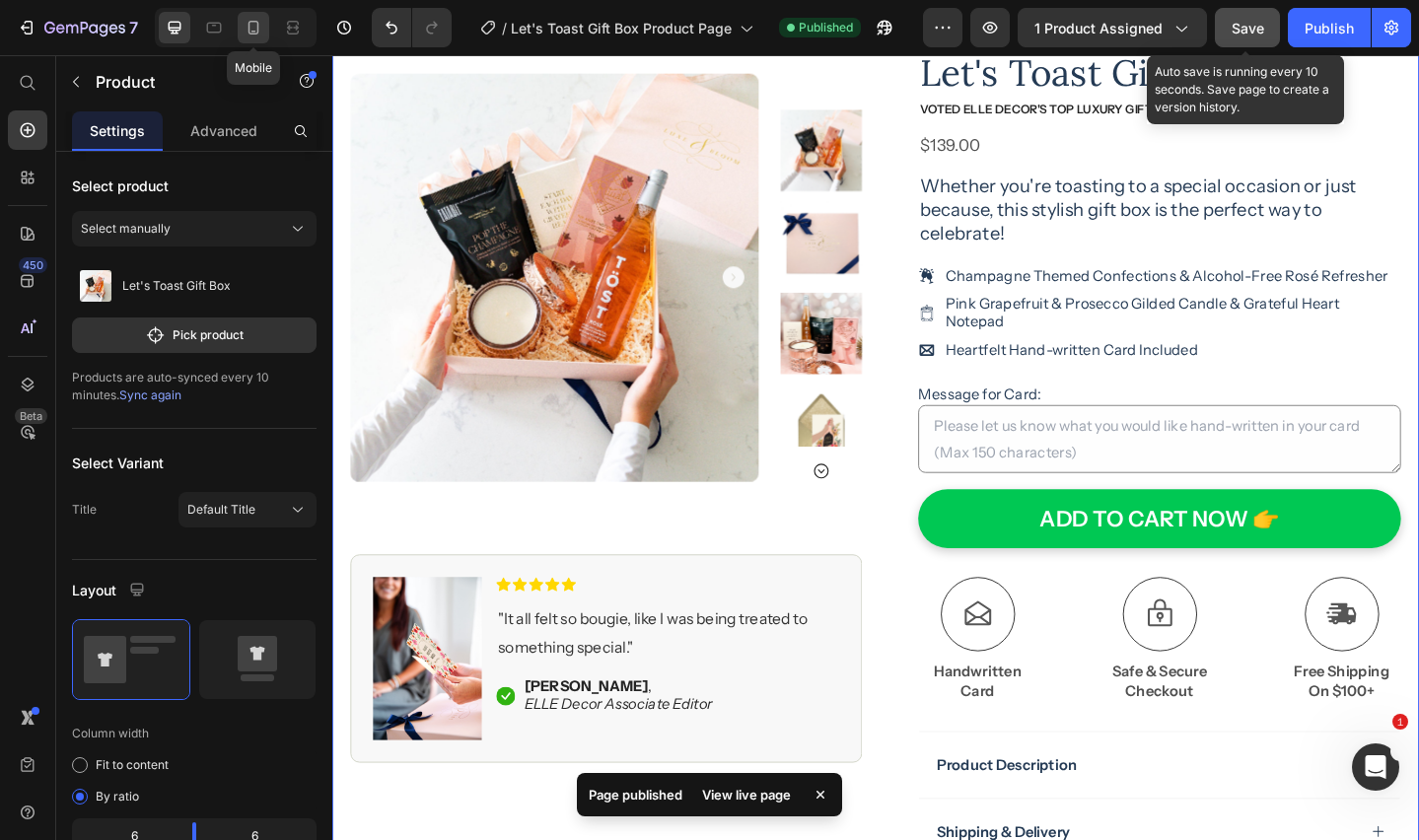 click 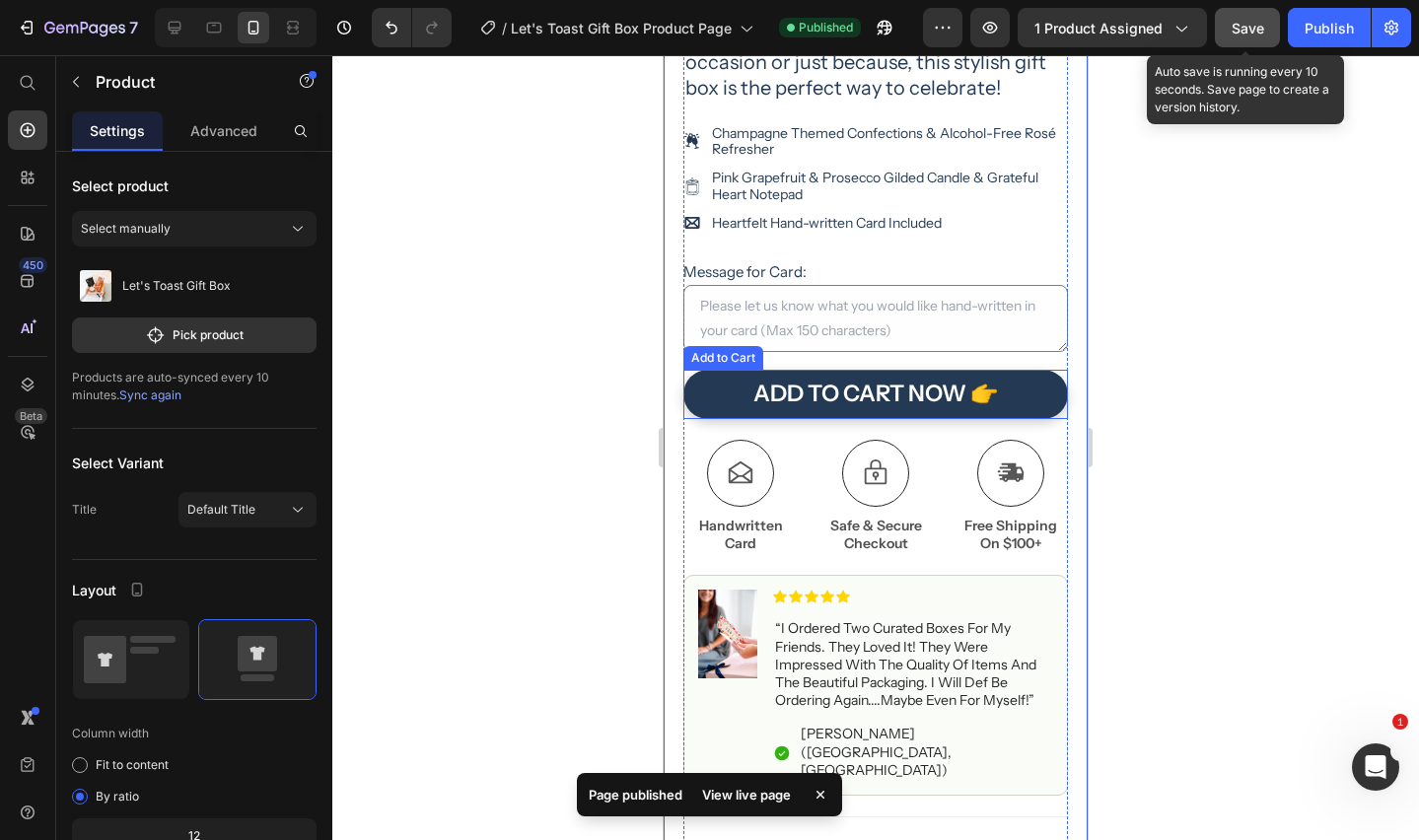 scroll, scrollTop: 778, scrollLeft: 0, axis: vertical 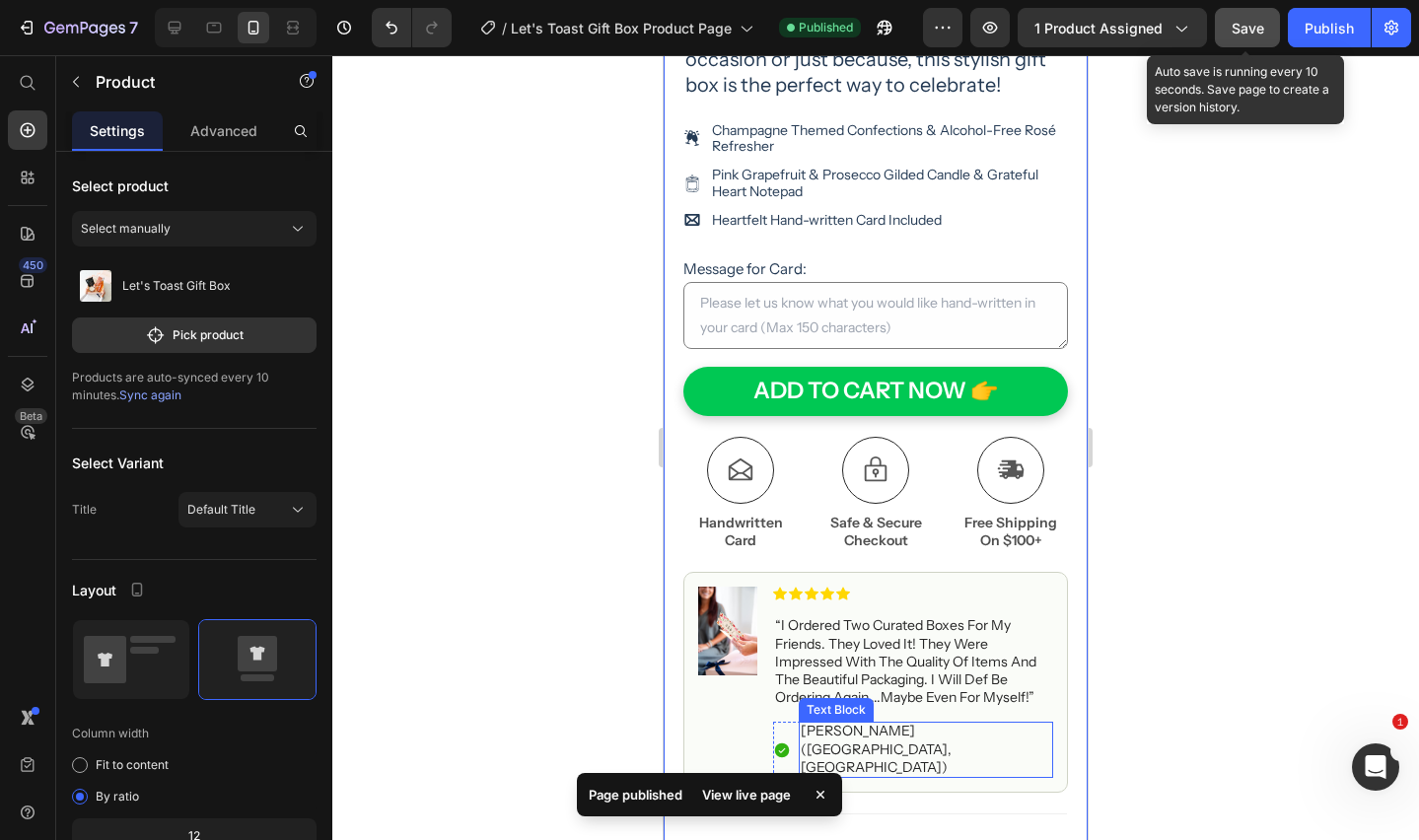 click on "[PERSON_NAME] ([GEOGRAPHIC_DATA], [GEOGRAPHIC_DATA])" at bounding box center (926, 748) 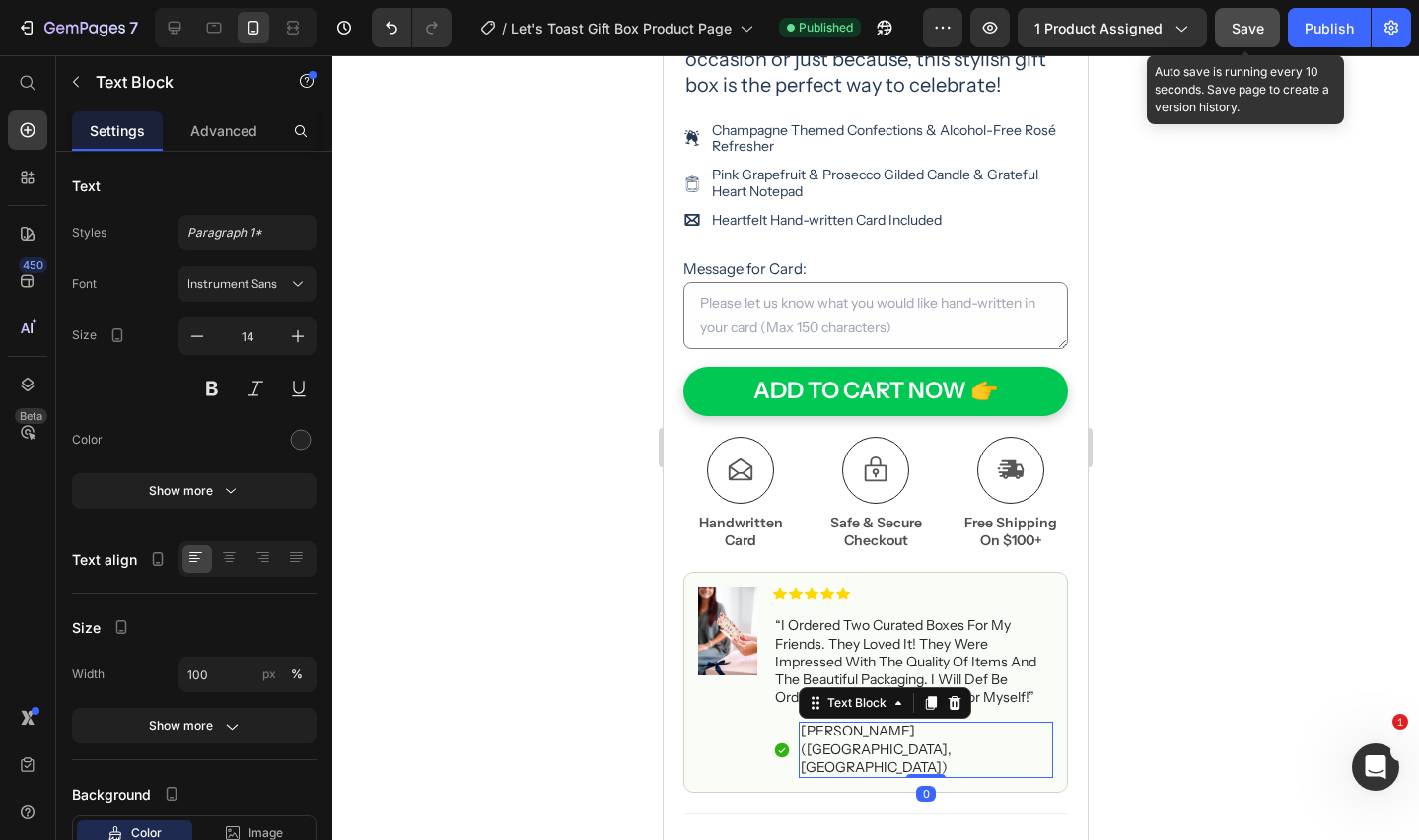 click on "[PERSON_NAME] ([GEOGRAPHIC_DATA], [GEOGRAPHIC_DATA])" at bounding box center [926, 748] 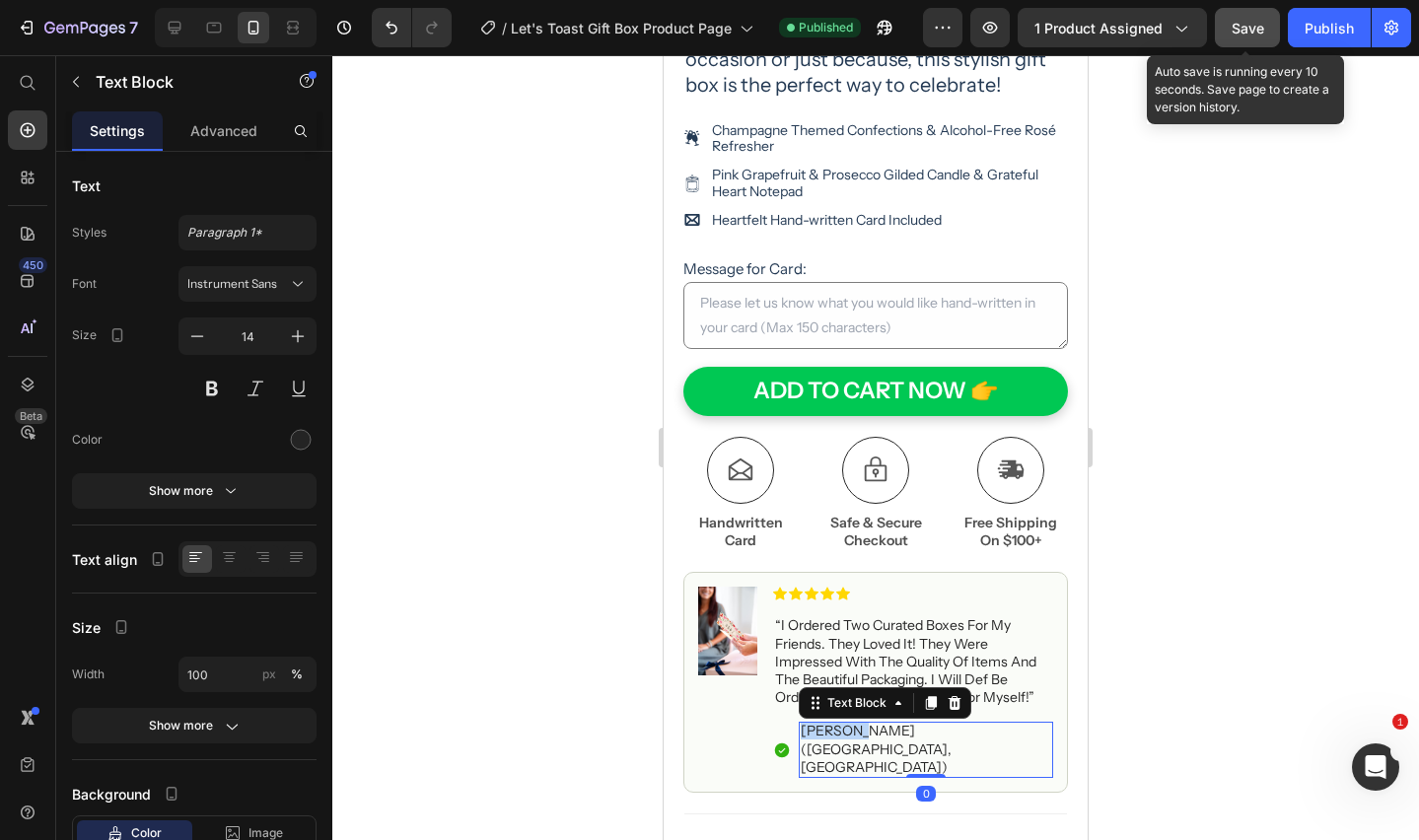 click on "[PERSON_NAME] ([GEOGRAPHIC_DATA], [GEOGRAPHIC_DATA])" at bounding box center (926, 748) 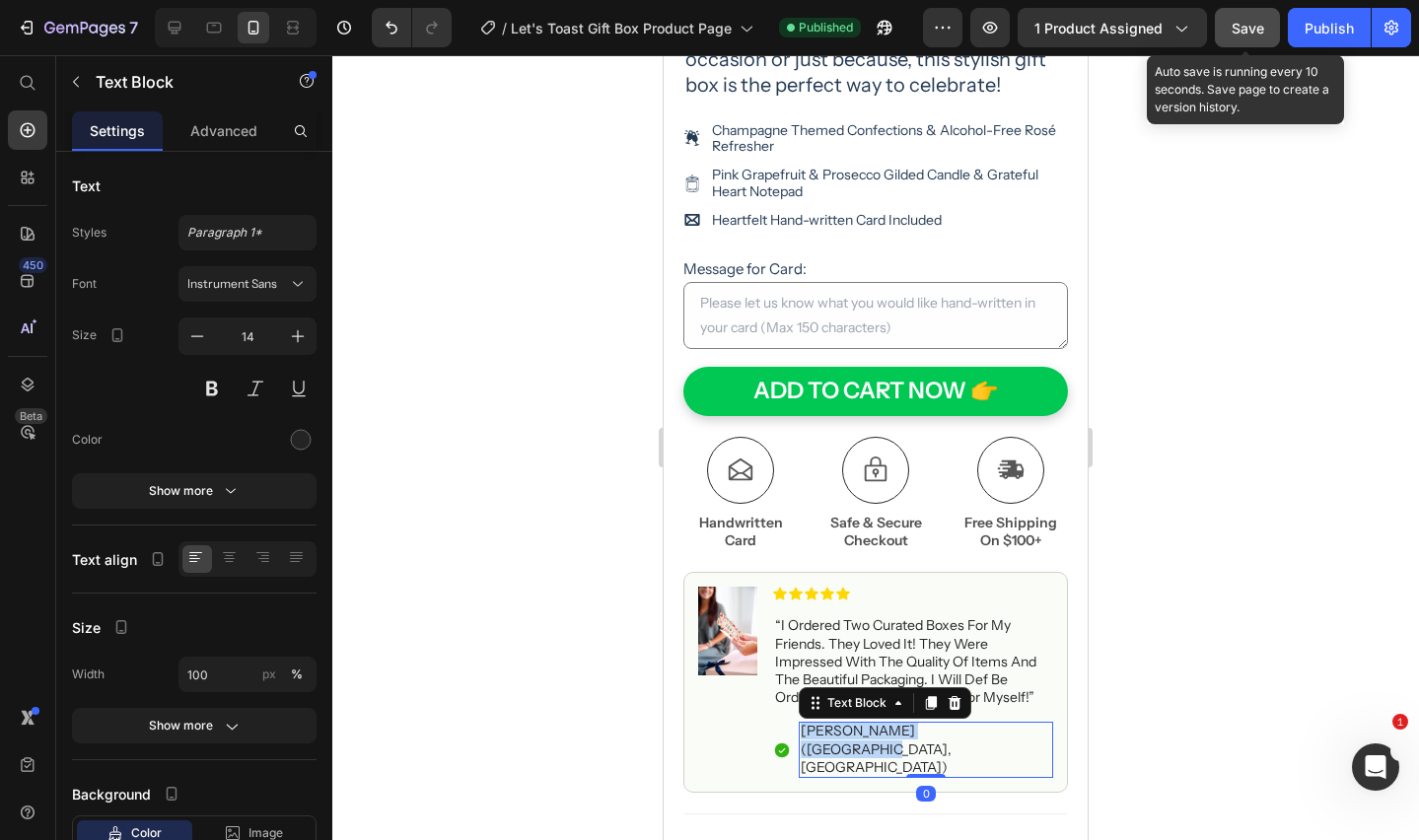 click on "[PERSON_NAME] ([GEOGRAPHIC_DATA], [GEOGRAPHIC_DATA])" at bounding box center (926, 748) 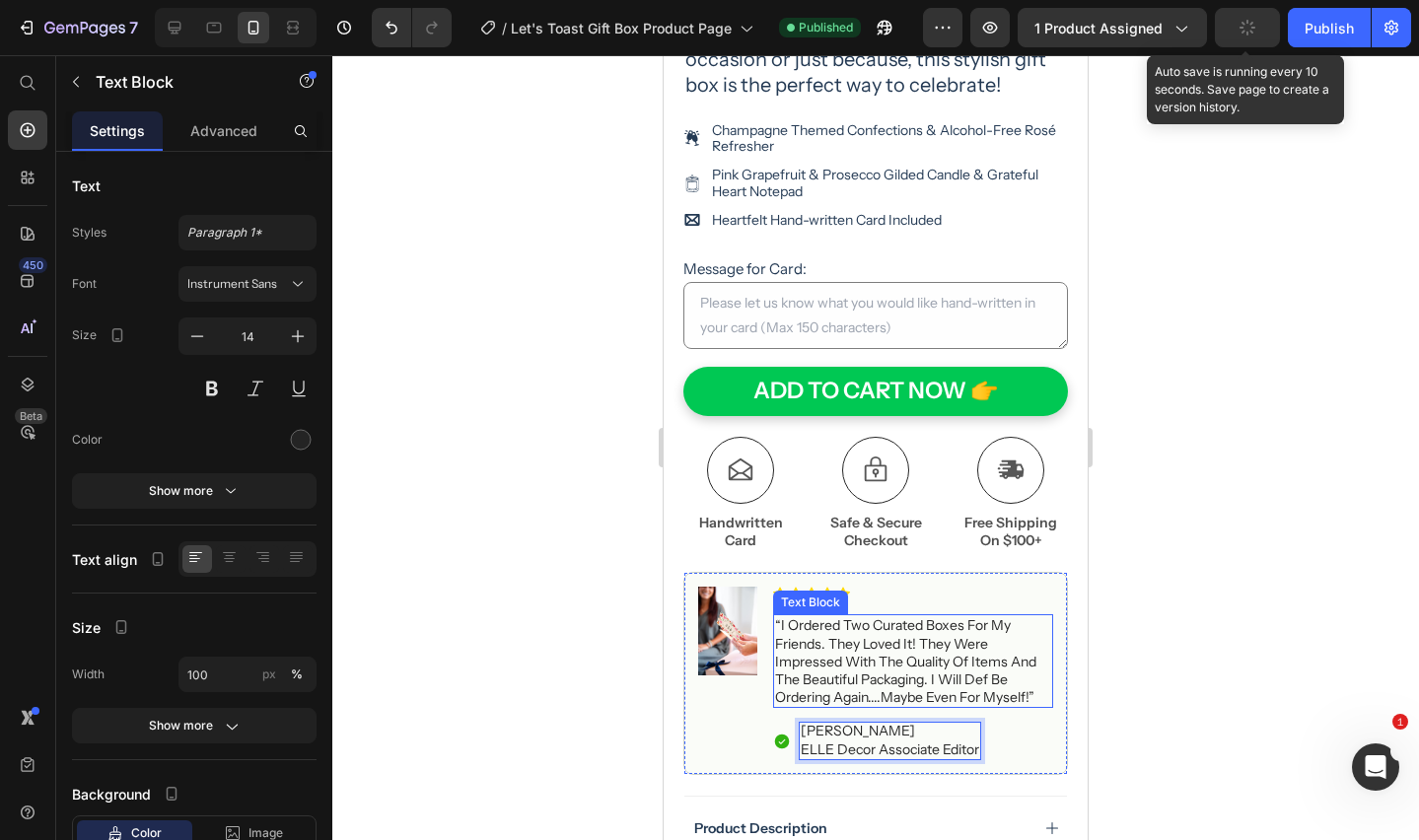 click on "“I ordered two curated boxes for my friends. They loved it! They were impressed with the quality of items and the beautiful packaging. I will def be ordering again....maybe even for myself!”" at bounding box center (913, 661) 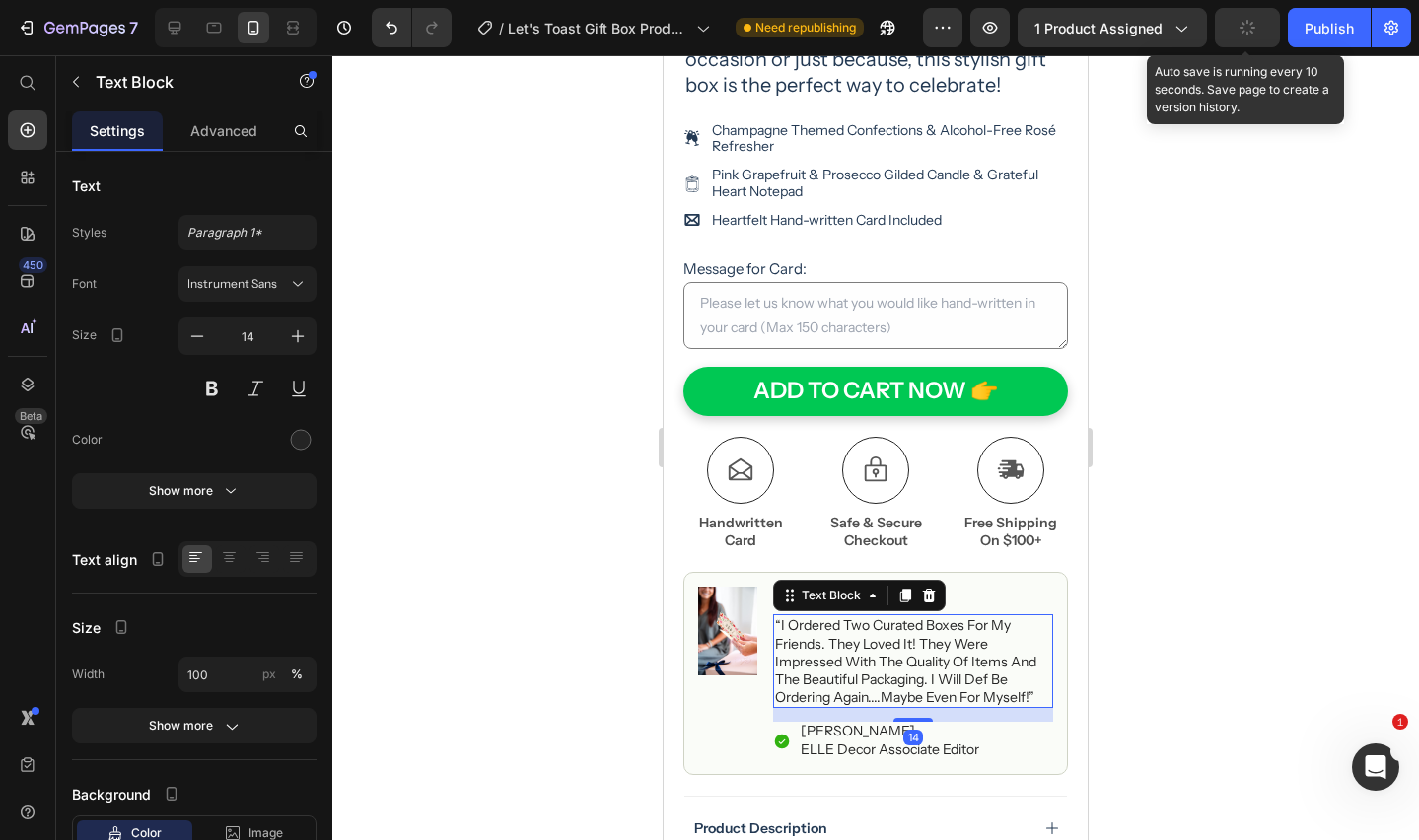 click on "“I ordered two curated boxes for my friends. They loved it! They were impressed with the quality of items and the beautiful packaging. I will def be ordering again....maybe even for myself!”" at bounding box center [913, 661] 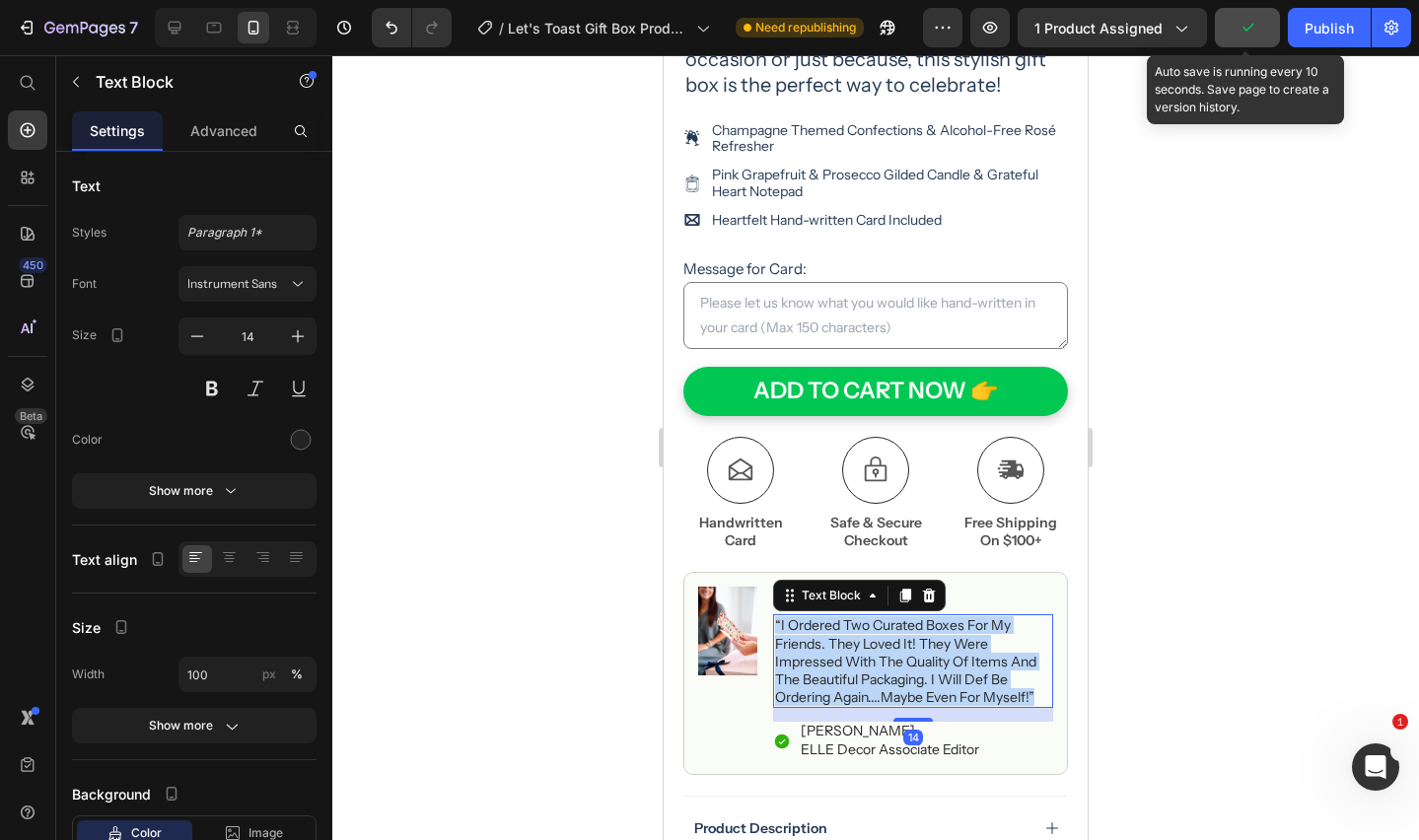 click on "“I ordered two curated boxes for my friends. They loved it! They were impressed with the quality of items and the beautiful packaging. I will def be ordering again....maybe even for myself!”" at bounding box center [913, 661] 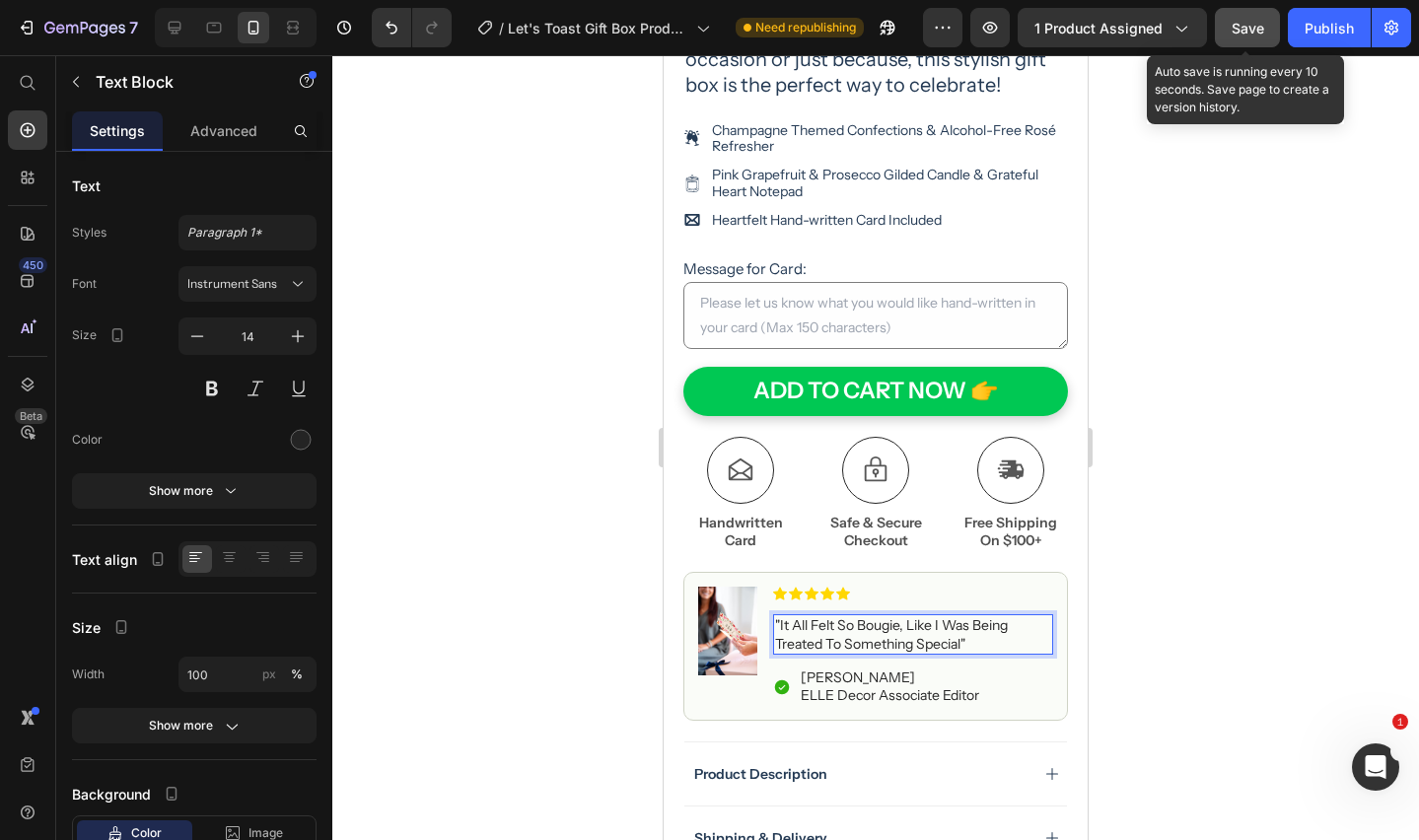 drag, startPoint x: 913, startPoint y: 624, endPoint x: 917, endPoint y: 665, distance: 41.19466 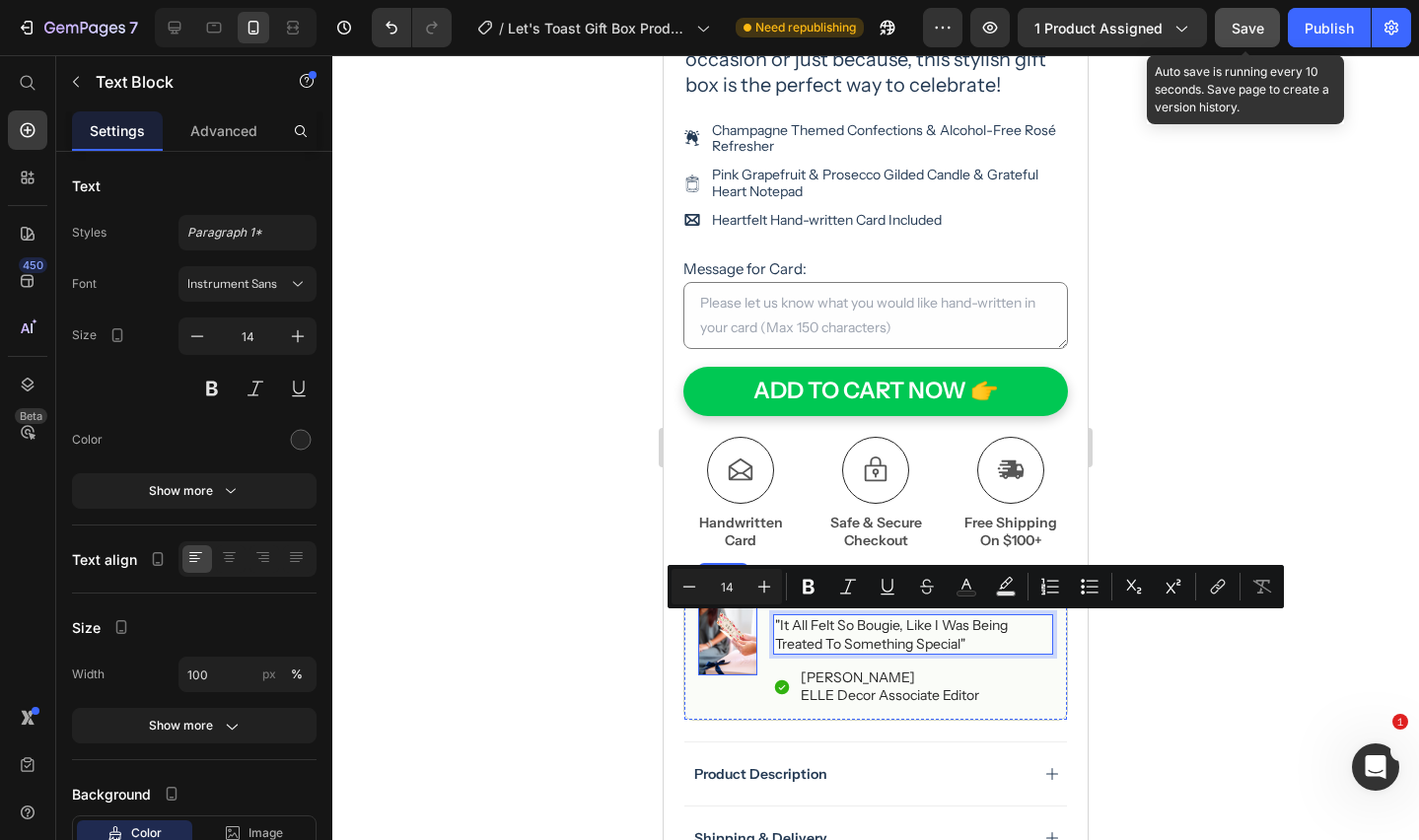 drag, startPoint x: 976, startPoint y: 642, endPoint x: 745, endPoint y: 623, distance: 231.7801 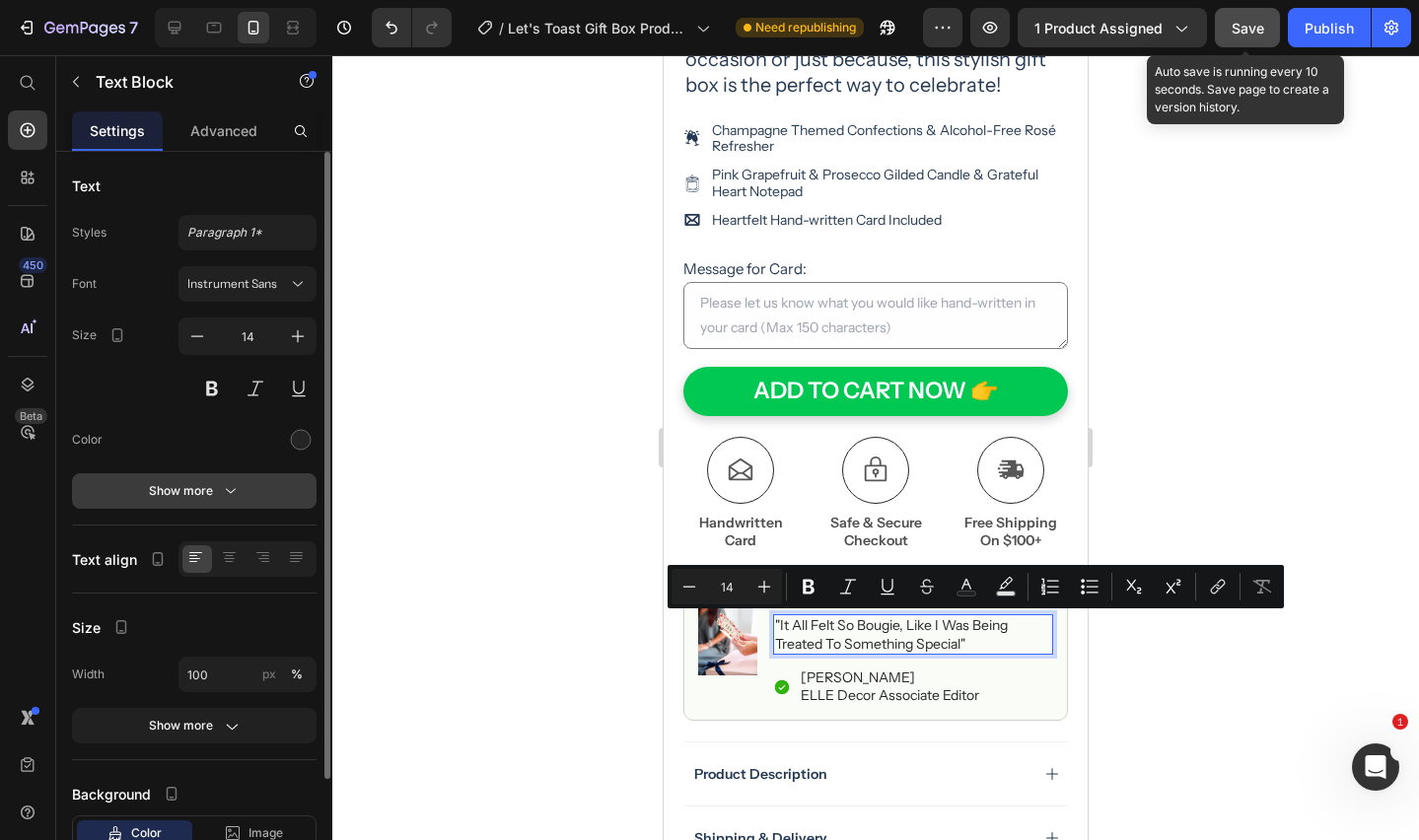click on "Show more" at bounding box center [194, 491] 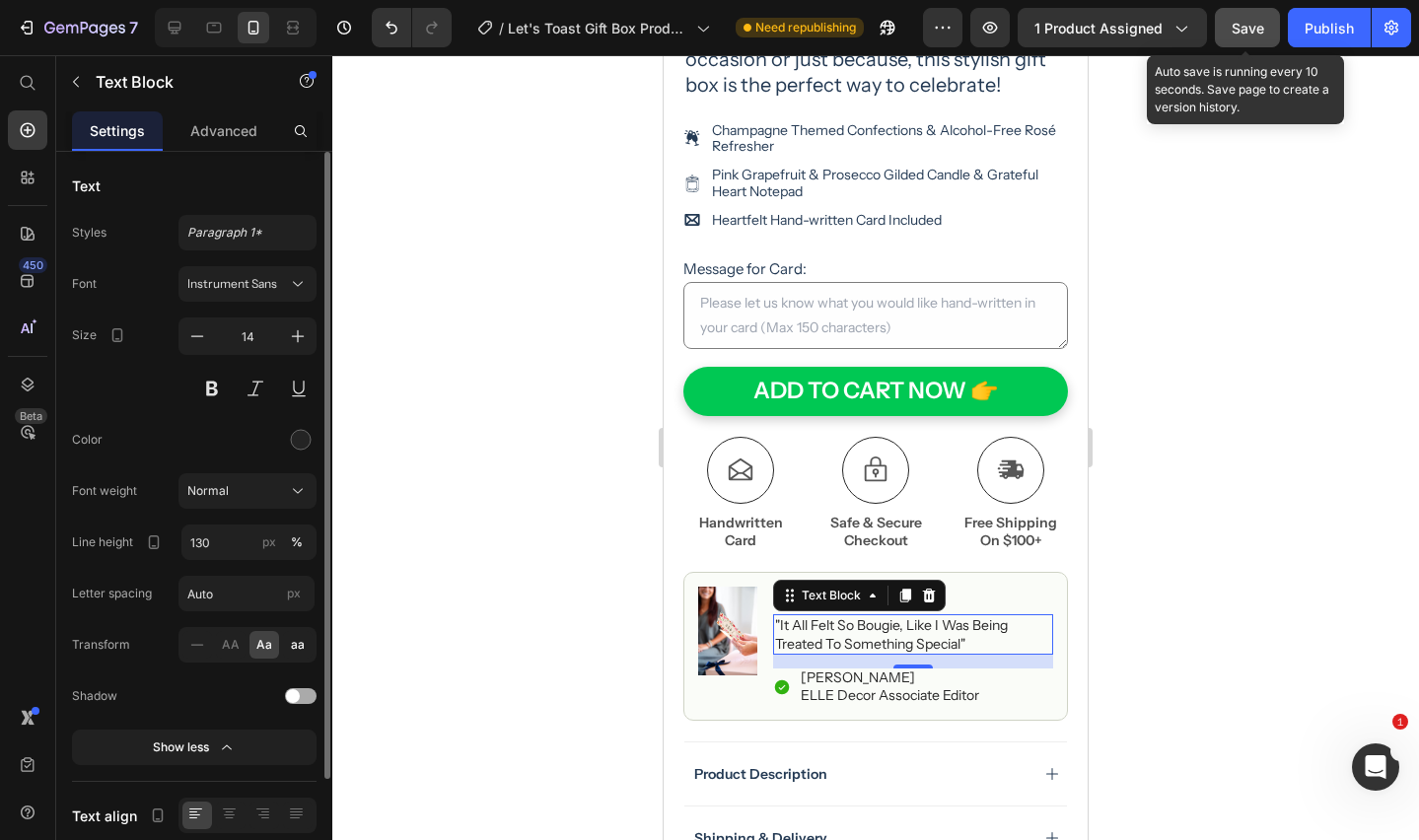 click on "aa" 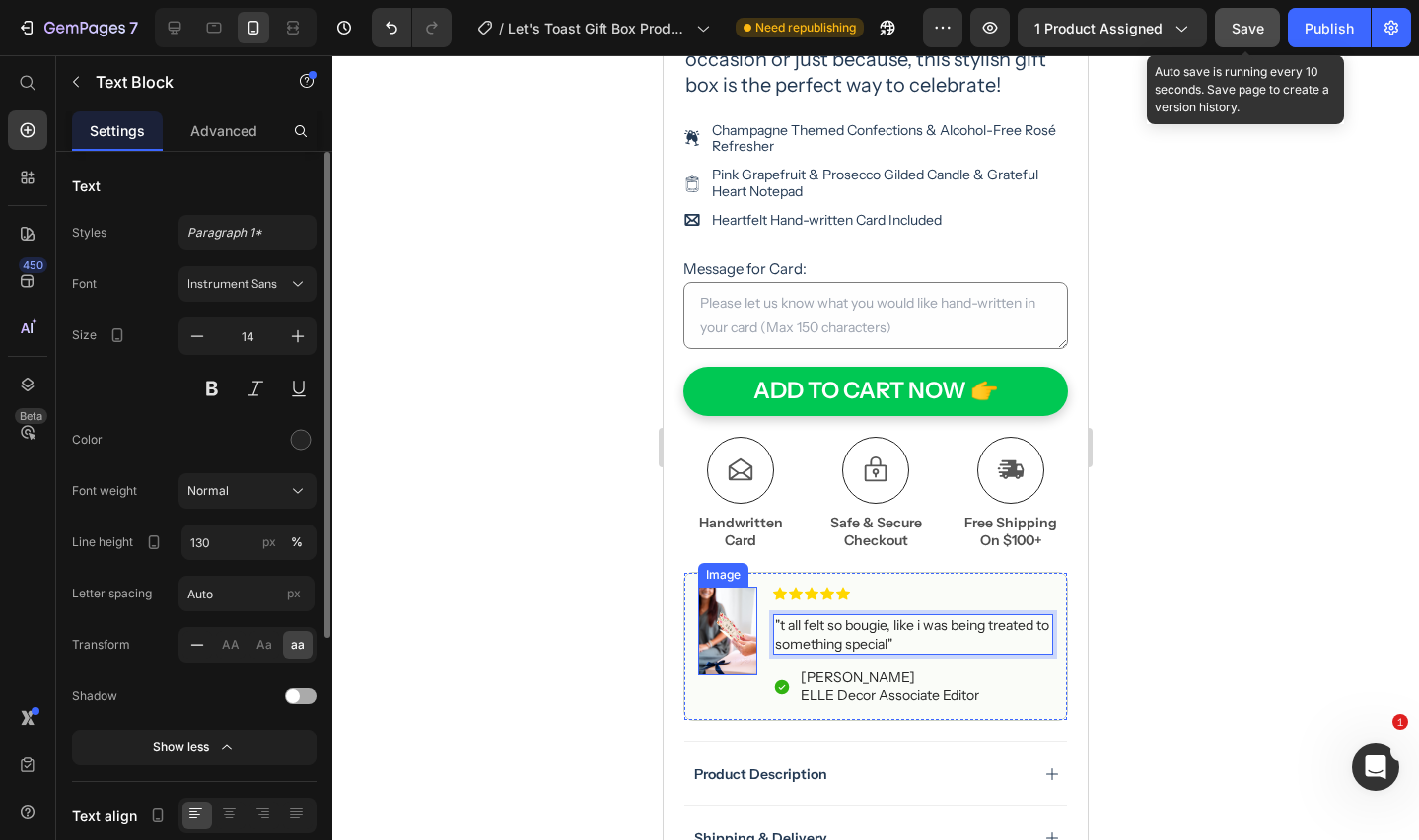 click 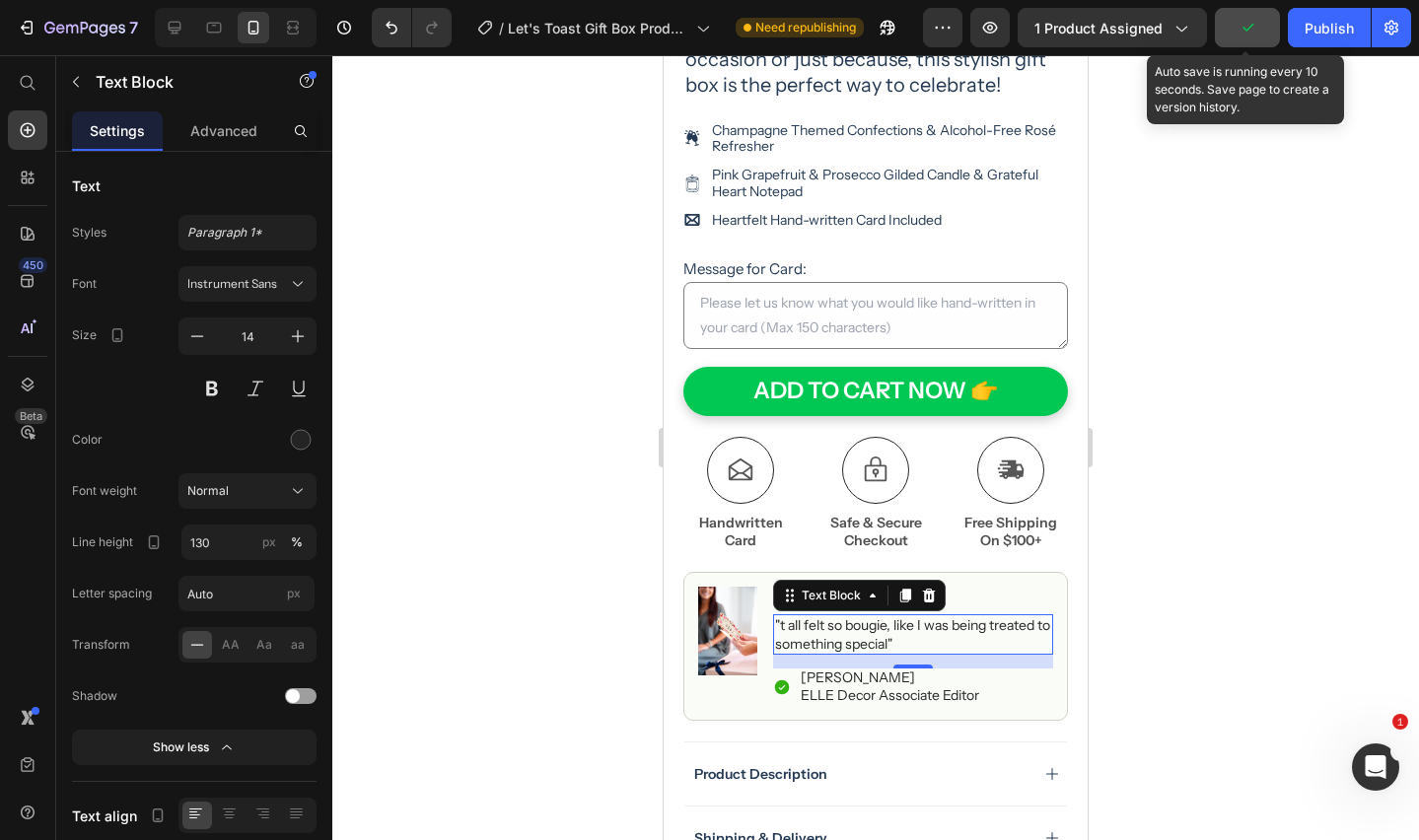 drag, startPoint x: 781, startPoint y: 626, endPoint x: 793, endPoint y: 654, distance: 30.463092 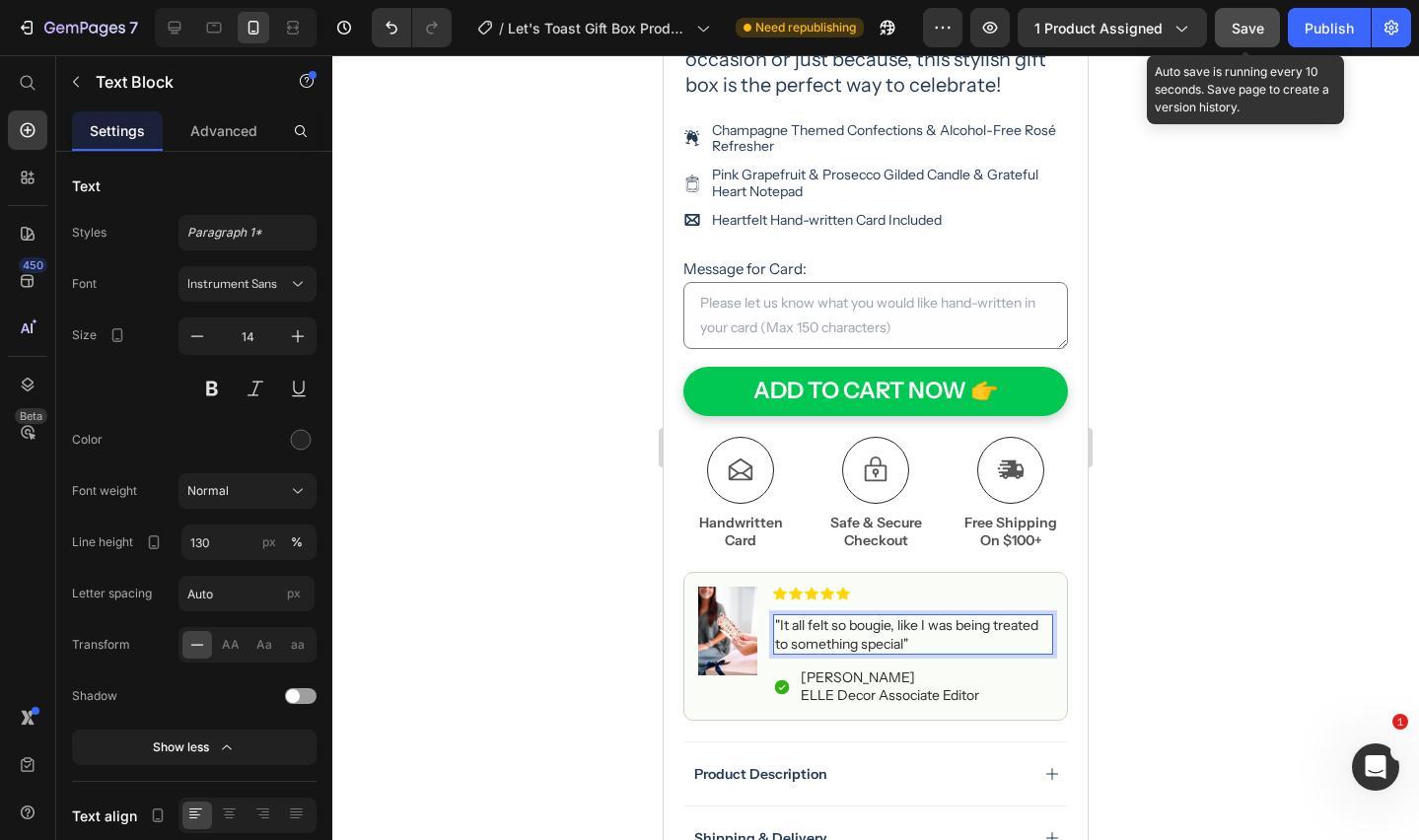 drag, startPoint x: 1140, startPoint y: 608, endPoint x: 1111, endPoint y: 630, distance: 36.40055 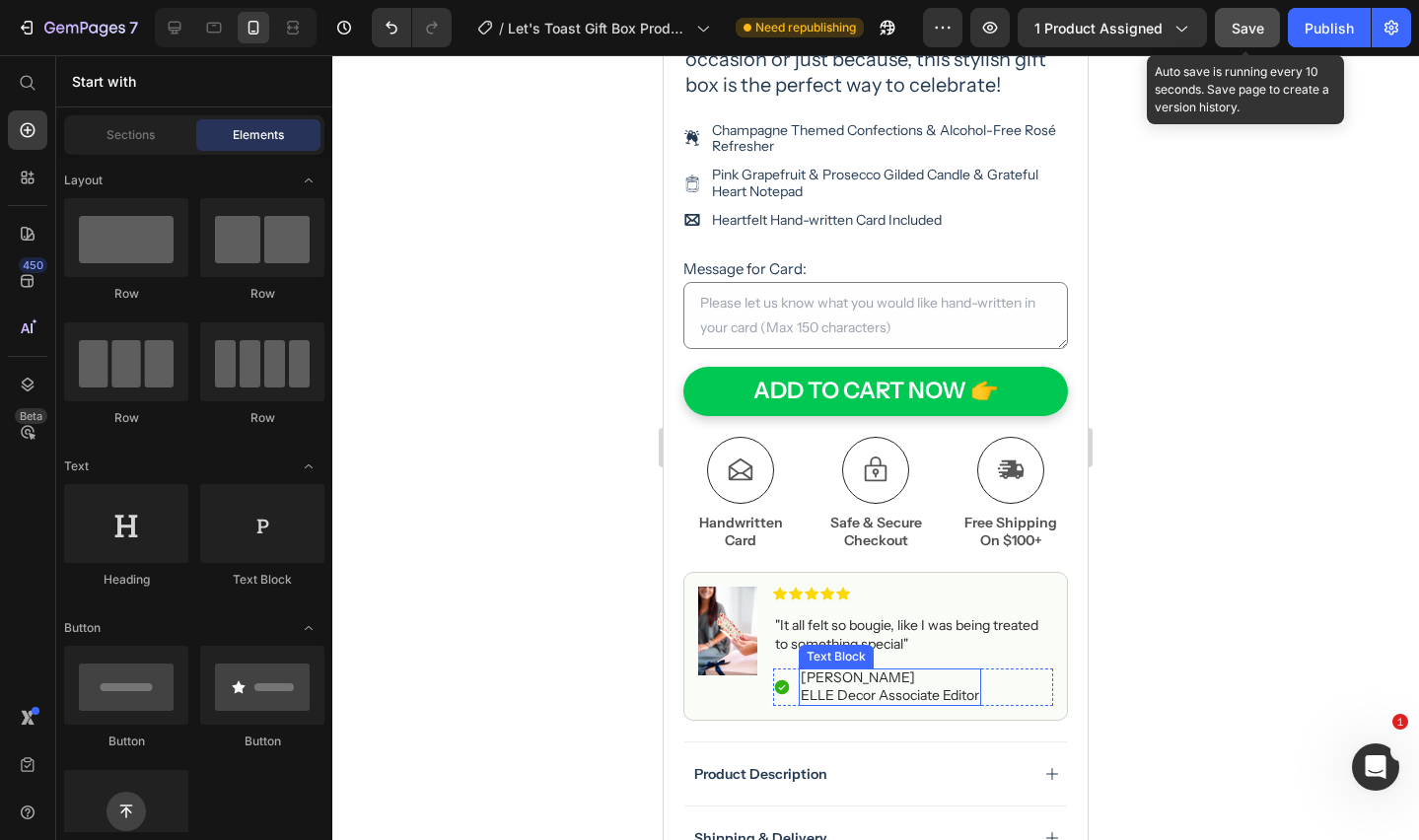 click on "ELLE Decor Associate Editor" at bounding box center (889, 695) 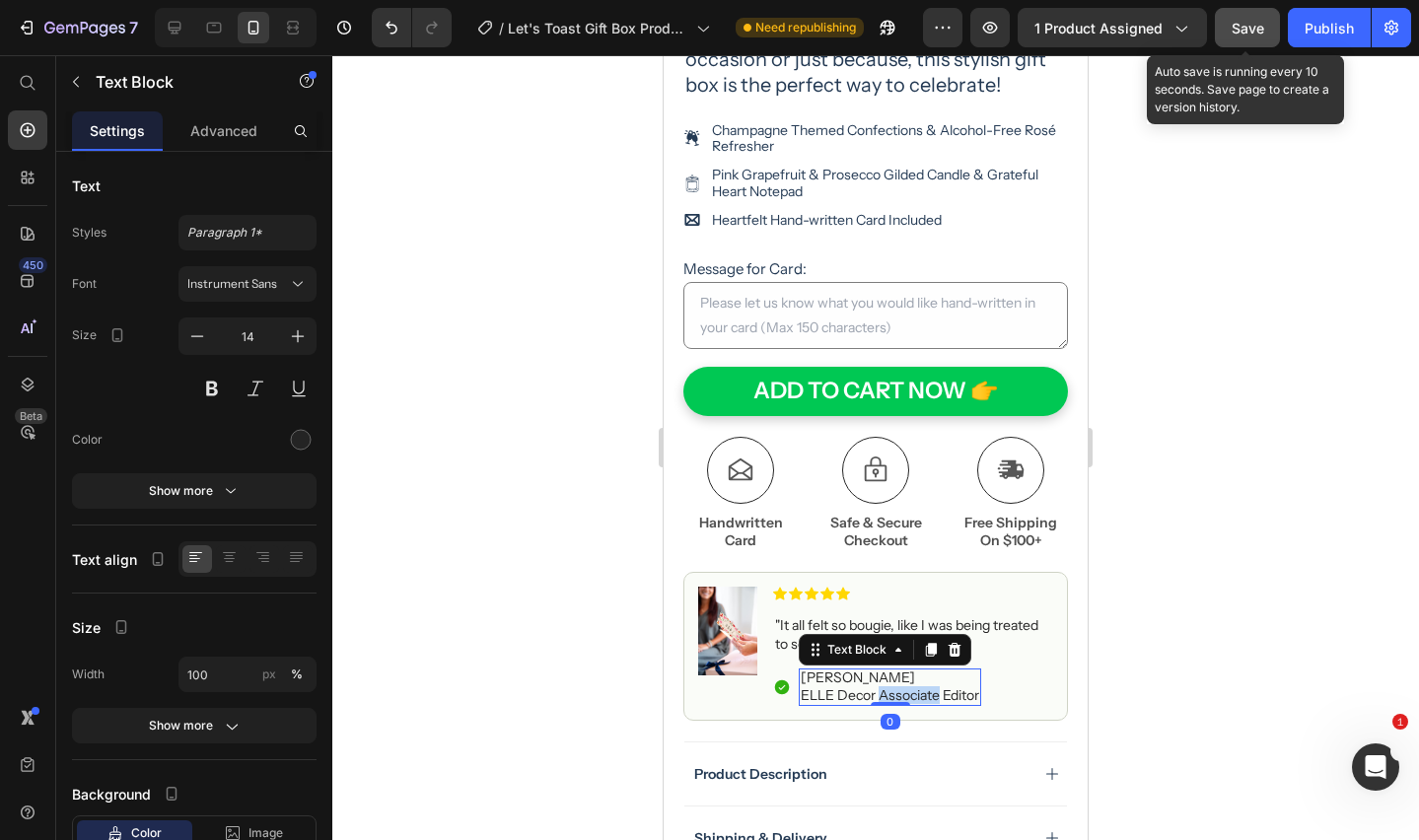 click on "ELLE Decor Associate Editor" at bounding box center (889, 695) 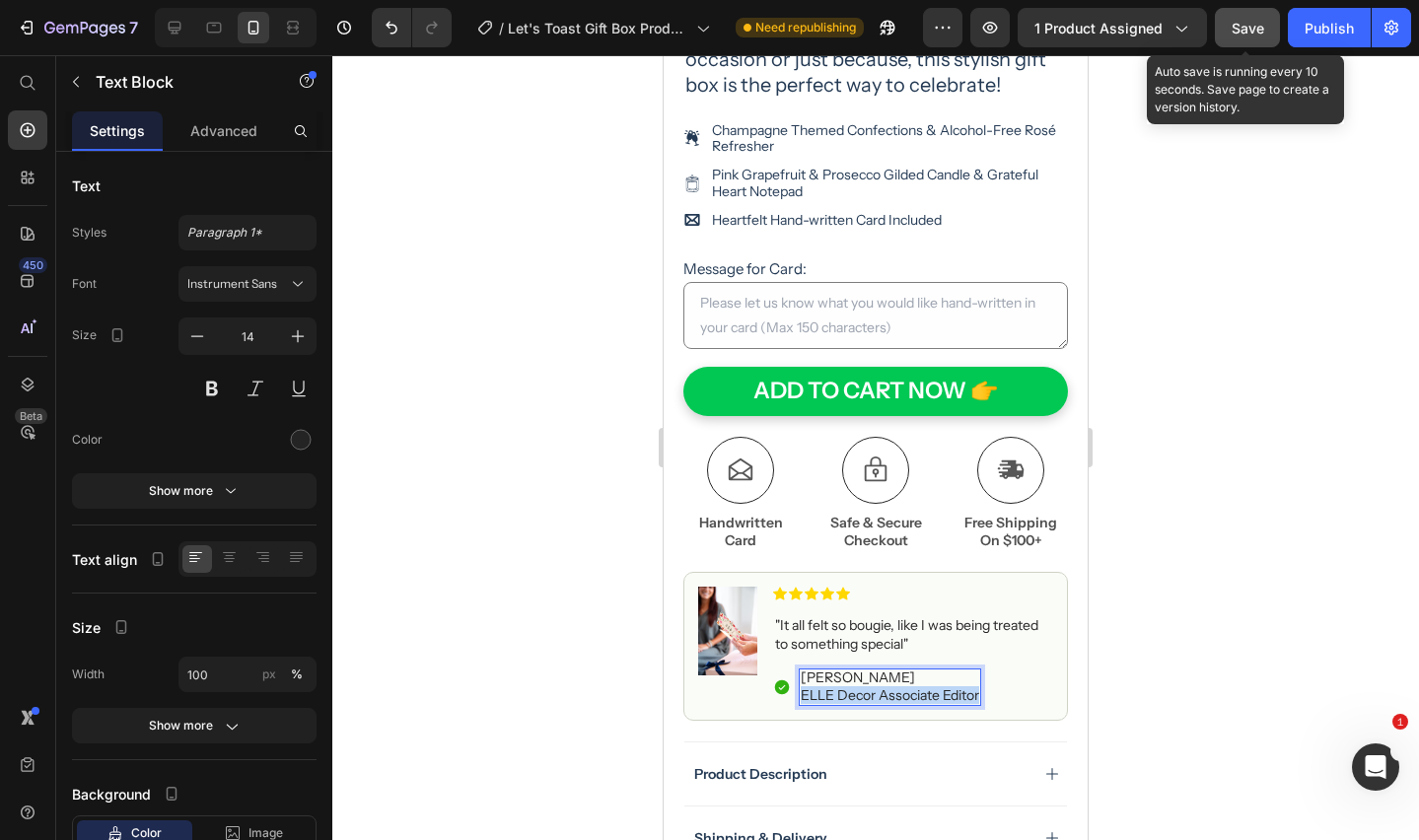 click on "ELLE Decor Associate Editor" at bounding box center (889, 695) 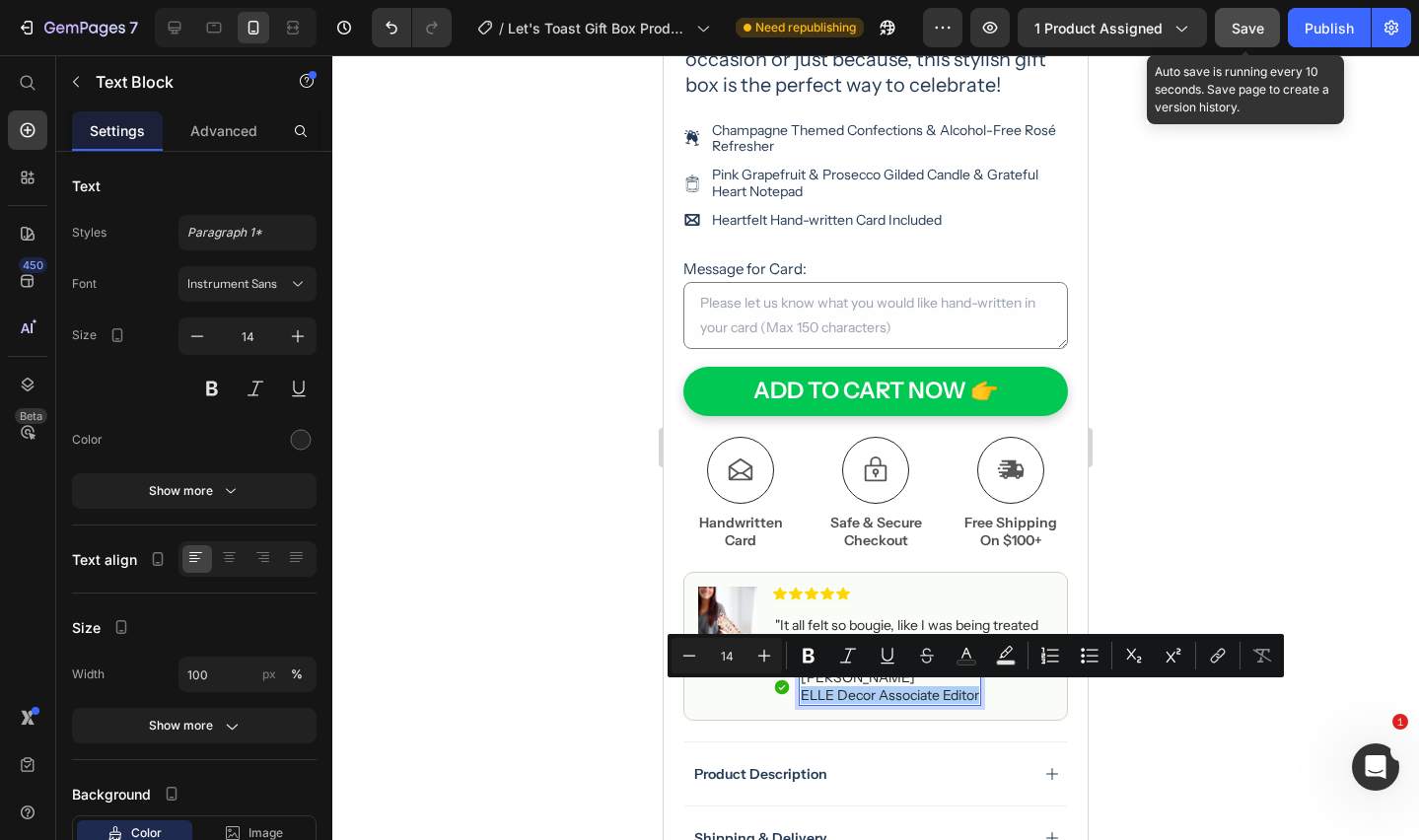 drag, startPoint x: 842, startPoint y: 653, endPoint x: 1247, endPoint y: 570, distance: 413.41746 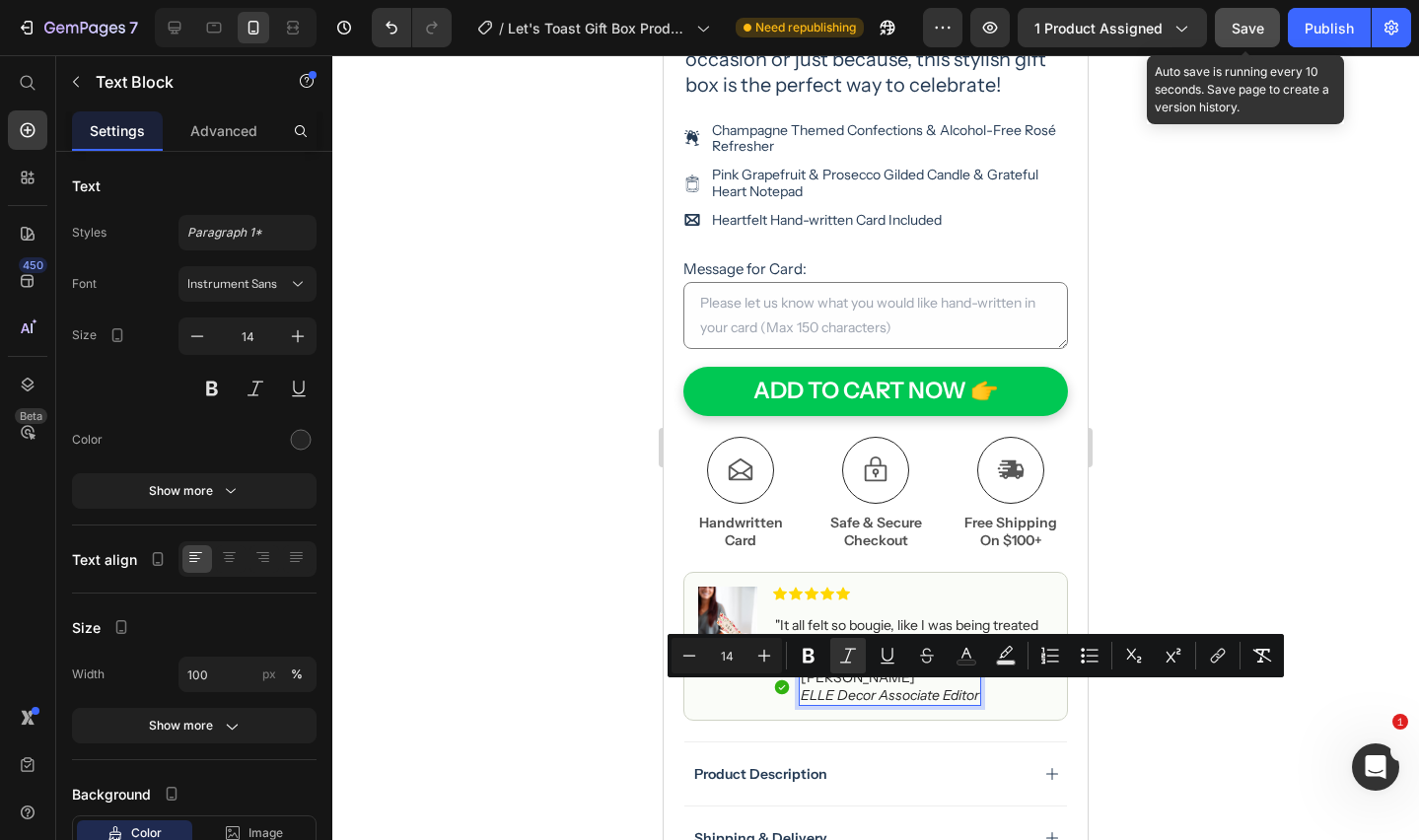 drag, startPoint x: 1263, startPoint y: 542, endPoint x: 1236, endPoint y: 648, distance: 109.38464 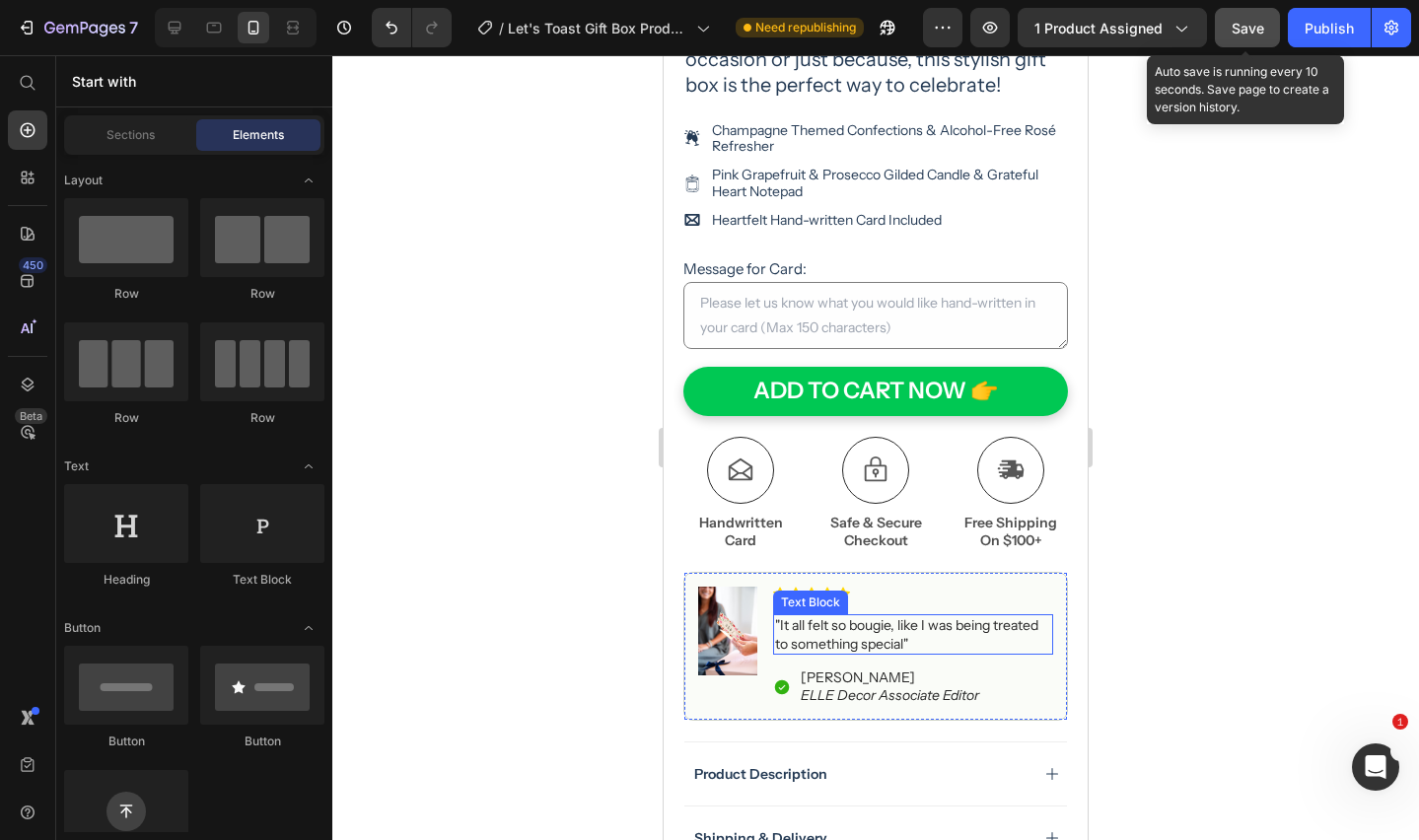 click on ""It all felt so bougie, like I was being treated to something special"" at bounding box center (913, 634) 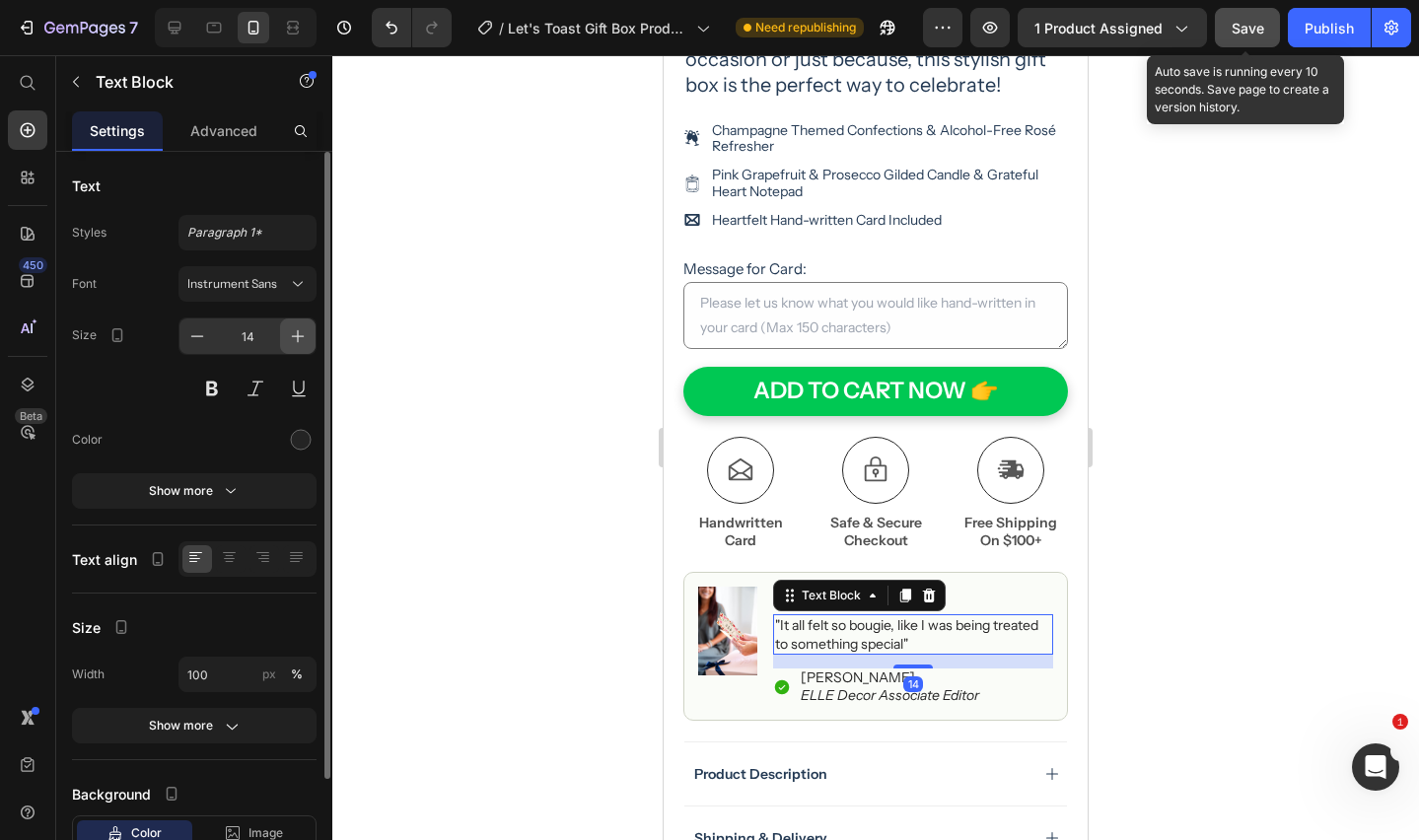 click 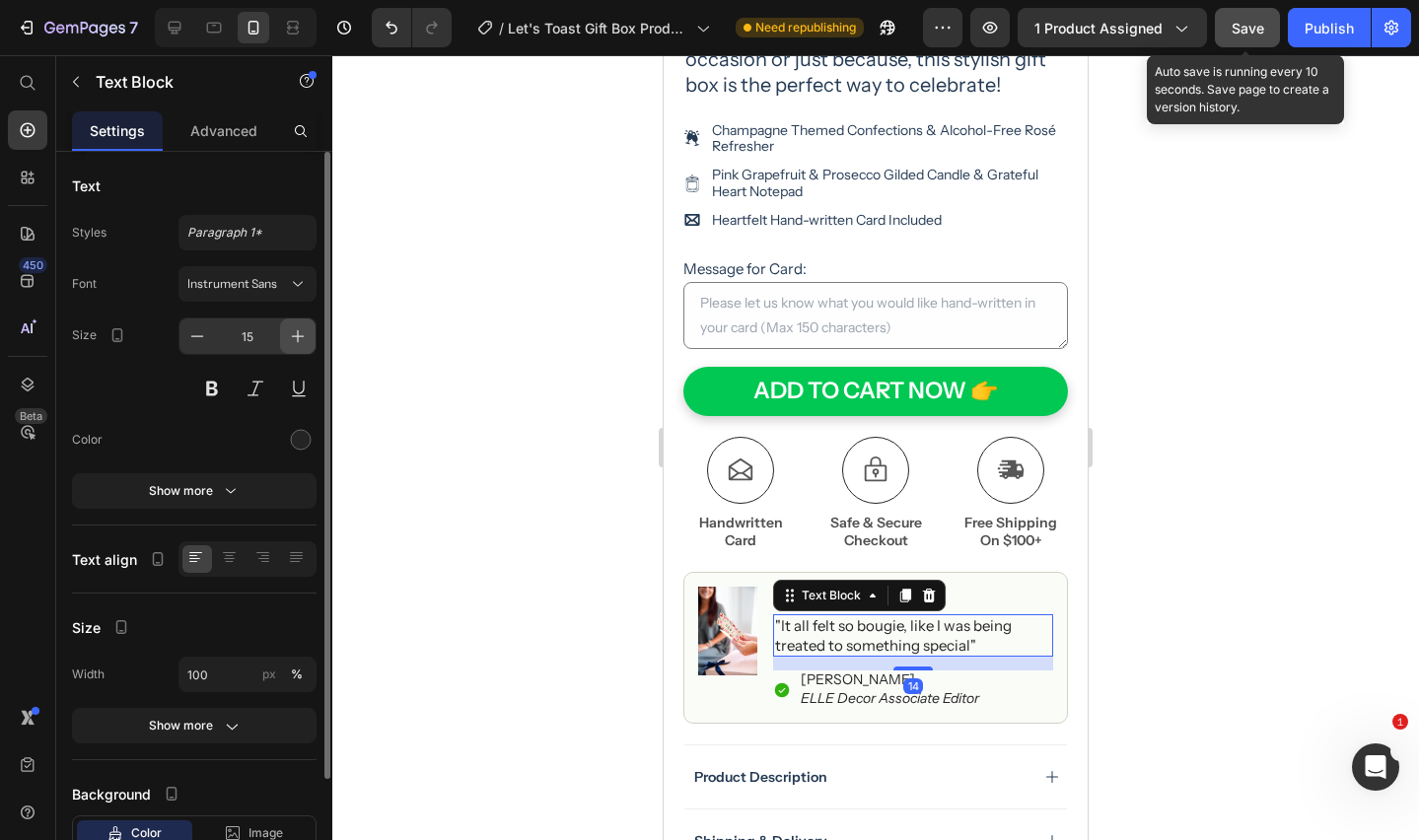 click 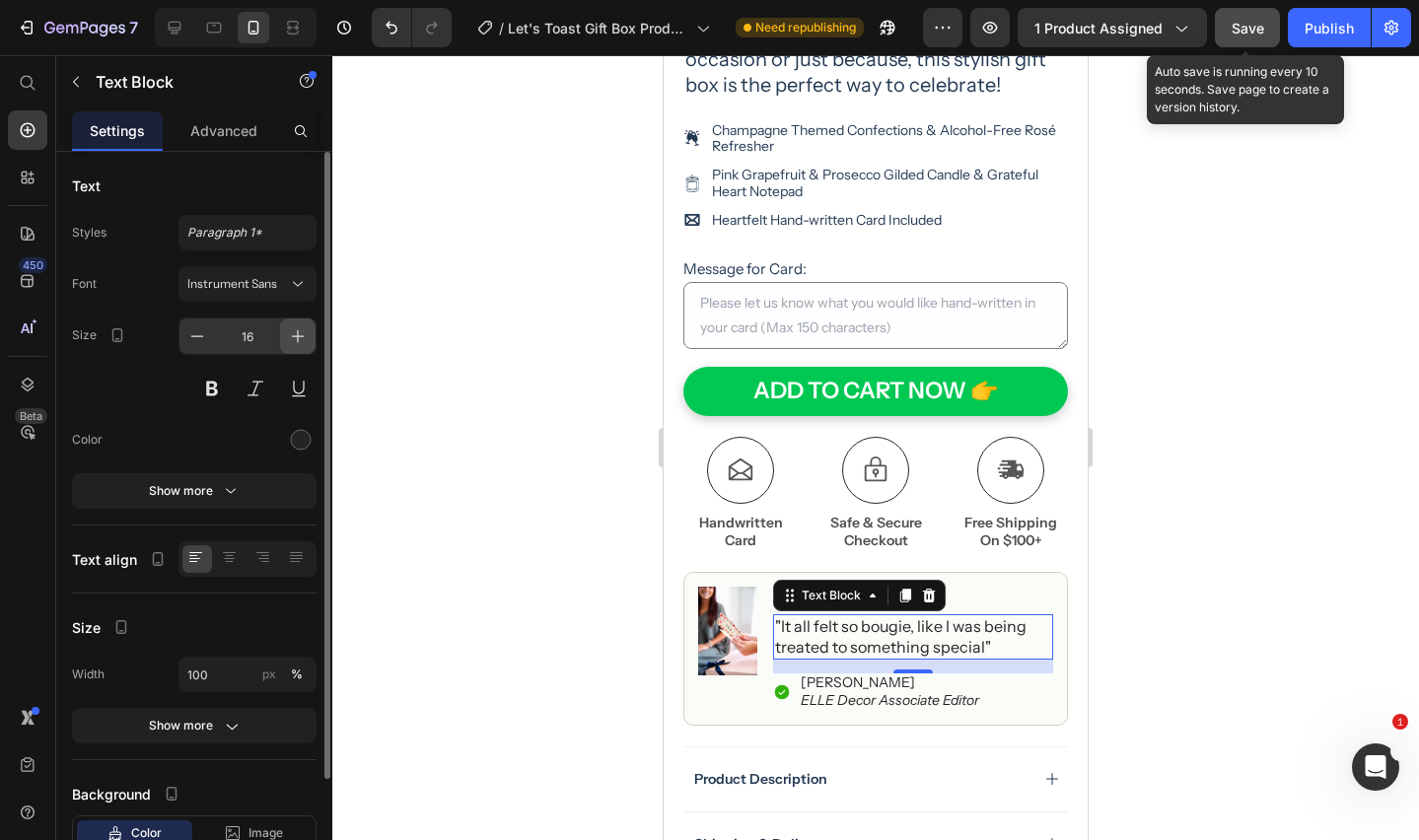click 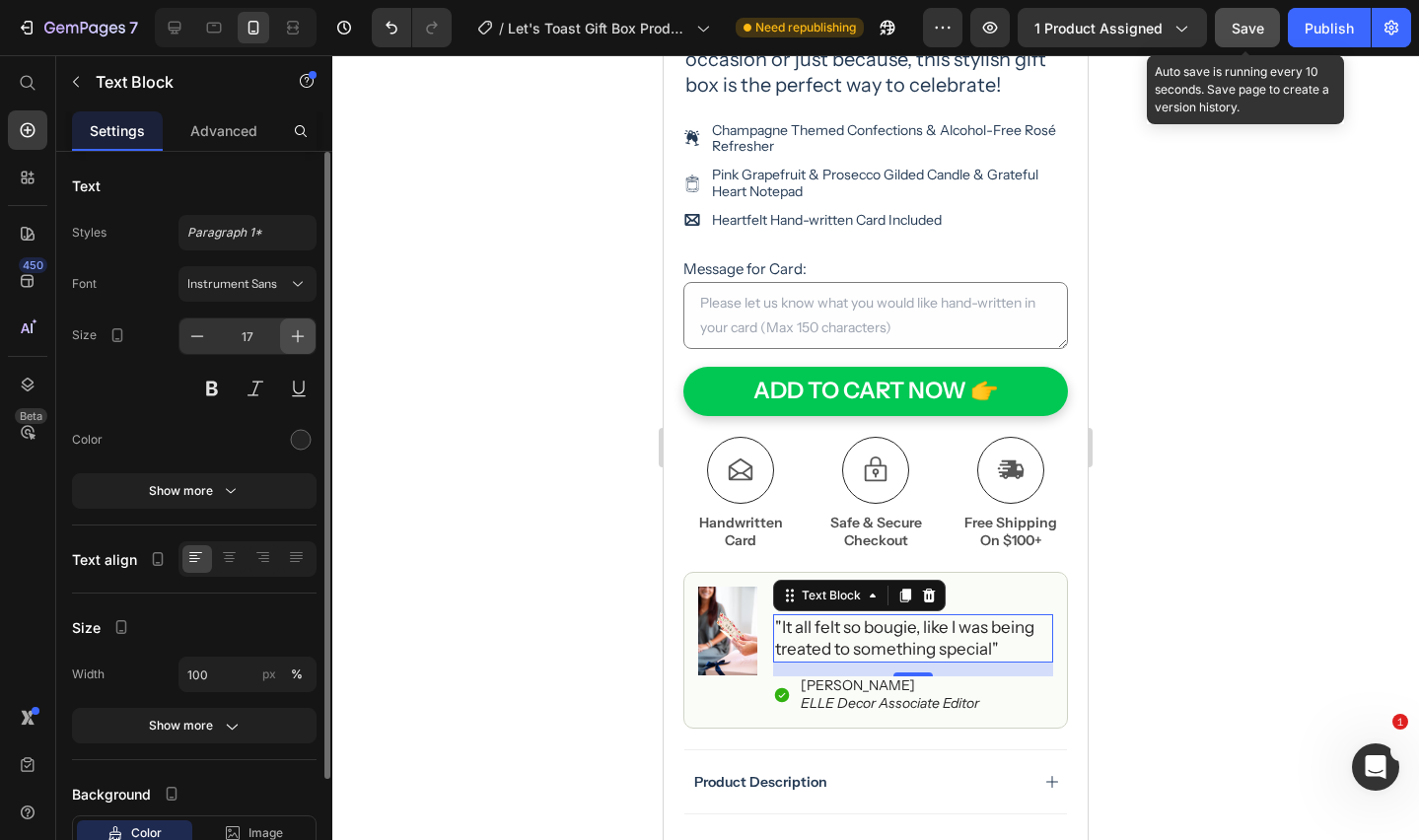 click 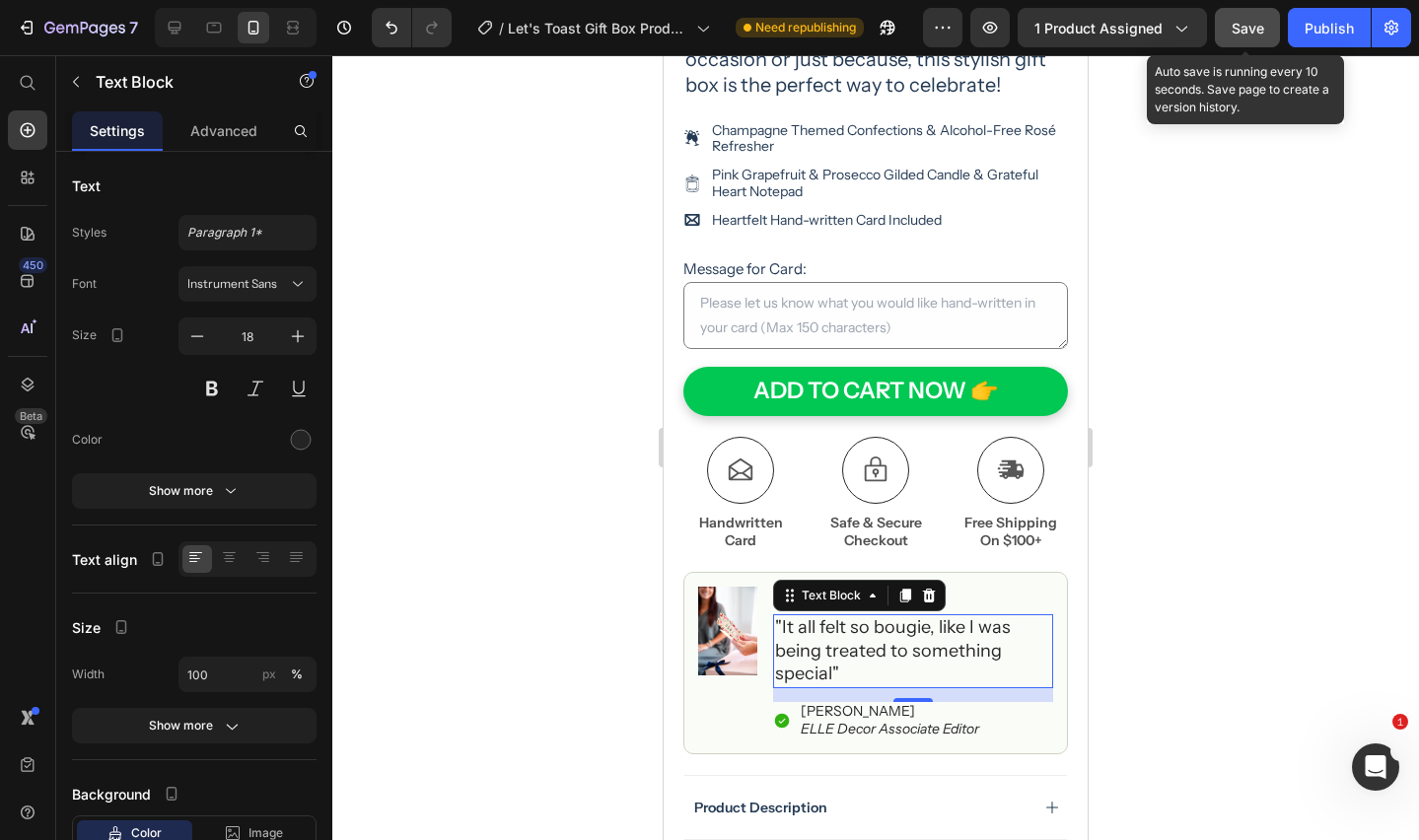 drag, startPoint x: 197, startPoint y: 341, endPoint x: 388, endPoint y: 355, distance: 191.5124 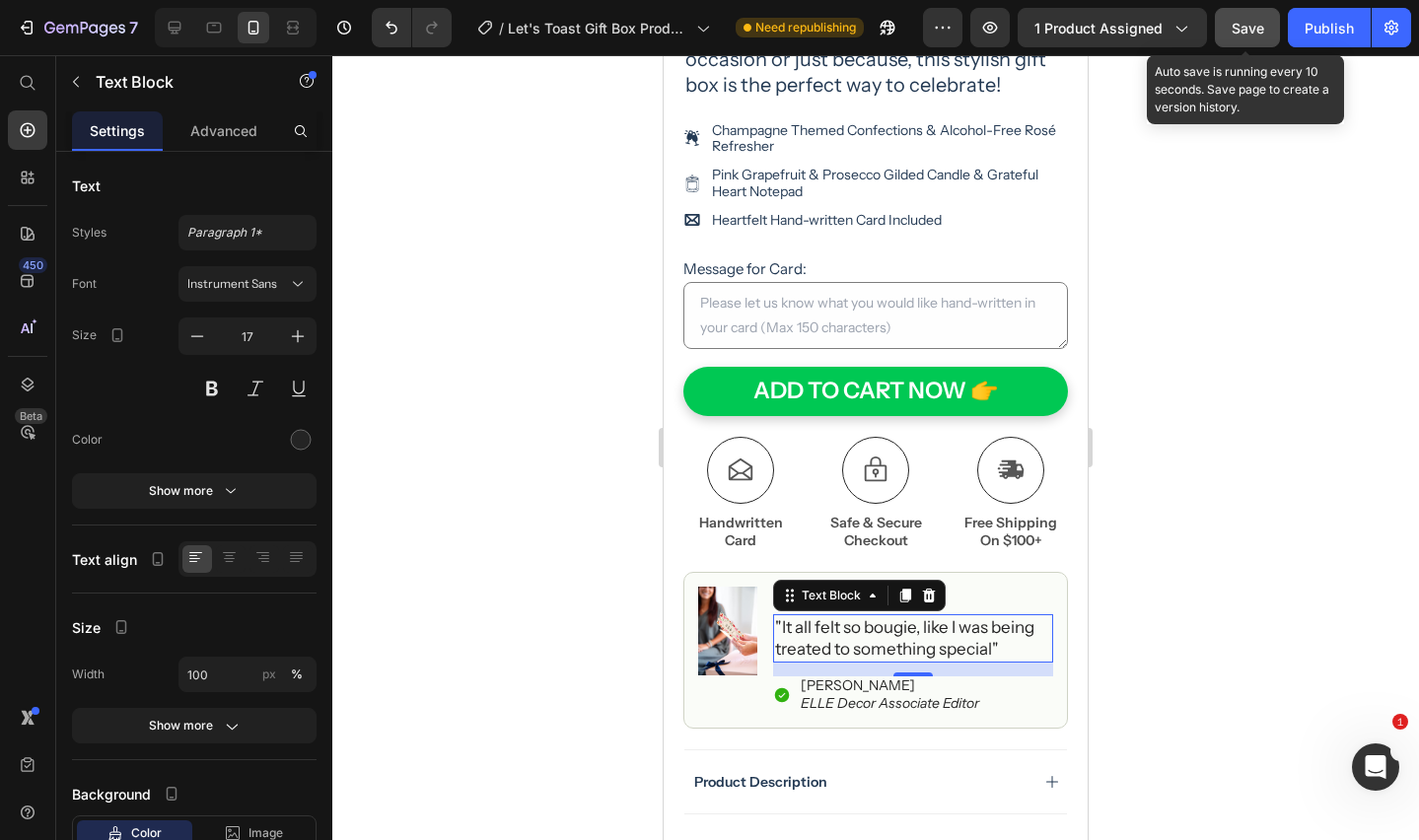 drag, startPoint x: 1192, startPoint y: 442, endPoint x: 1253, endPoint y: 462, distance: 64.195015 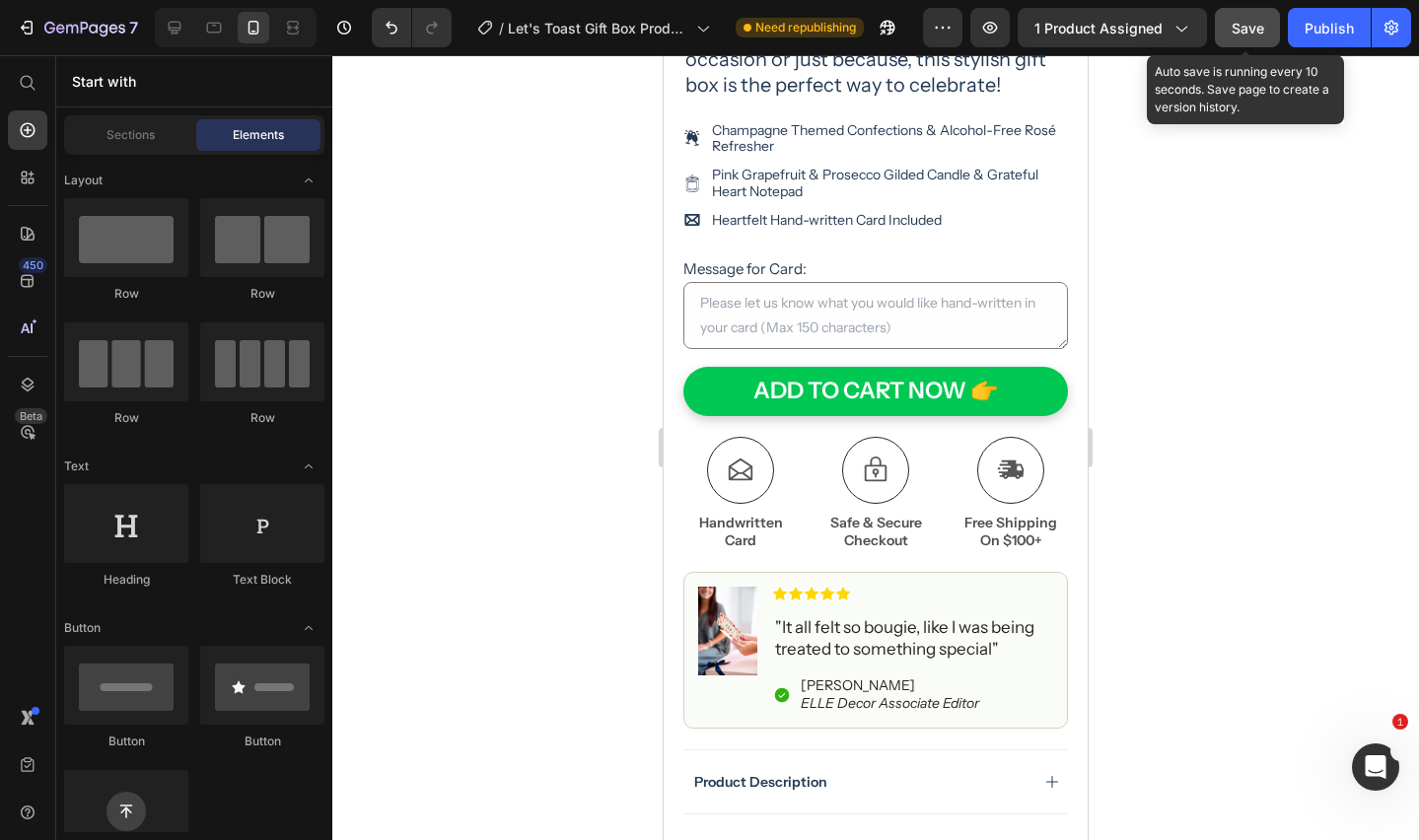click on "Save" at bounding box center (1247, 28) 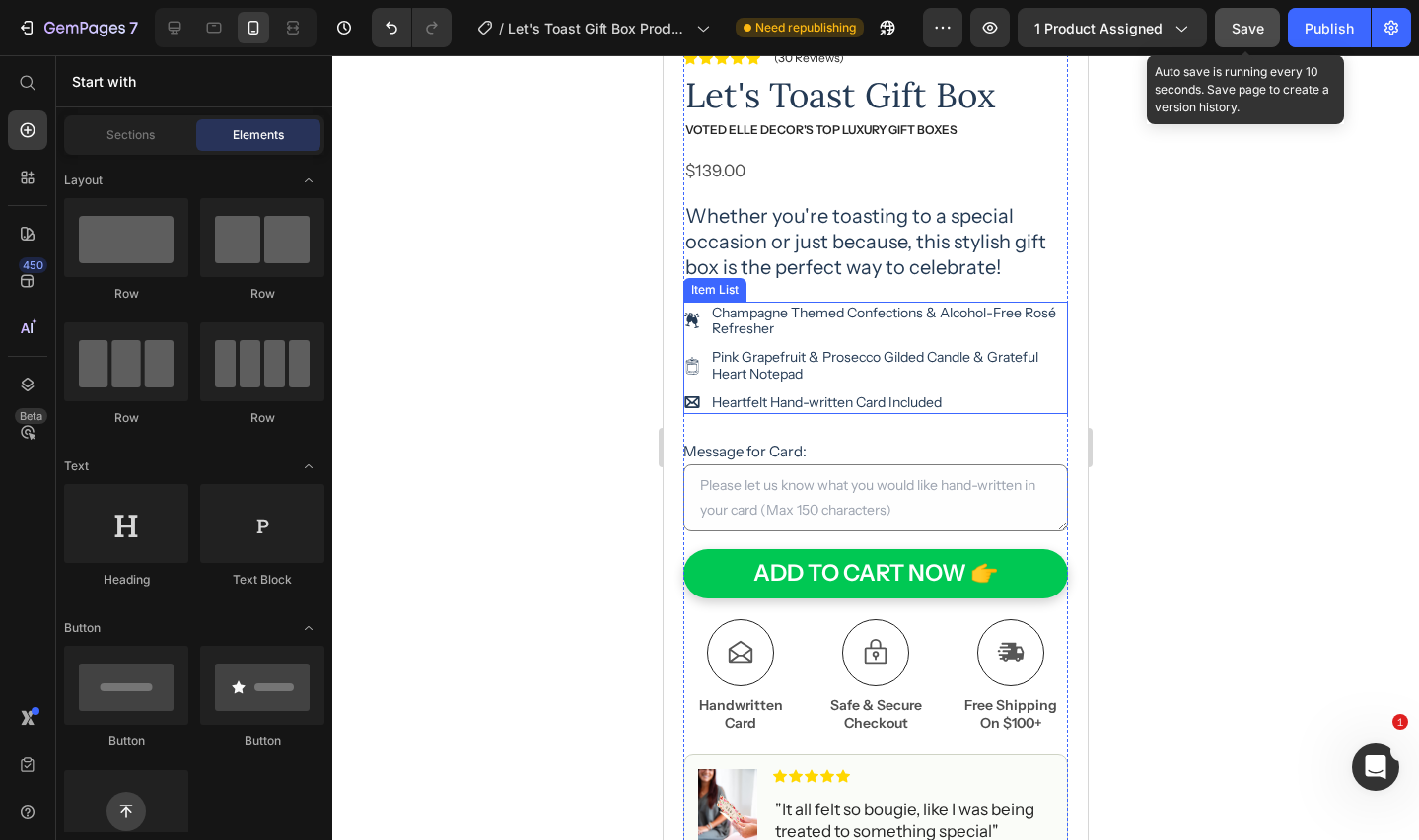 scroll, scrollTop: 381, scrollLeft: 0, axis: vertical 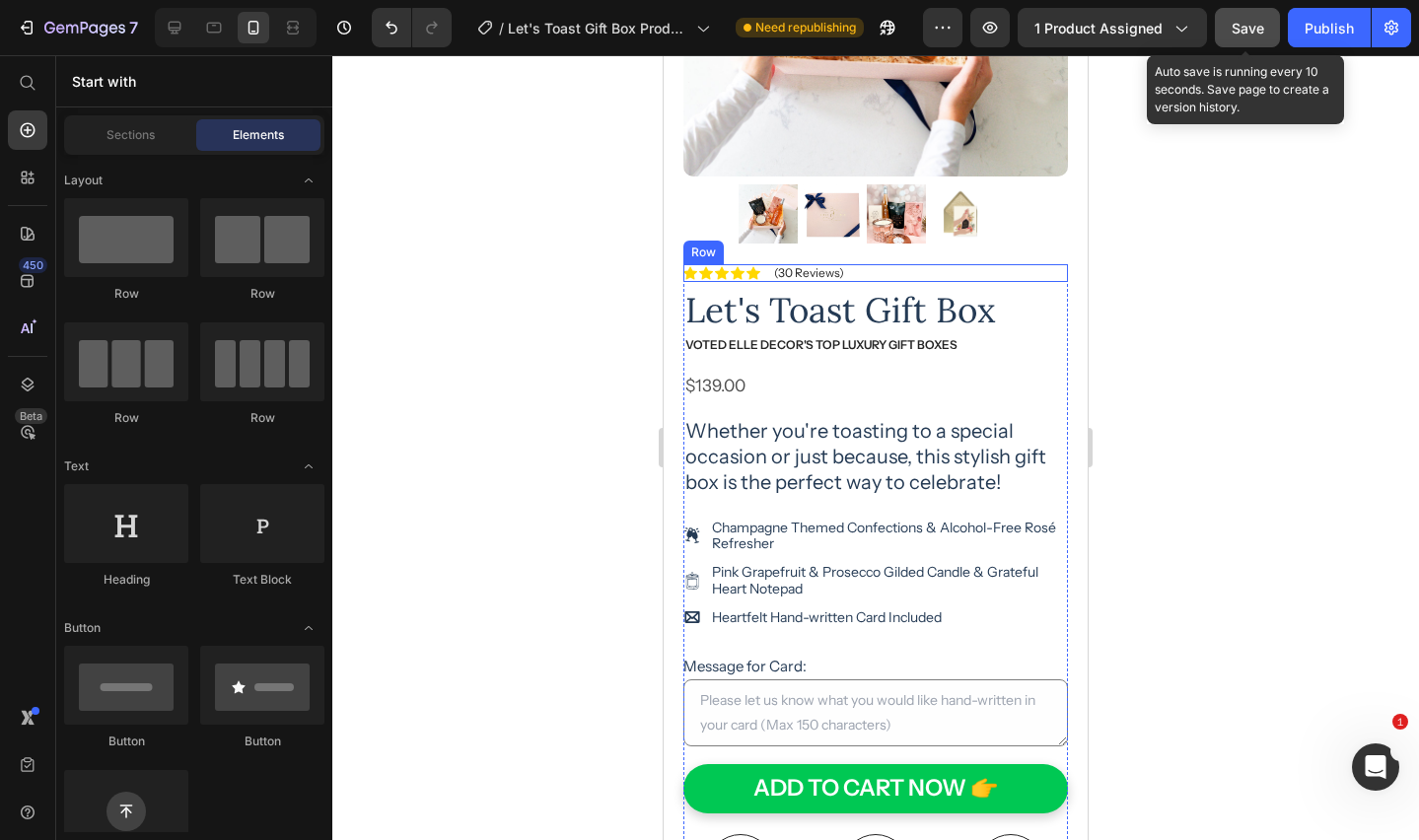 click on "Icon Icon Icon Icon Icon Icon List (30 Reviews) Text Block Row" at bounding box center (876, 273) 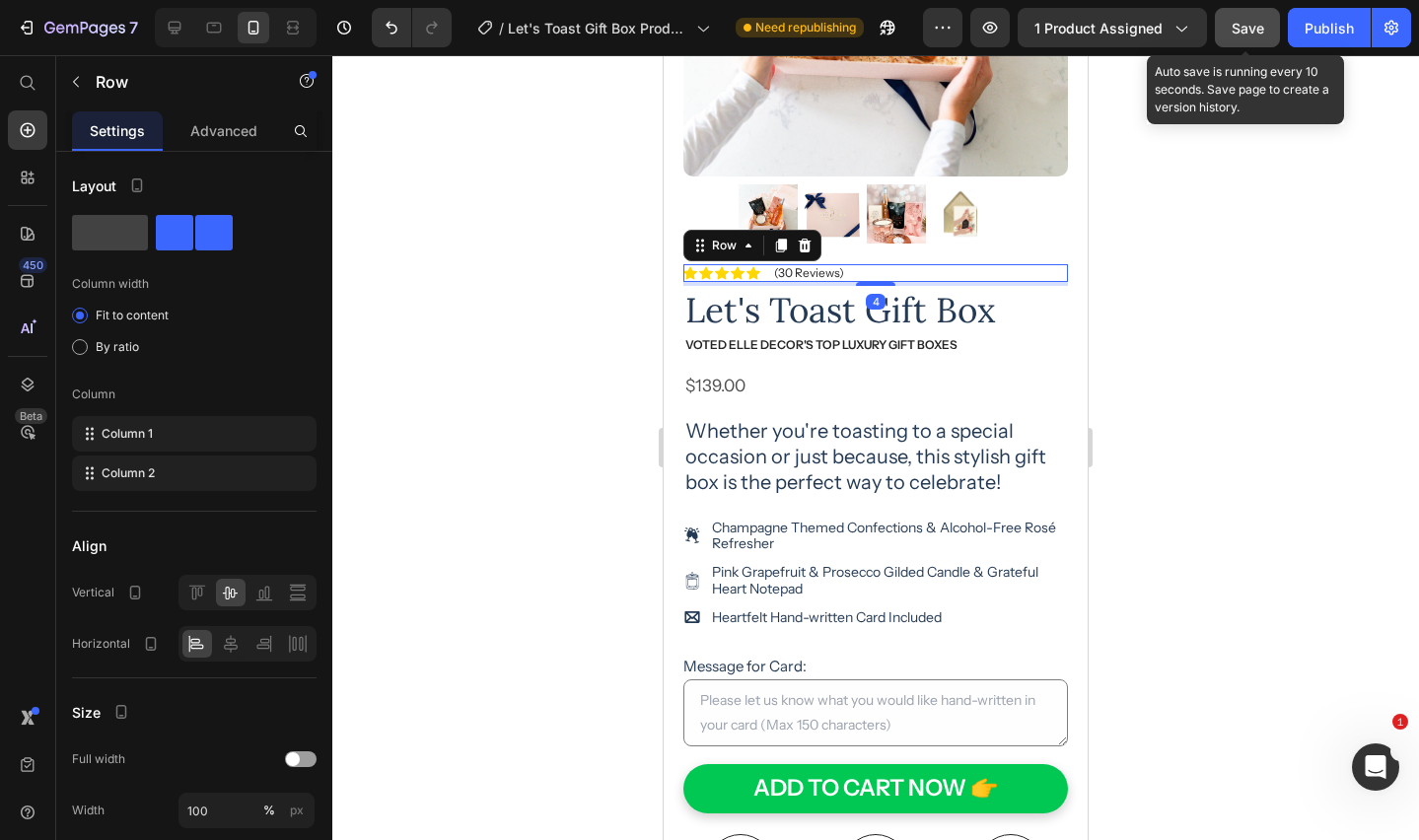 click on "Icon Icon Icon Icon Icon Icon List (30 Reviews) Text Block Row   4" at bounding box center [876, 273] 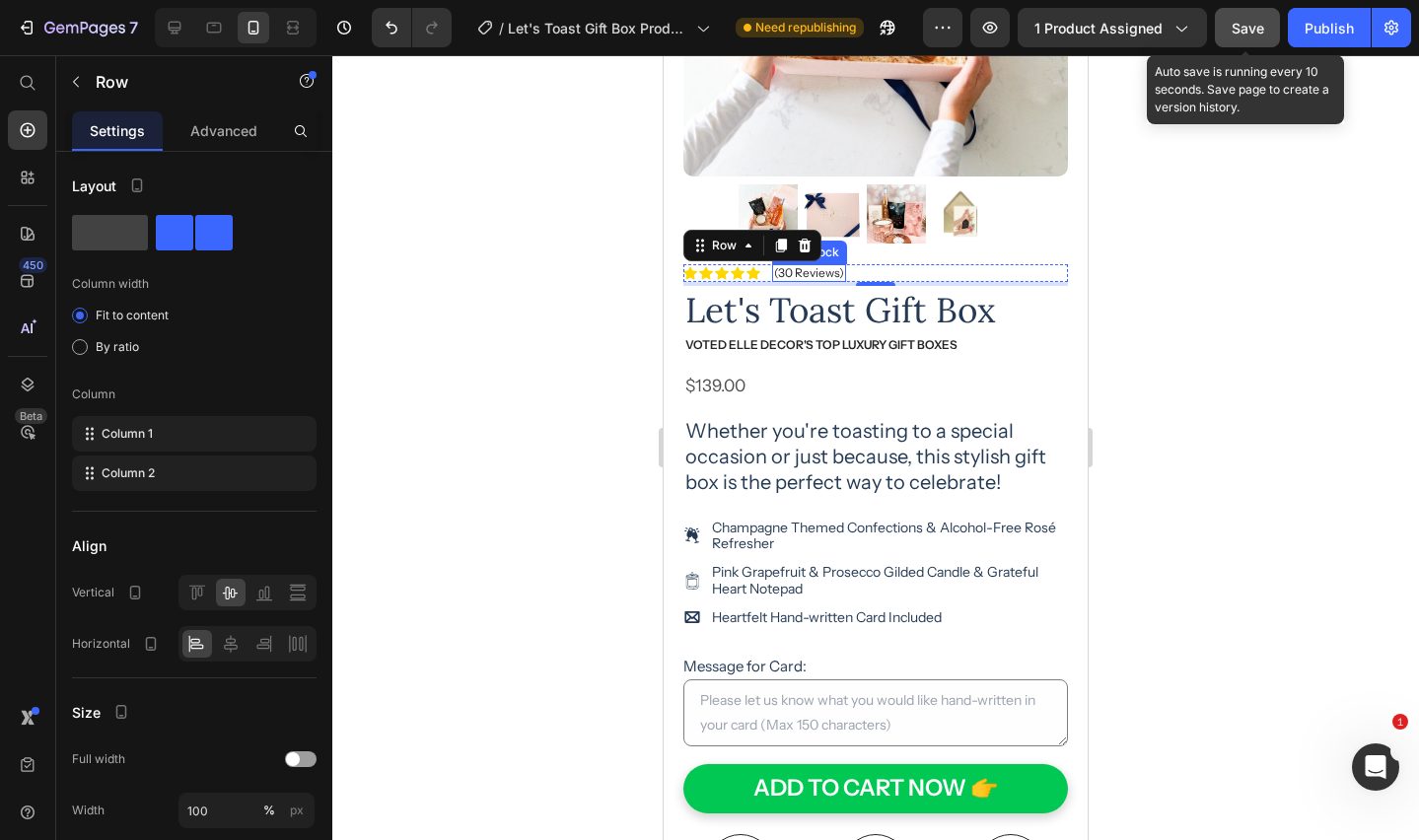 click on "(30 Reviews)" at bounding box center [809, 273] 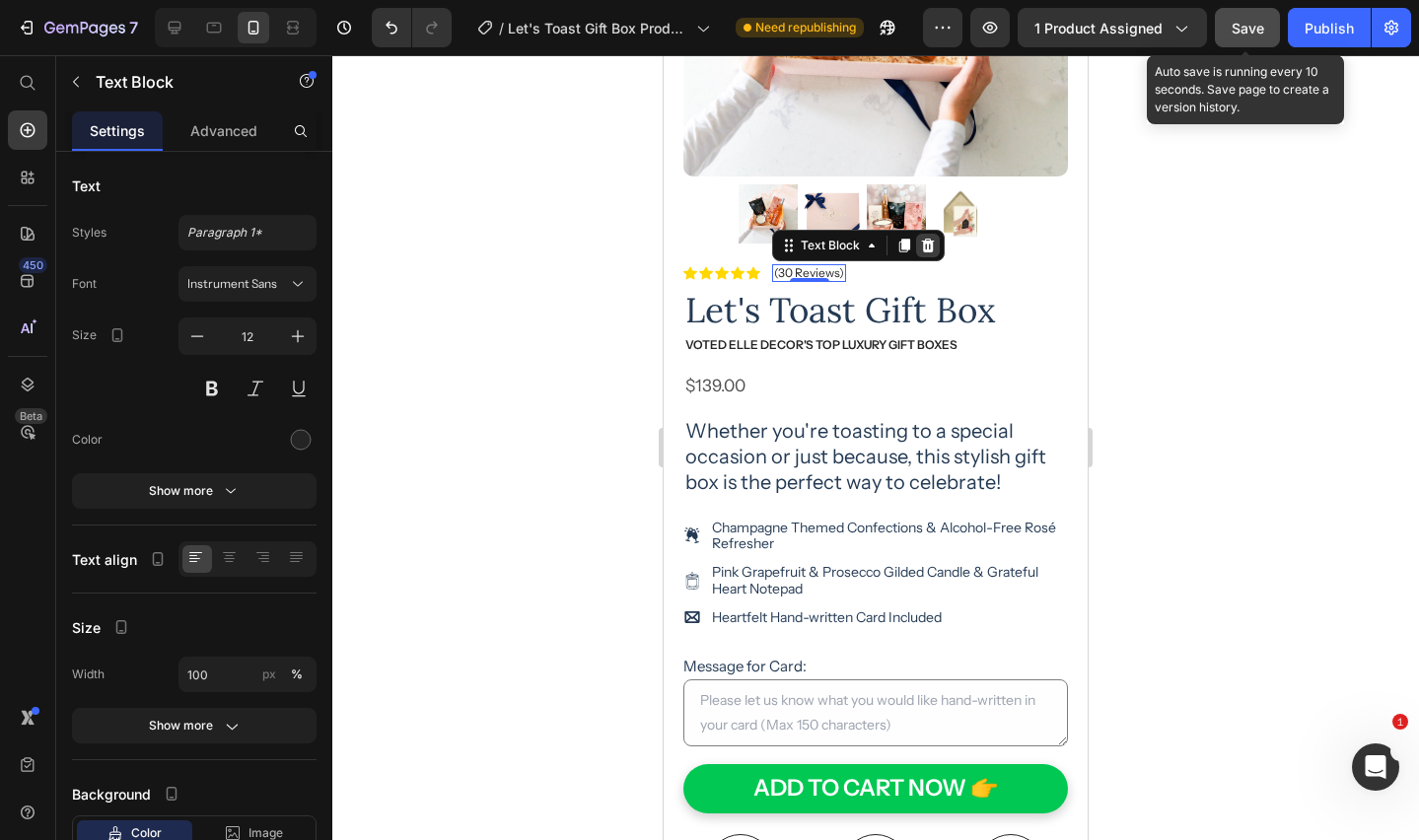 click 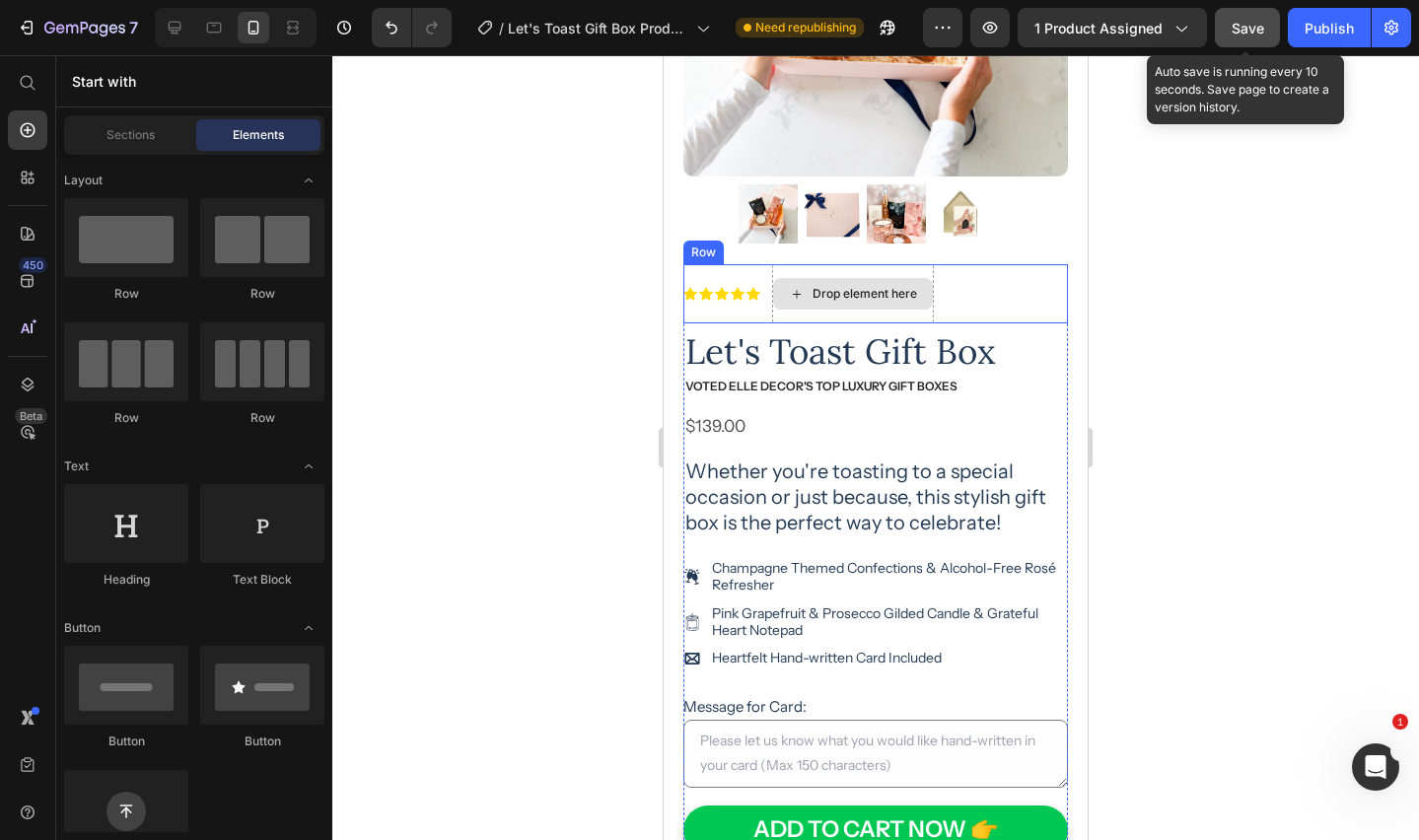 click on "Icon Icon Icon Icon Icon Icon List
Drop element here Row" at bounding box center [876, 294] 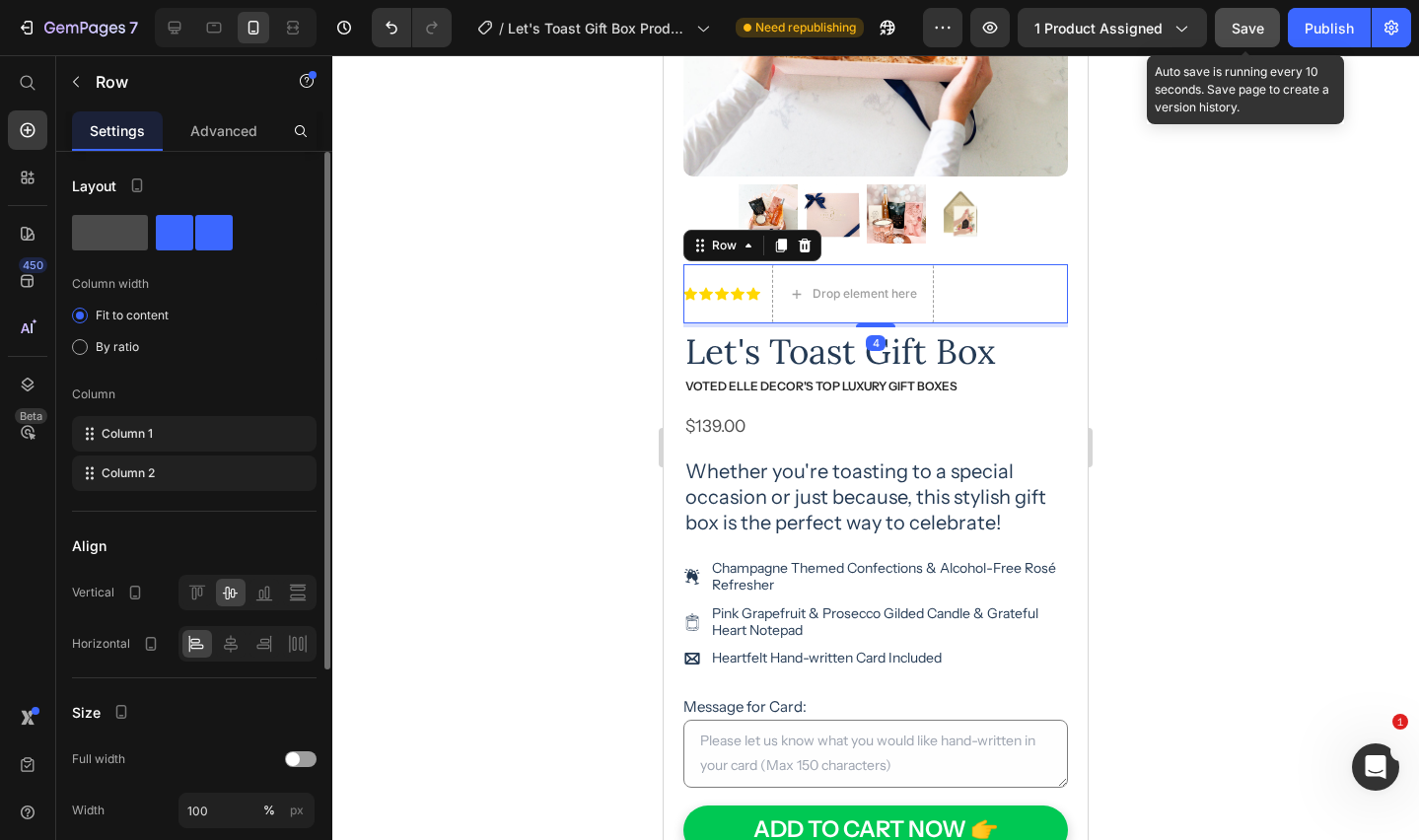 click 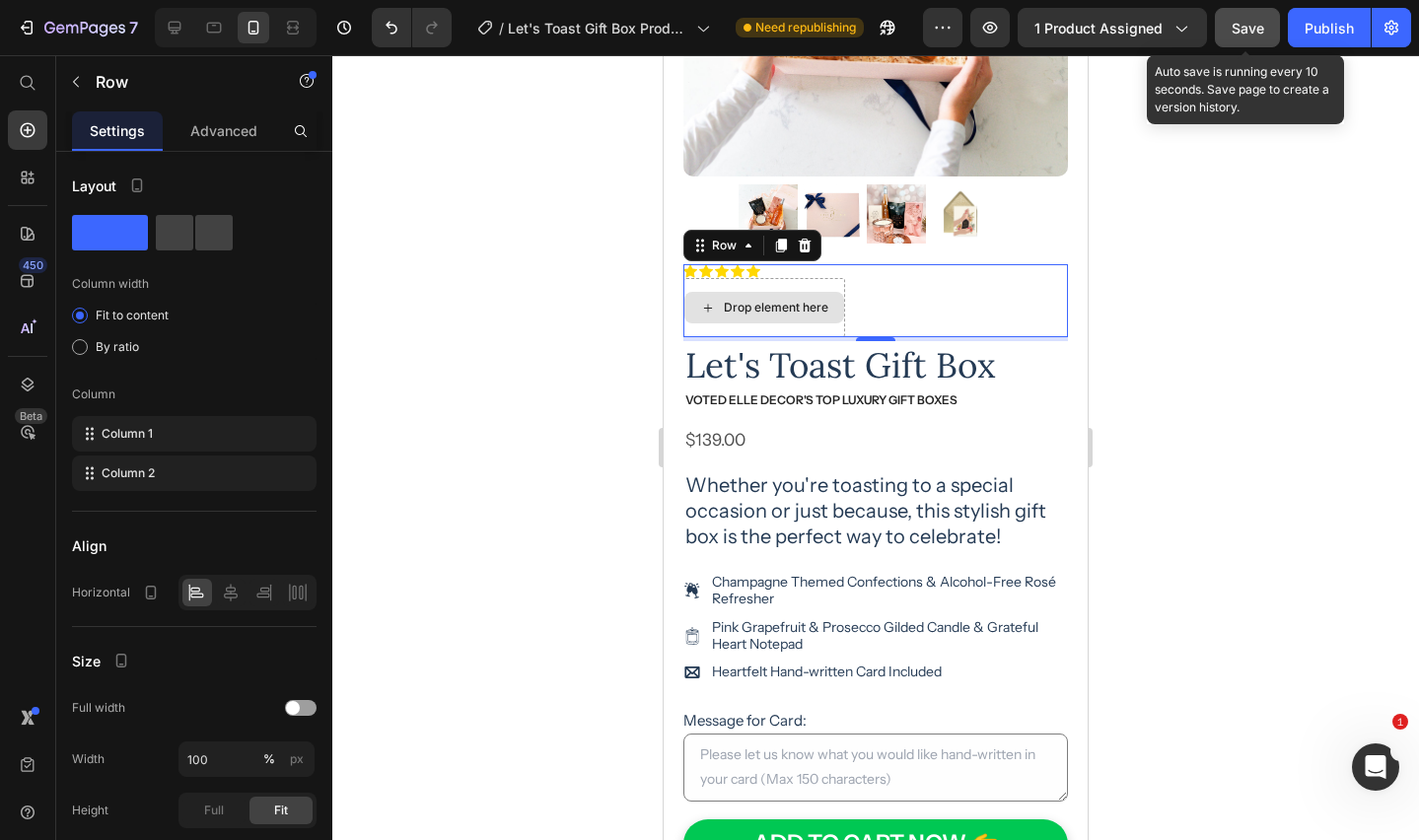 click on "Drop element here" at bounding box center (764, 308) 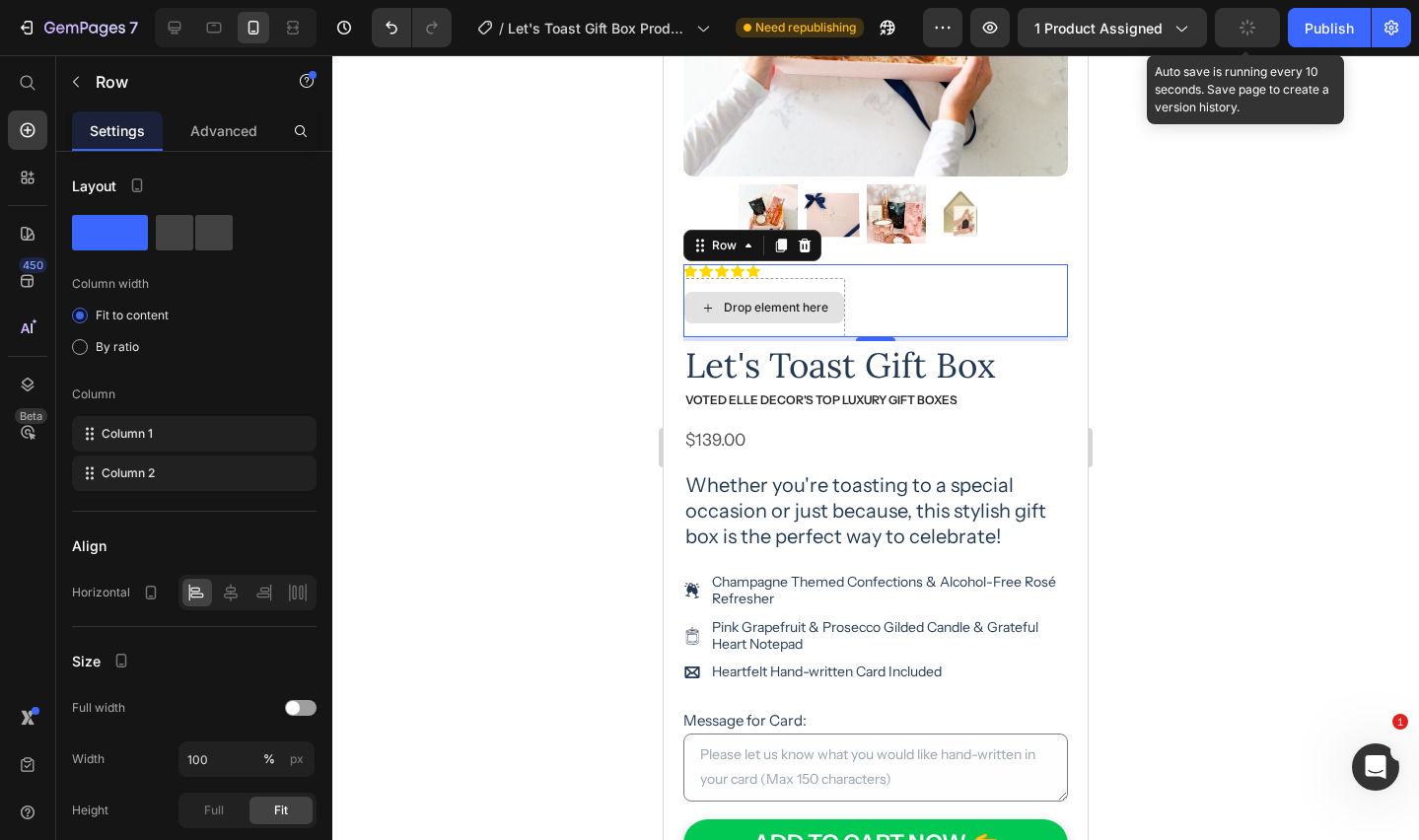 click on "Drop element here" at bounding box center [764, 308] 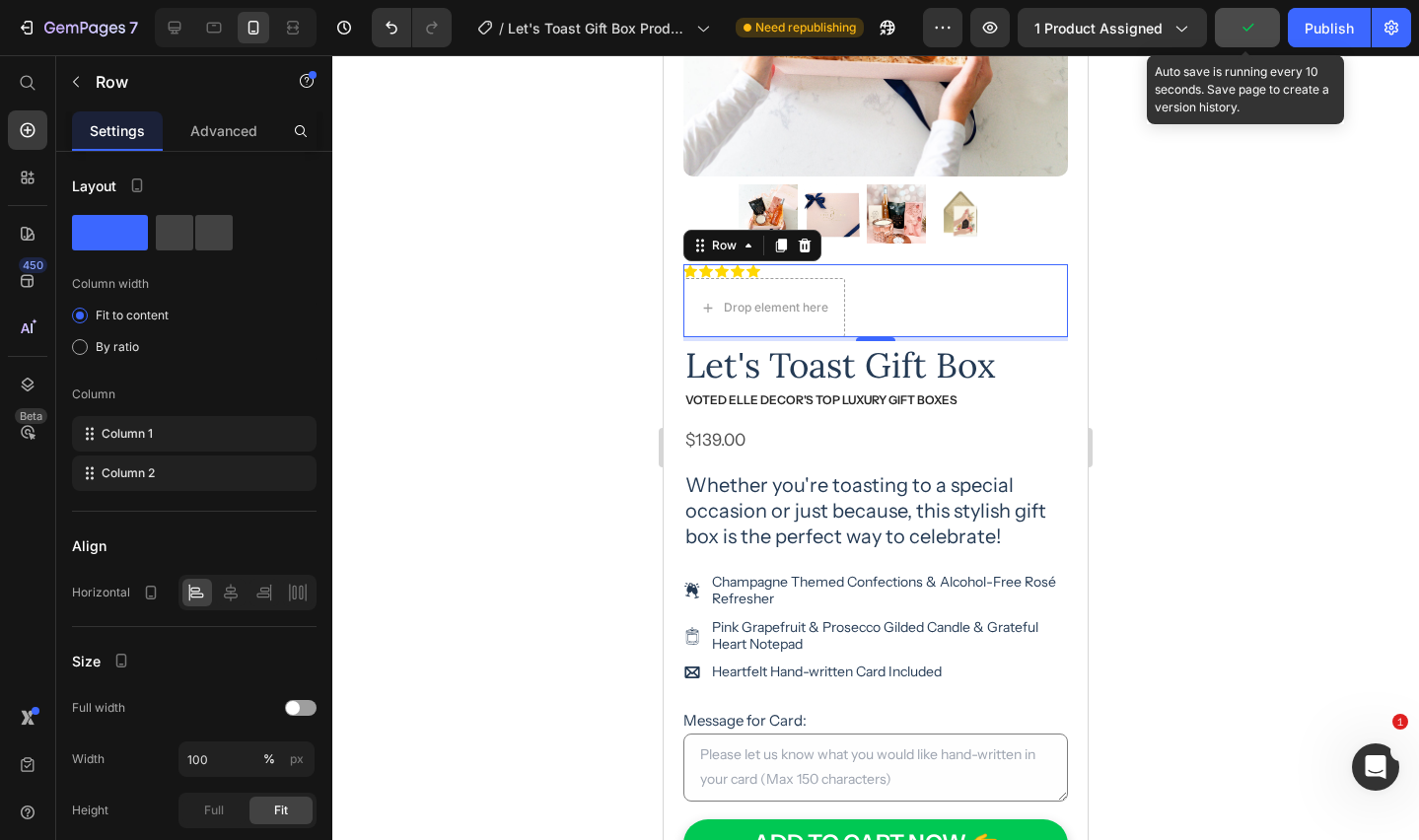 drag, startPoint x: 1261, startPoint y: 335, endPoint x: 1249, endPoint y: 345, distance: 15.6205 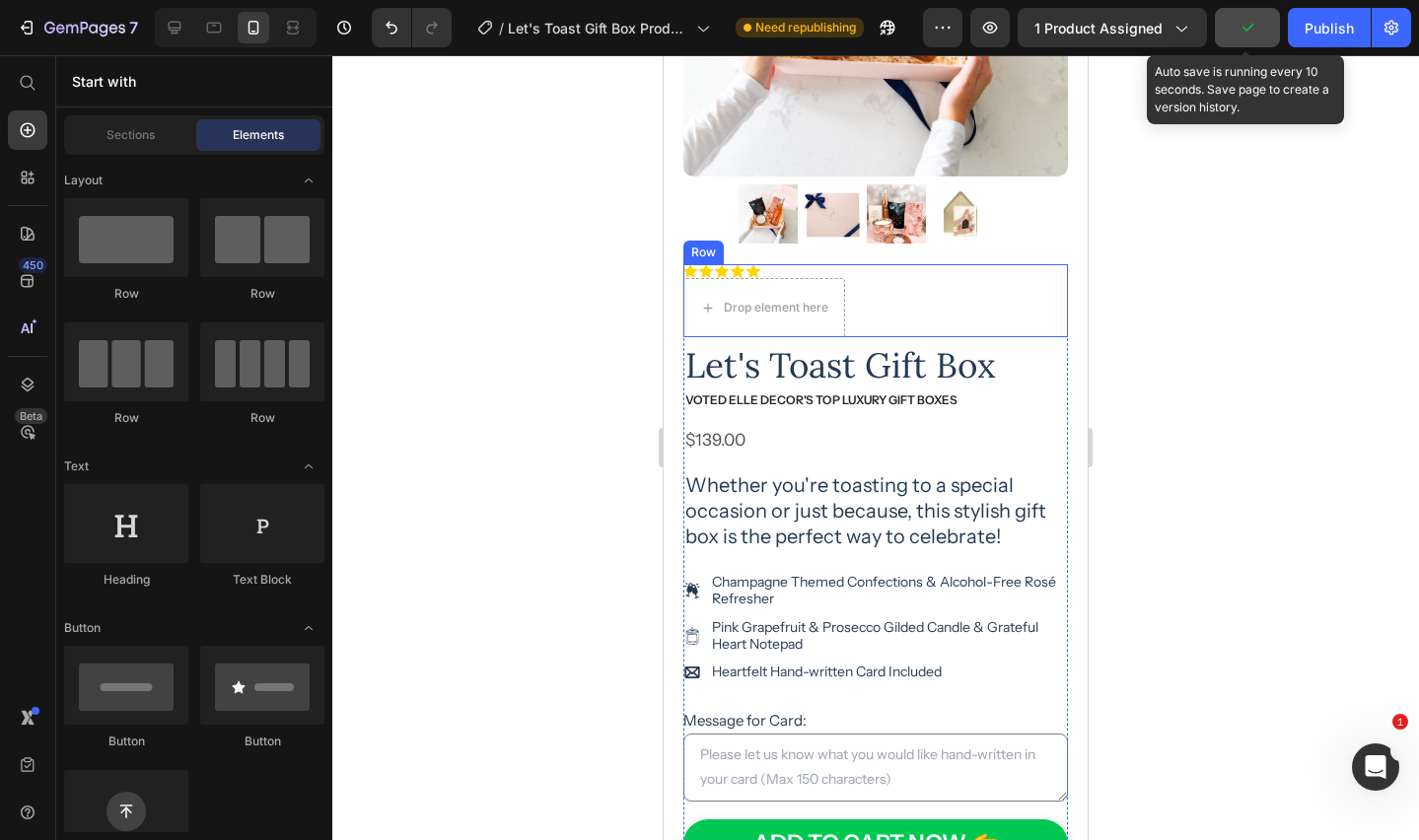 click on "Icon Icon Icon Icon Icon Icon List
Drop element here Row" at bounding box center (876, 301) 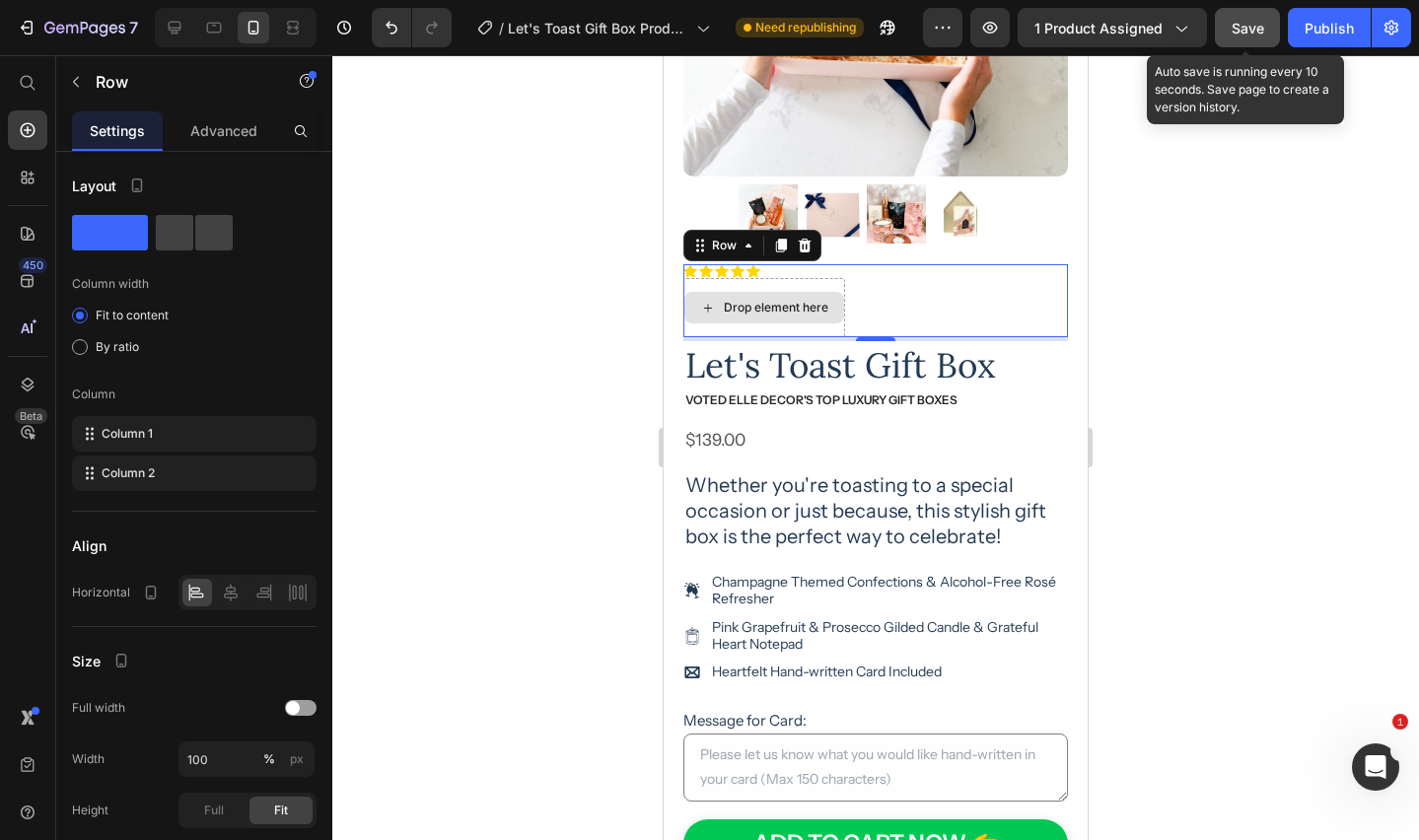 click on "Drop element here" at bounding box center (764, 308) 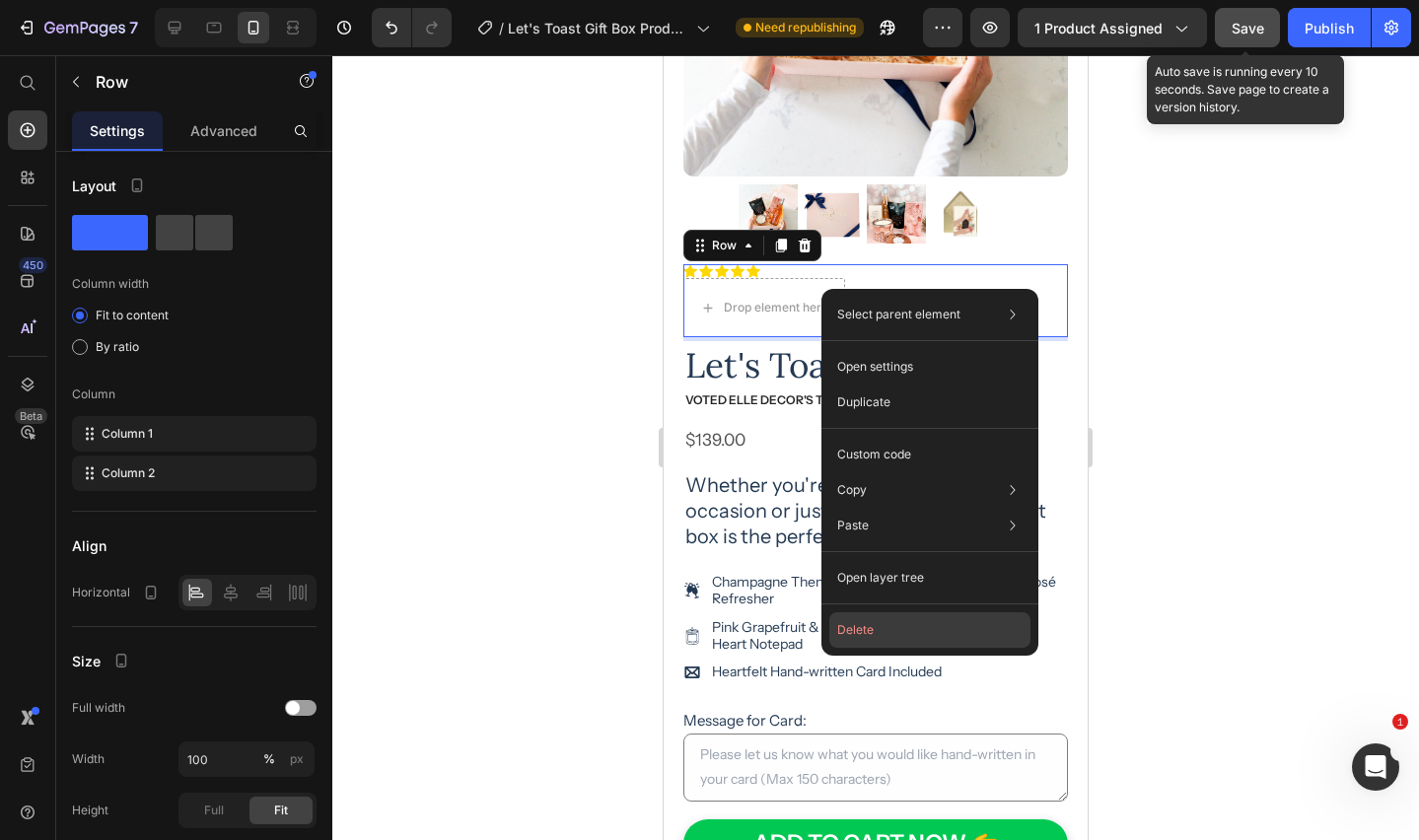 click on "Delete" 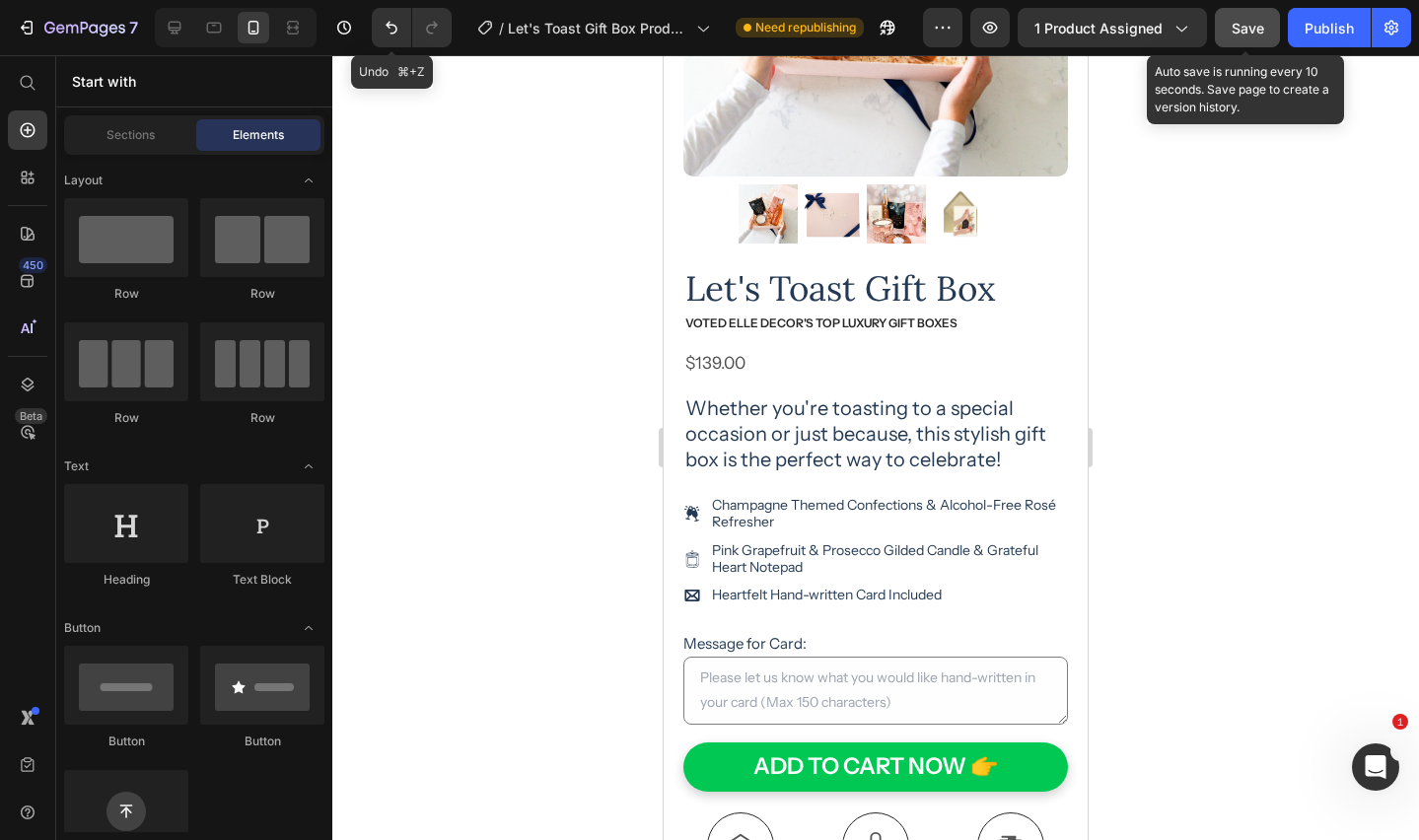 click 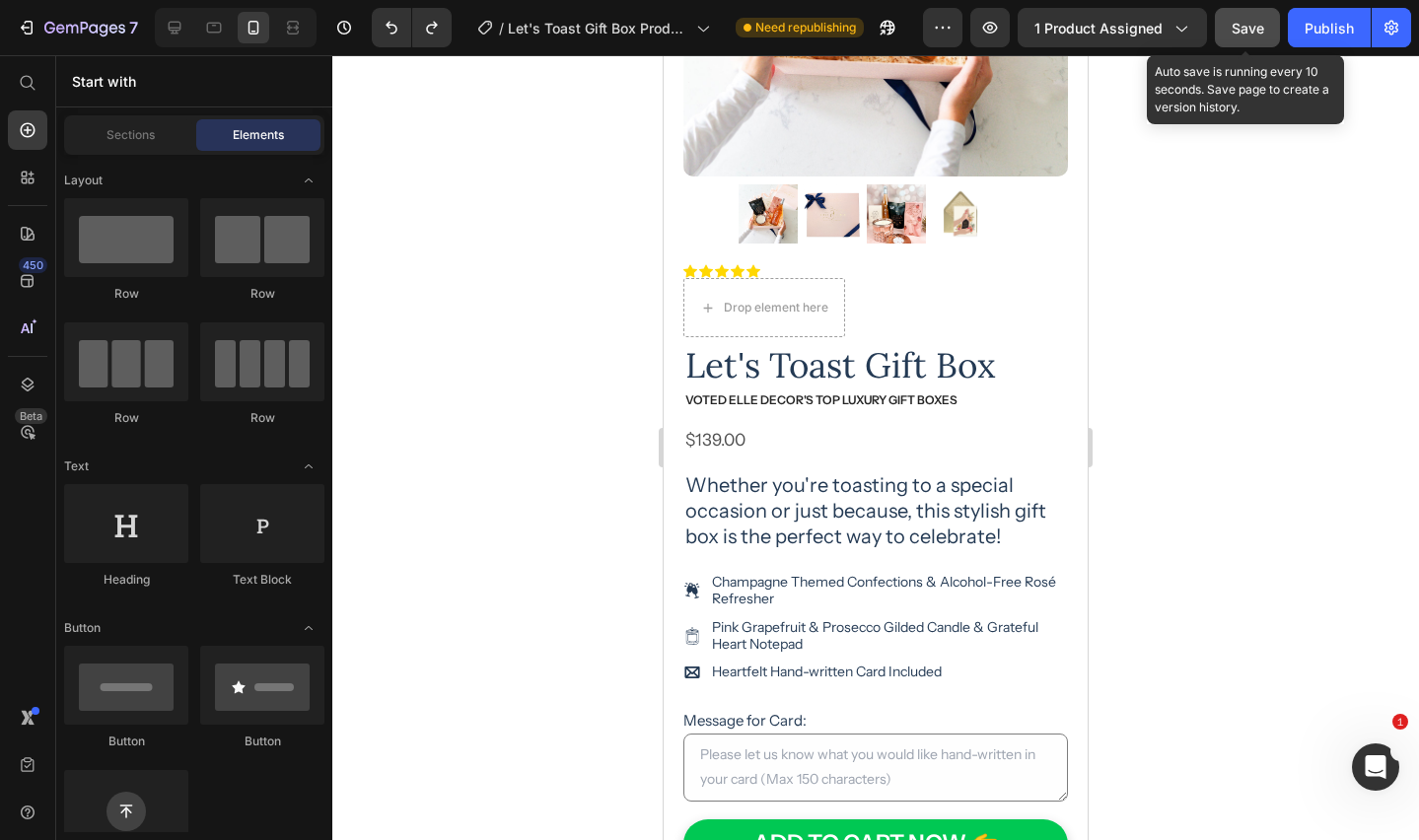 click 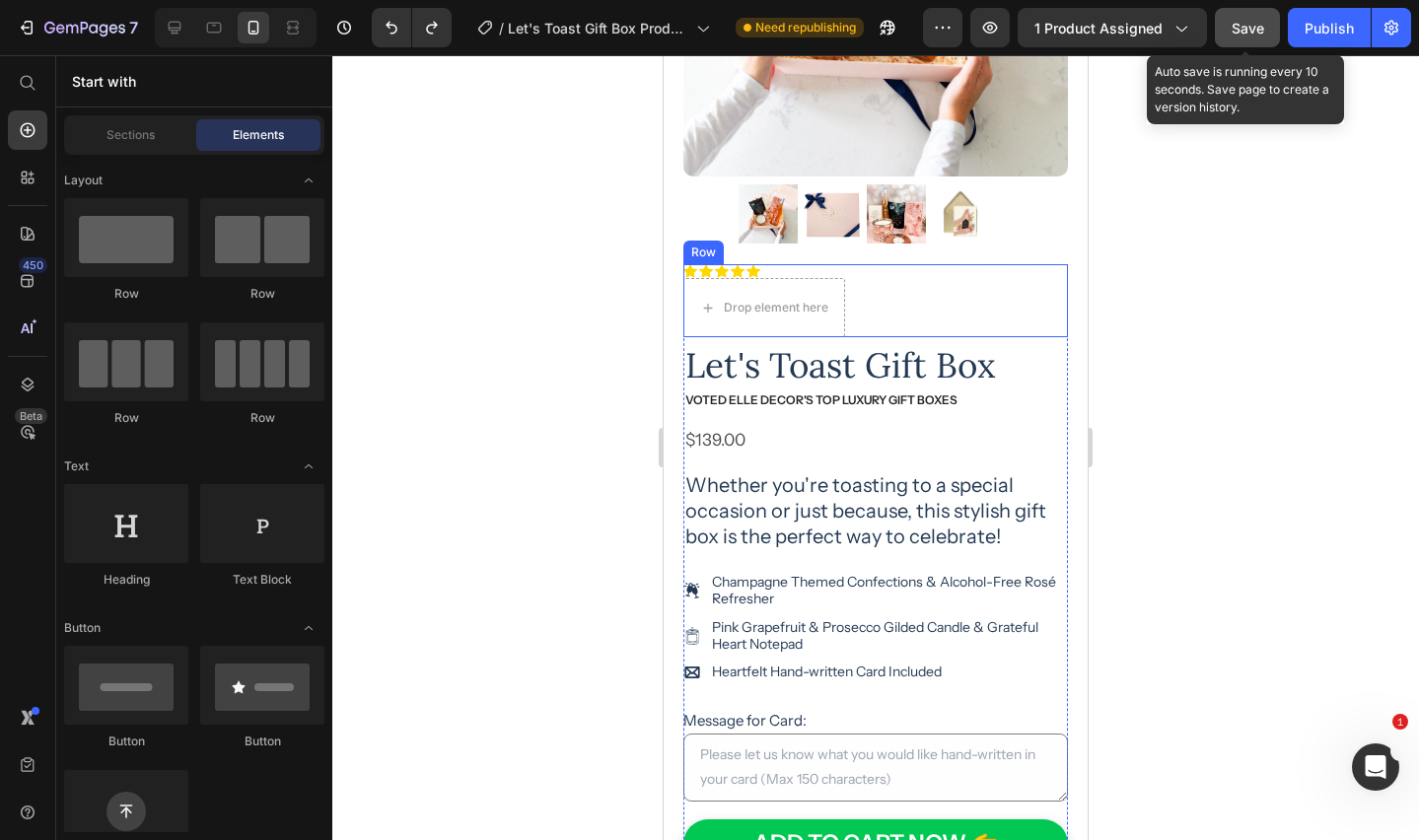 click on "Icon Icon Icon Icon Icon Icon List
Drop element here Row" at bounding box center [876, 301] 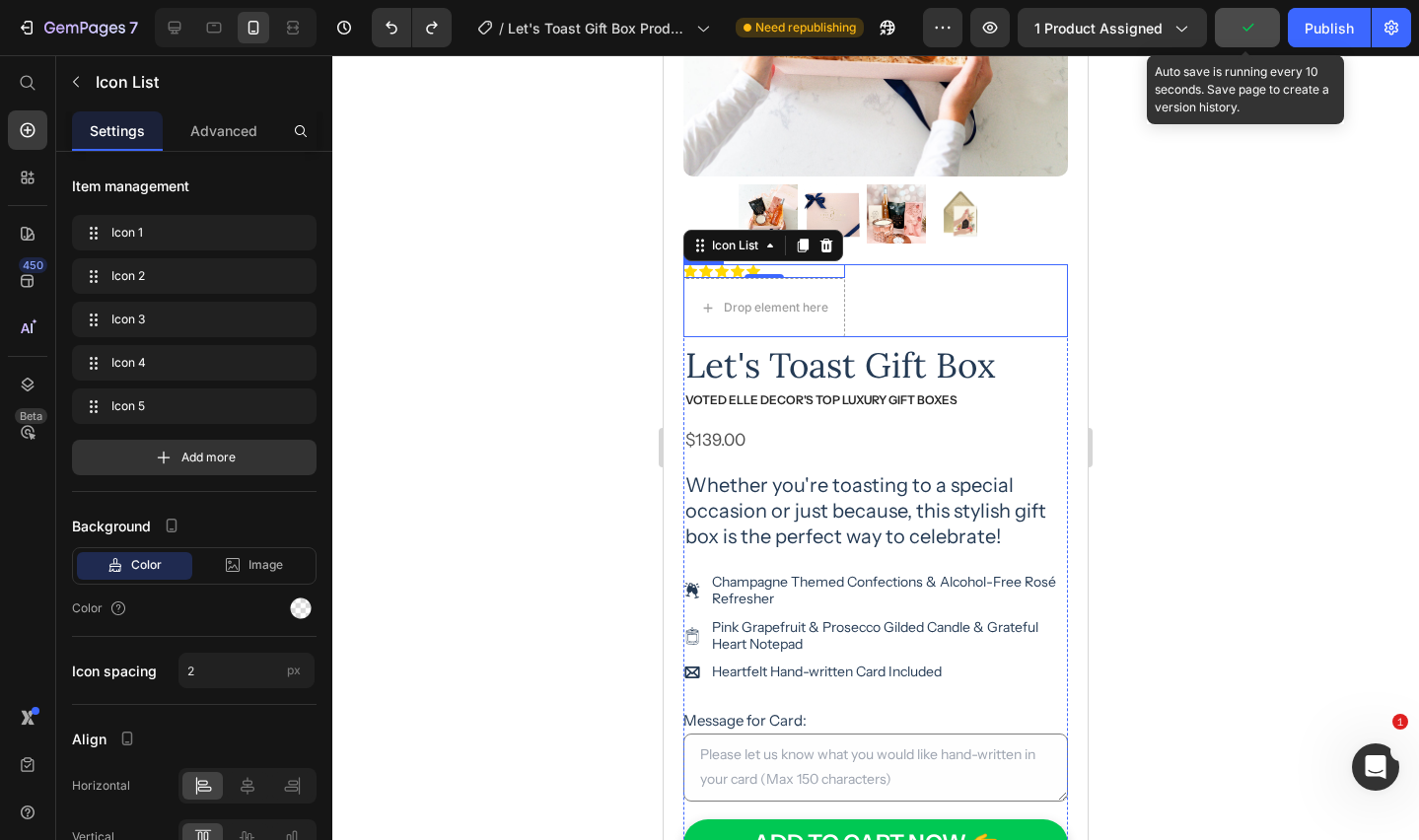 click on "Icon Icon Icon Icon Icon Icon List   0
Drop element here Row" at bounding box center (876, 301) 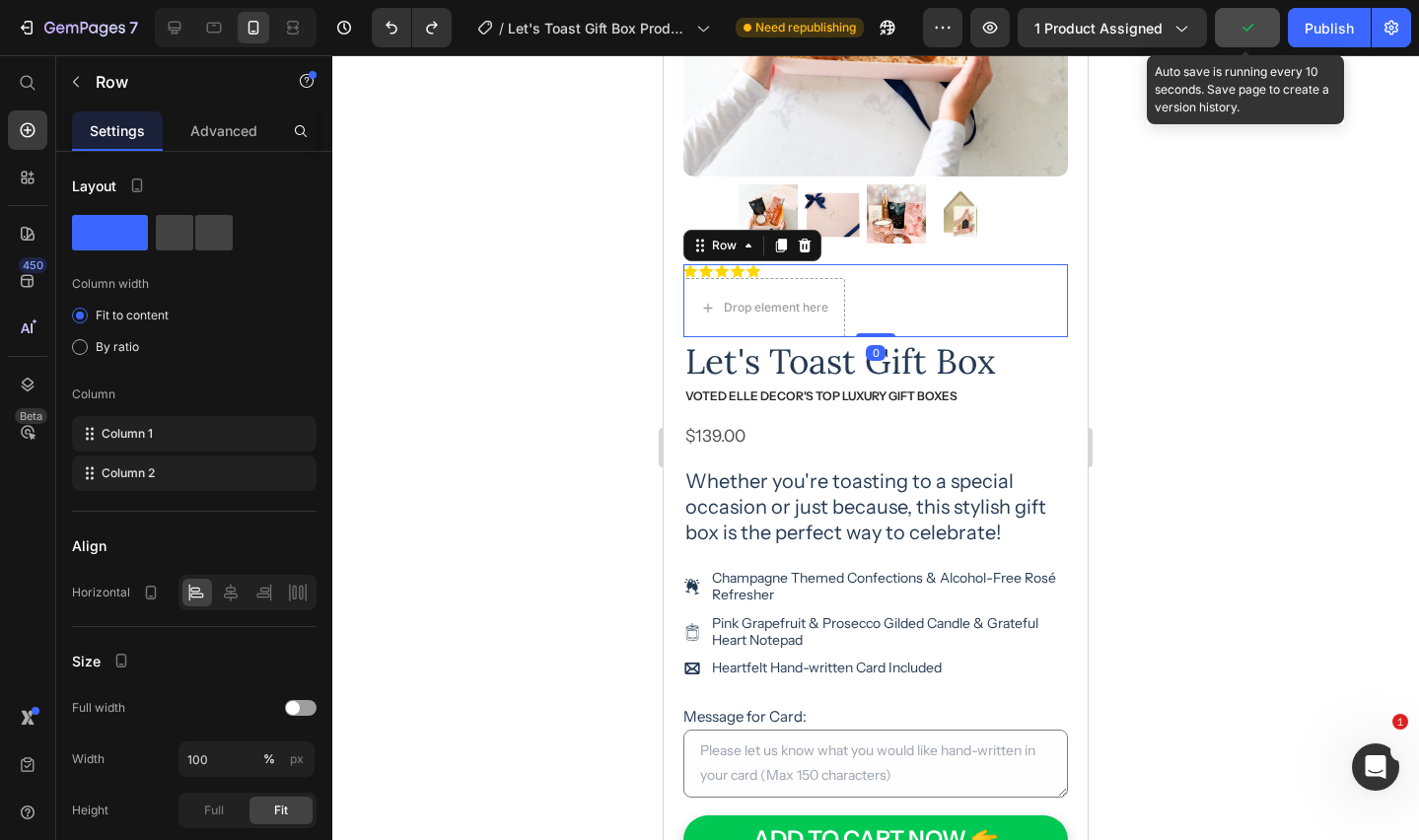 drag, startPoint x: 882, startPoint y: 338, endPoint x: 888, endPoint y: 317, distance: 21.84033 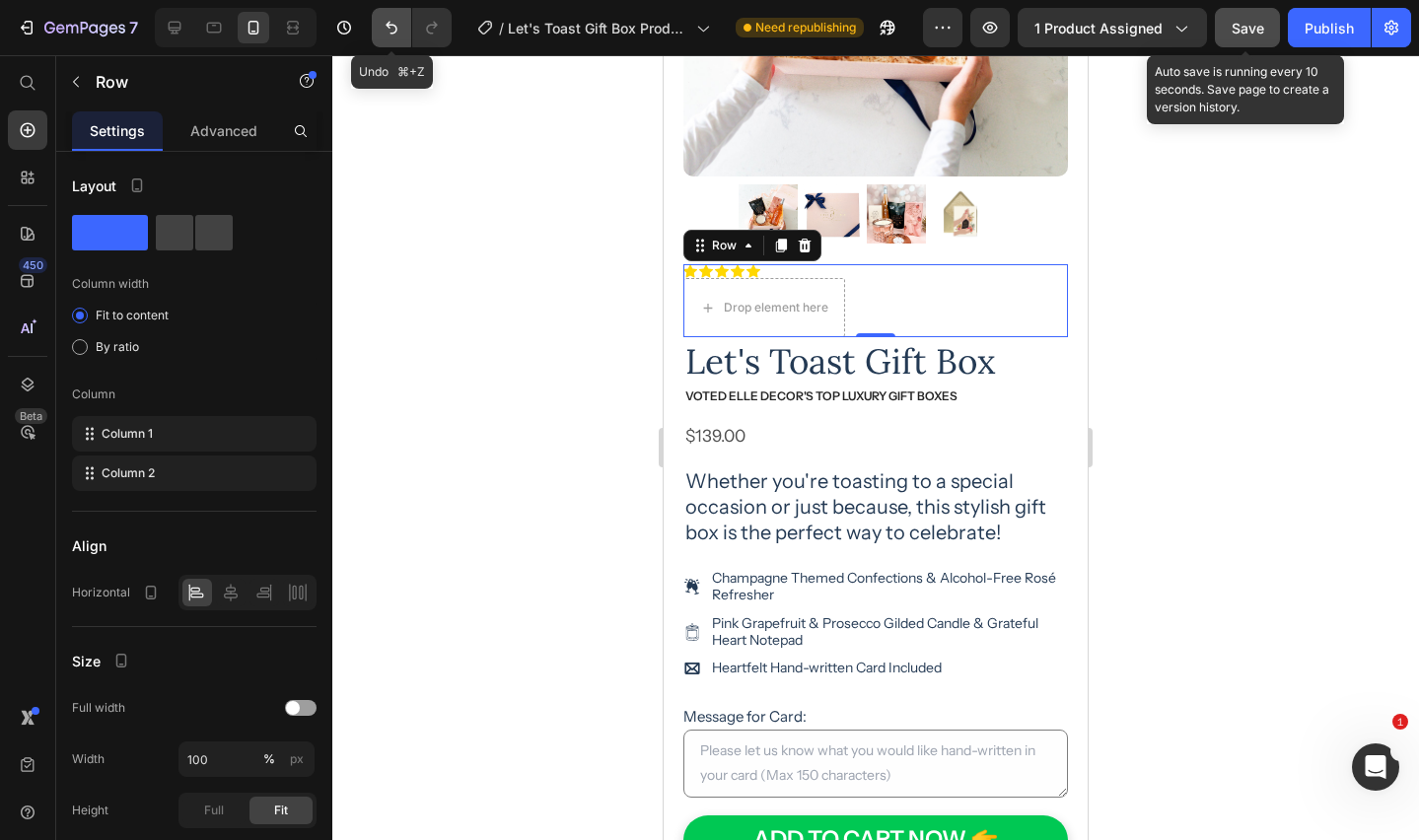 click 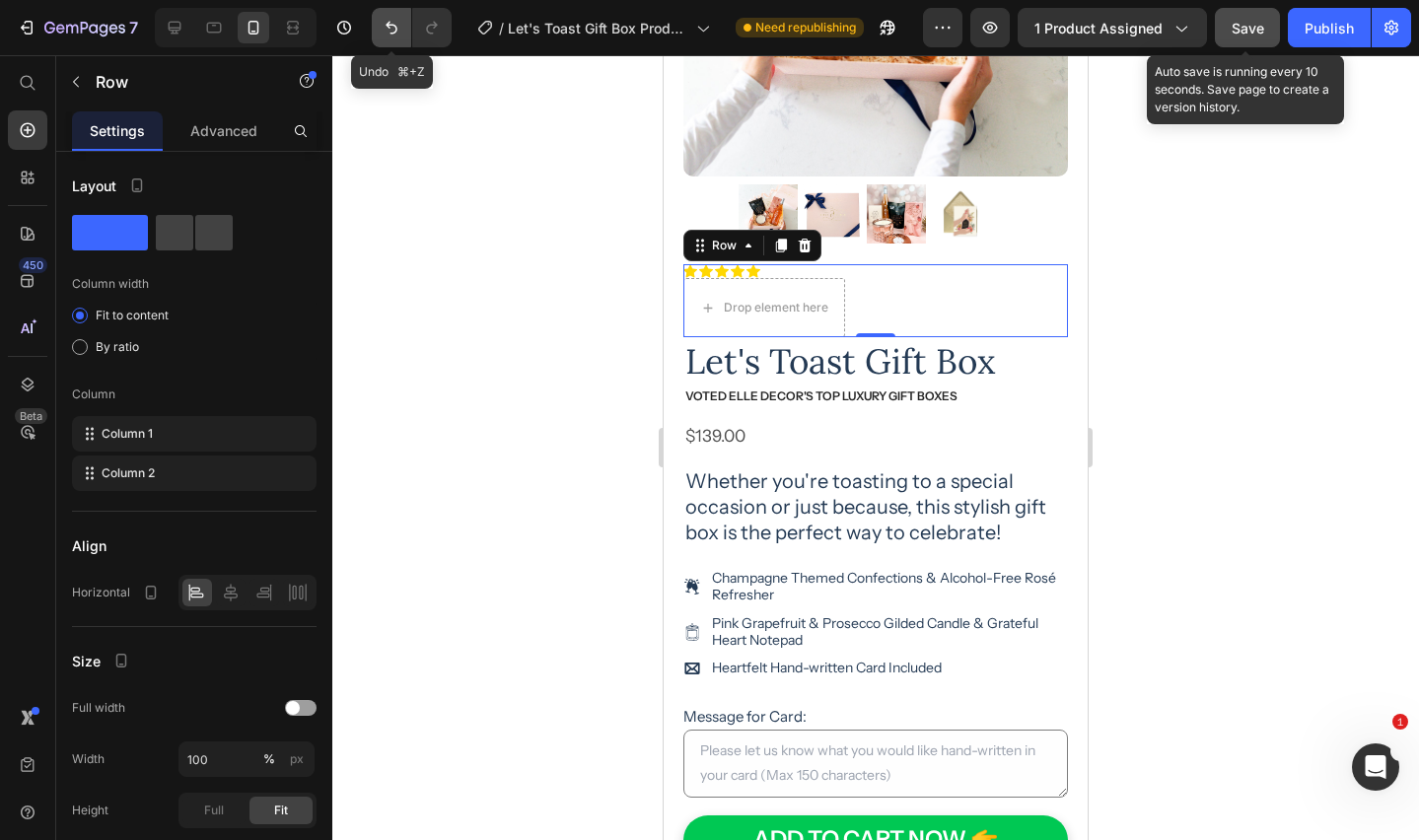 click 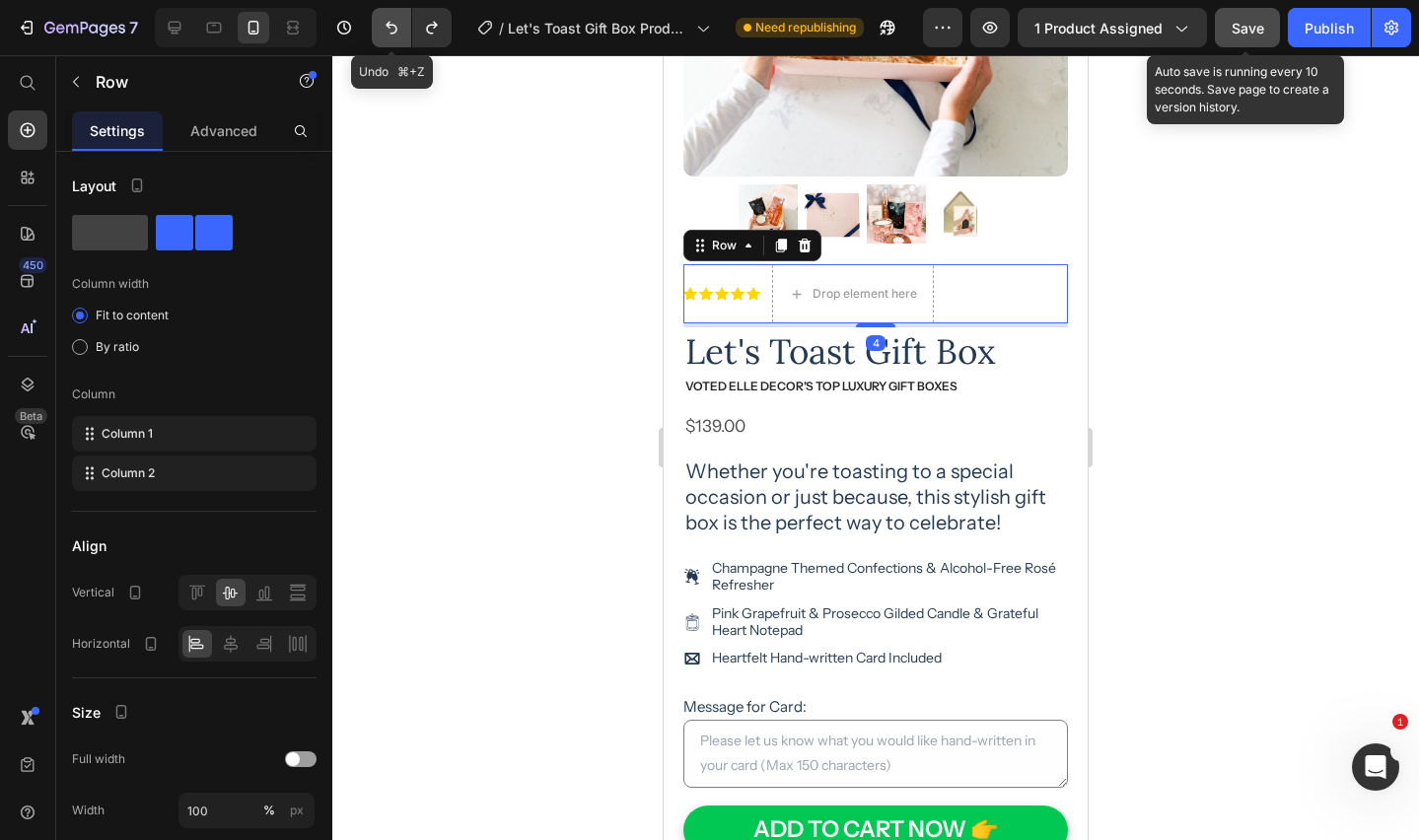 click 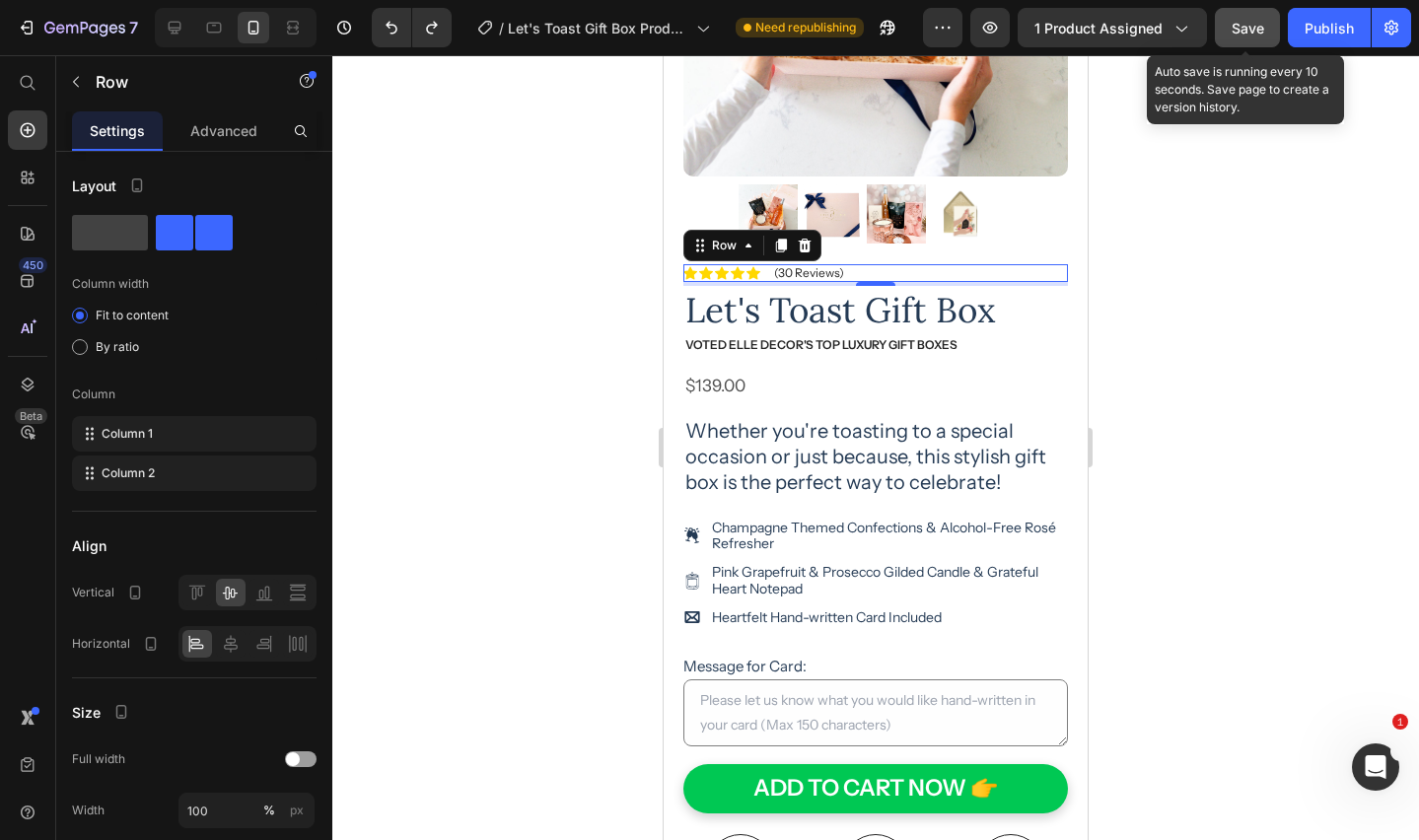 drag, startPoint x: 1188, startPoint y: 288, endPoint x: 1205, endPoint y: 356, distance: 70.092796 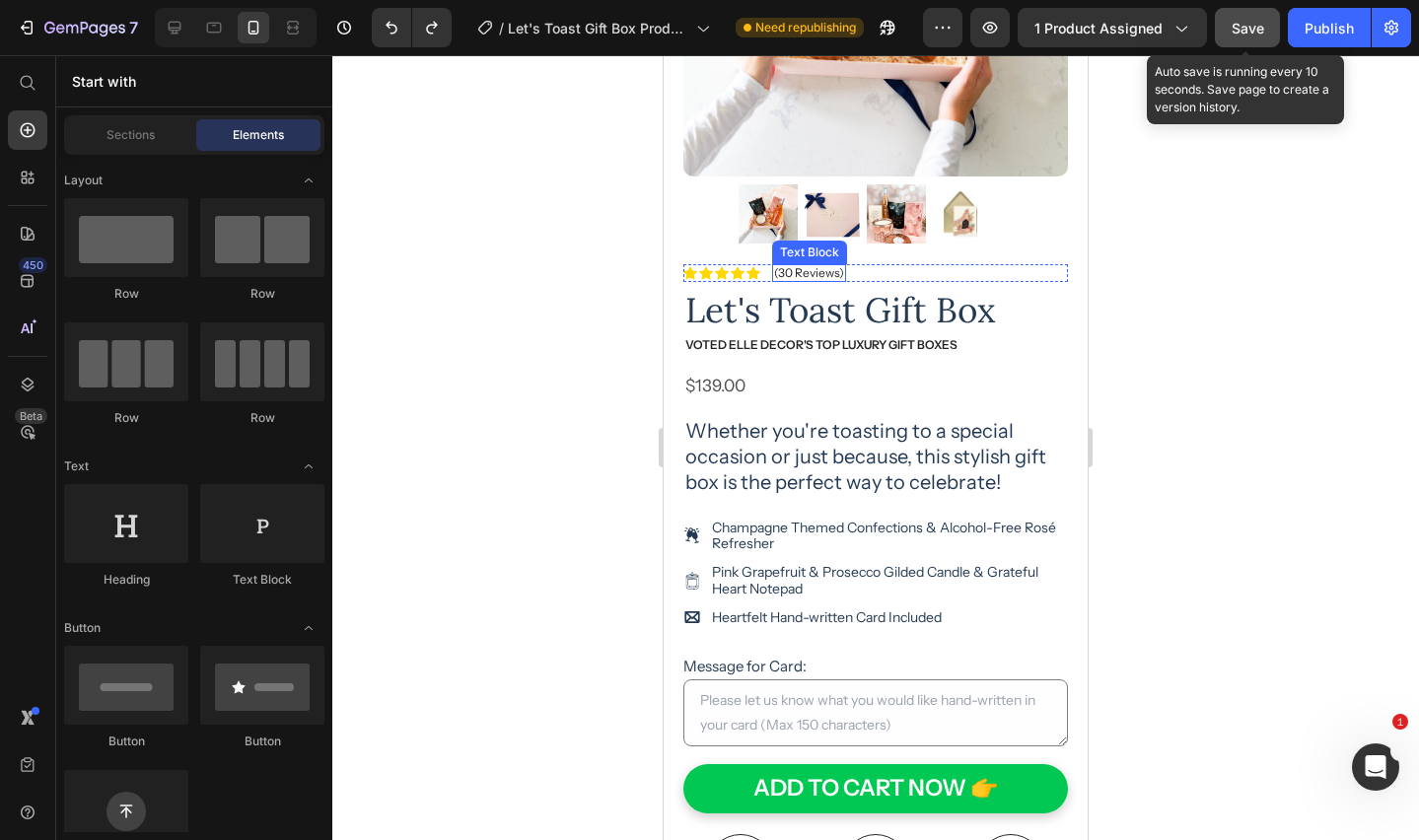 click on "(30 Reviews)" at bounding box center (809, 273) 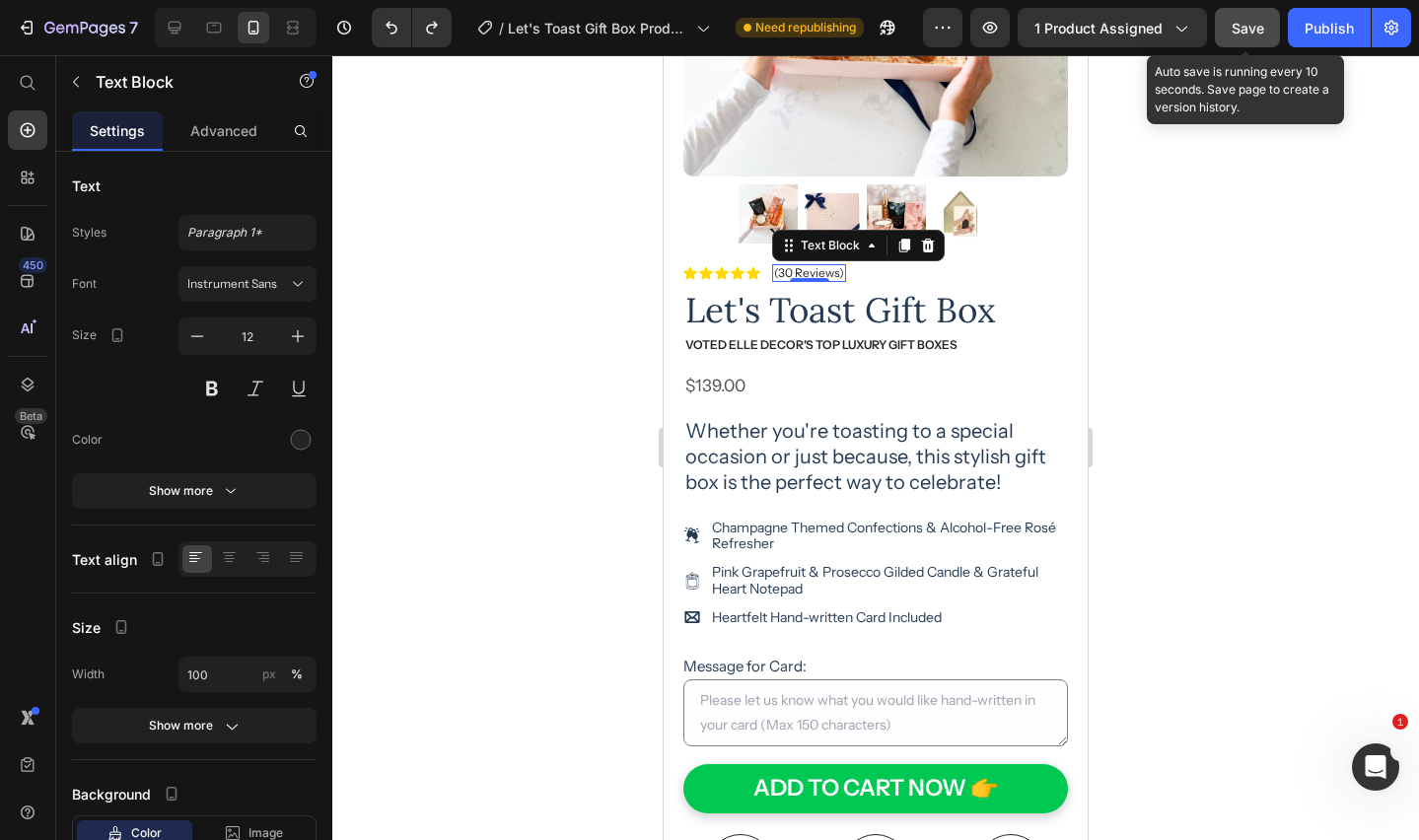 click on "(30 Reviews)" at bounding box center (809, 273) 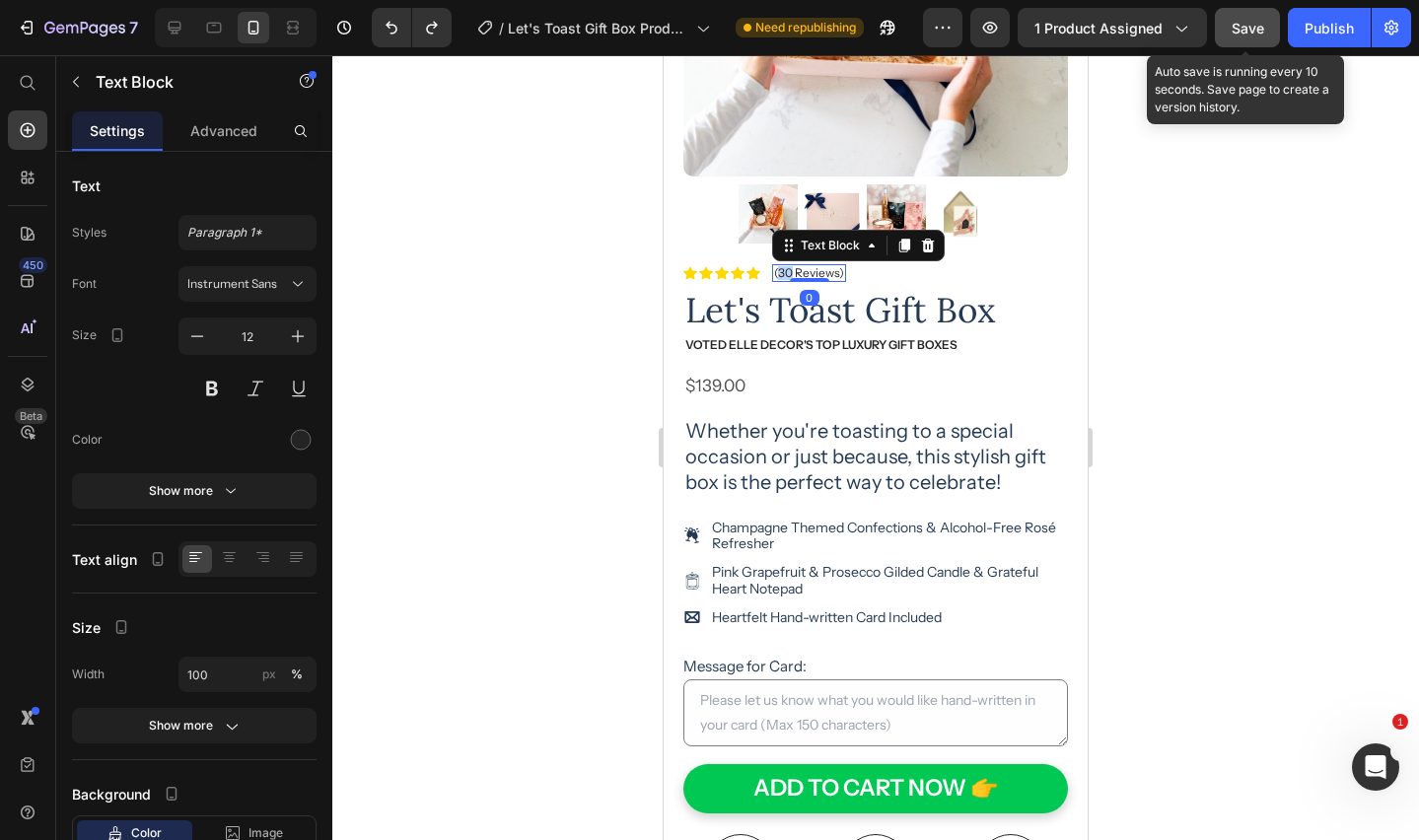 click on "(30 Reviews)" at bounding box center [809, 273] 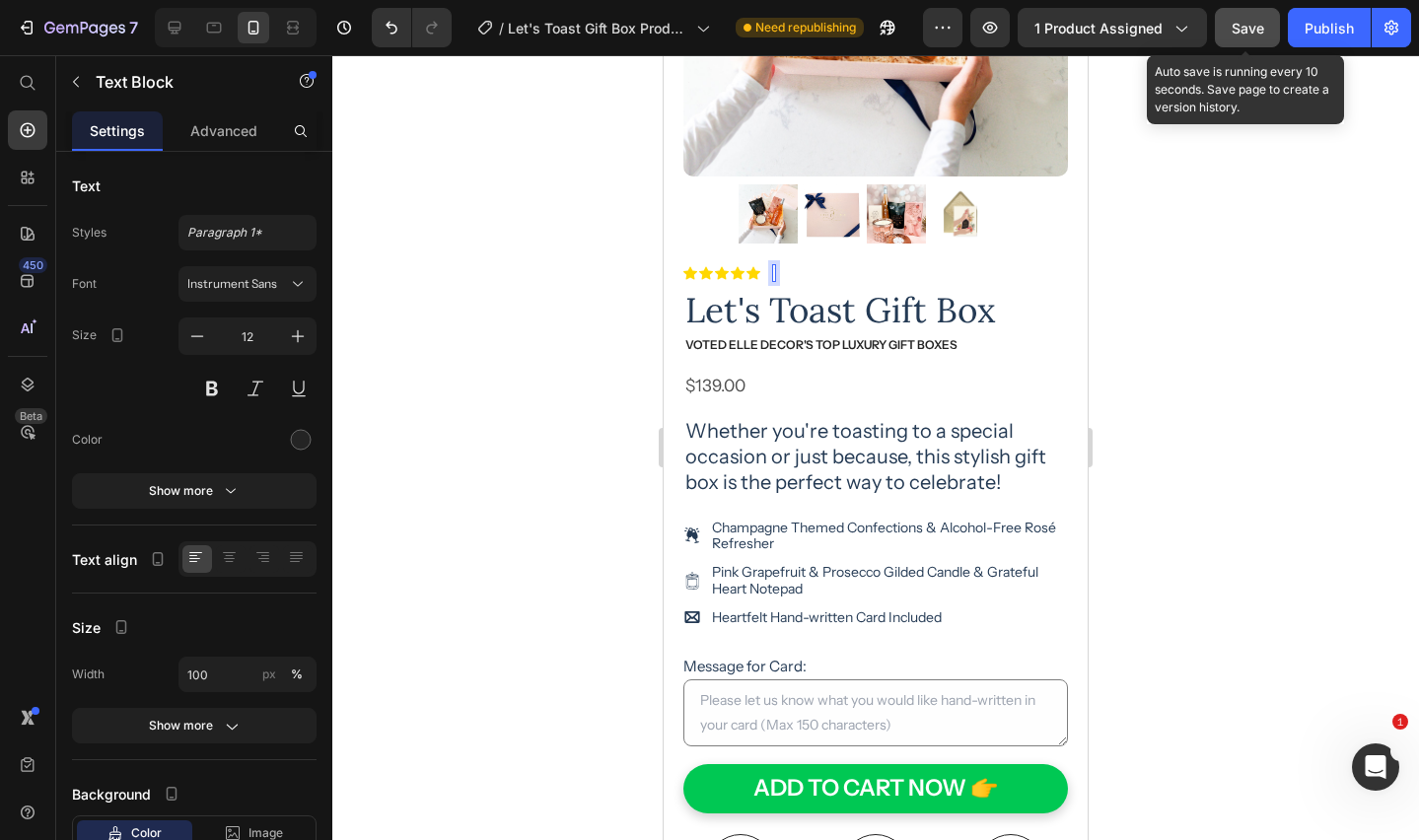 scroll, scrollTop: 376, scrollLeft: 0, axis: vertical 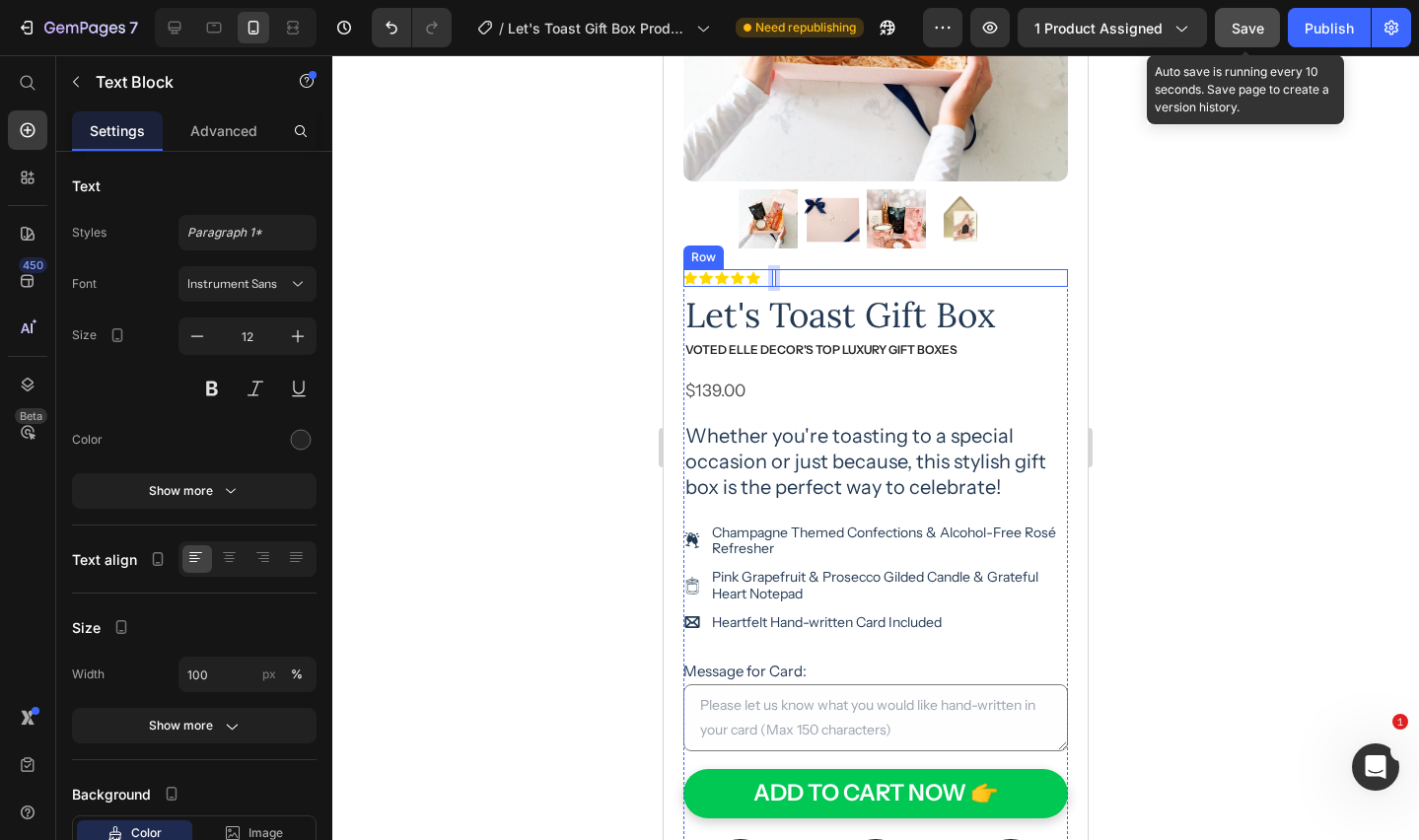 click 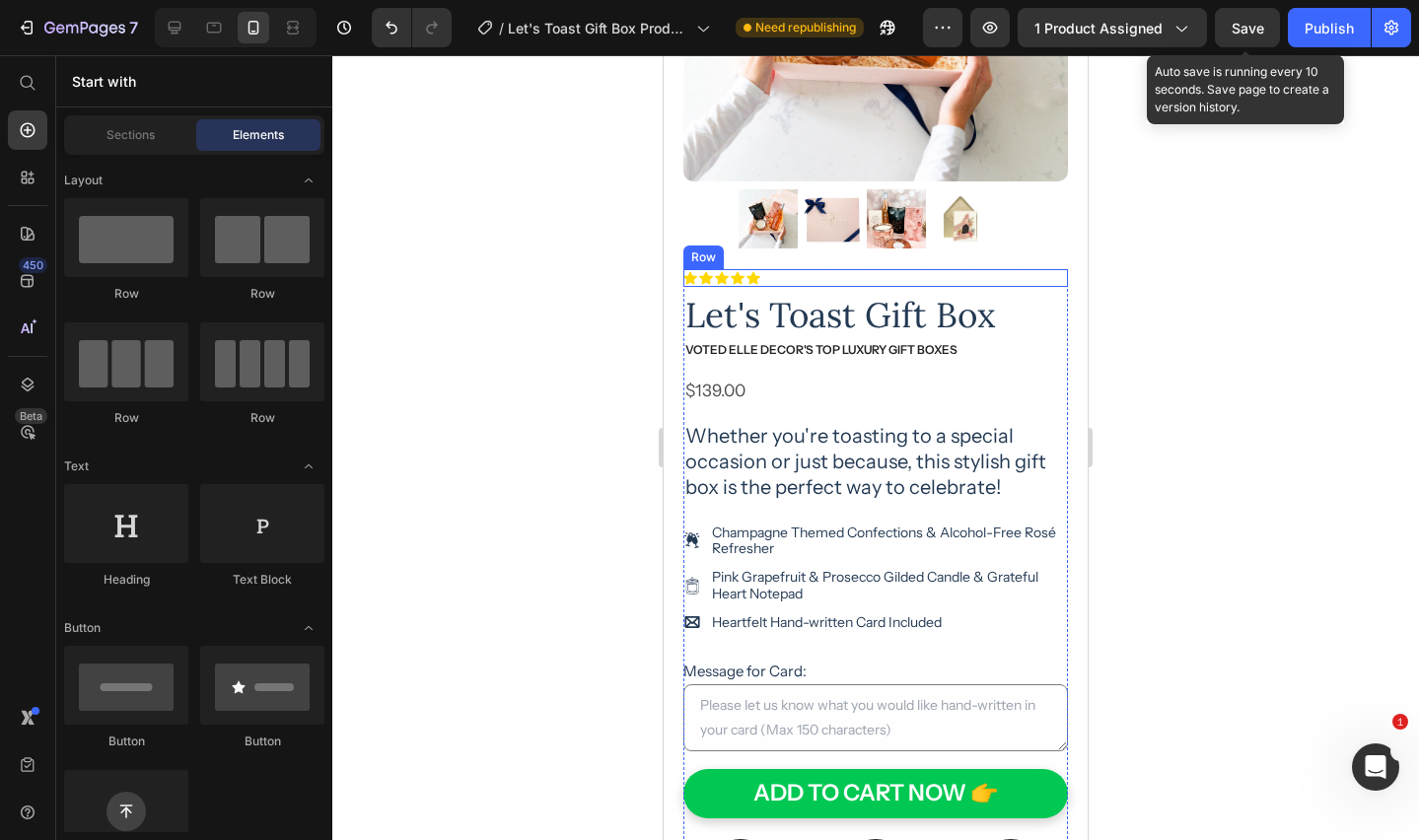 drag, startPoint x: 1242, startPoint y: 25, endPoint x: 1150, endPoint y: 292, distance: 282.4057 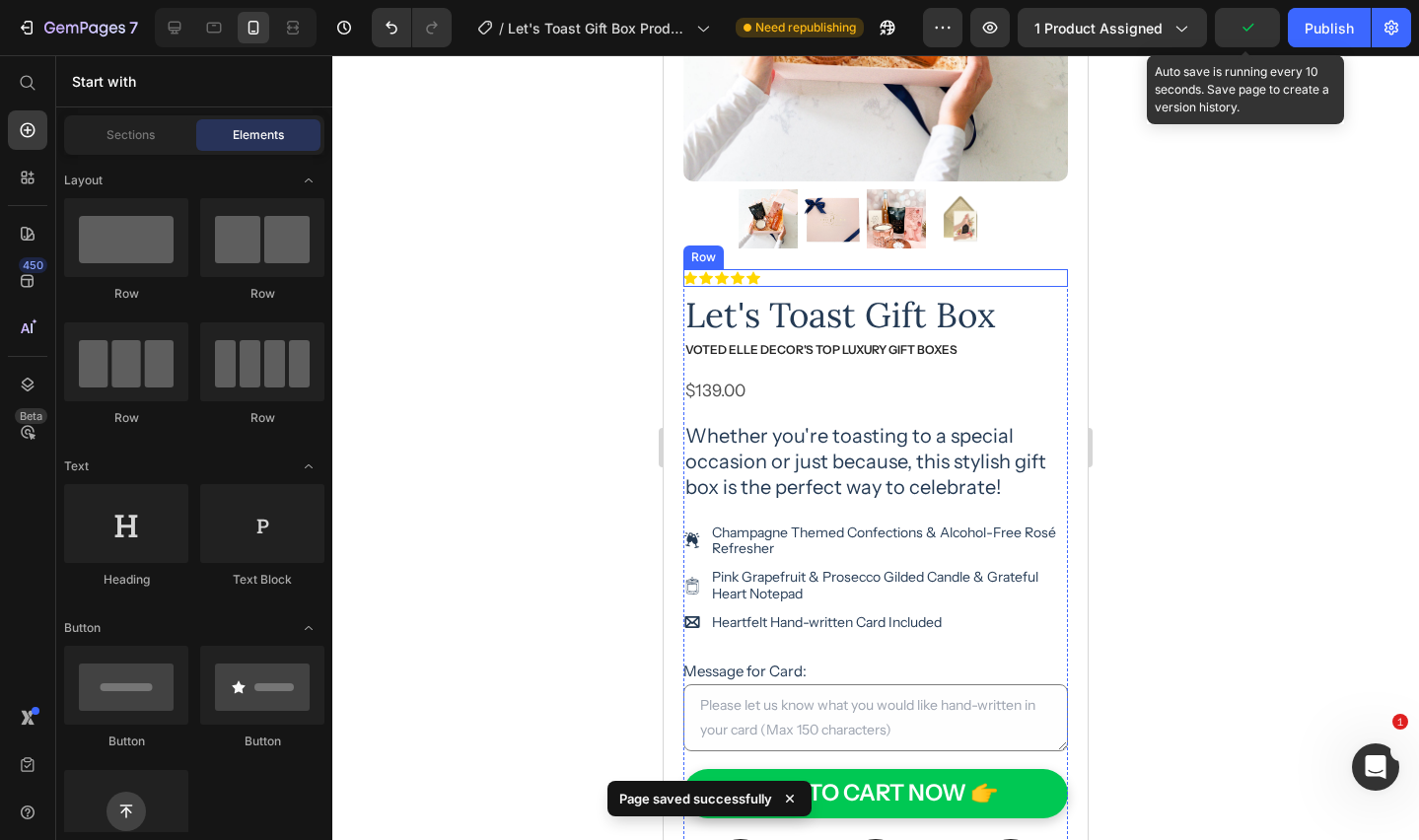 click 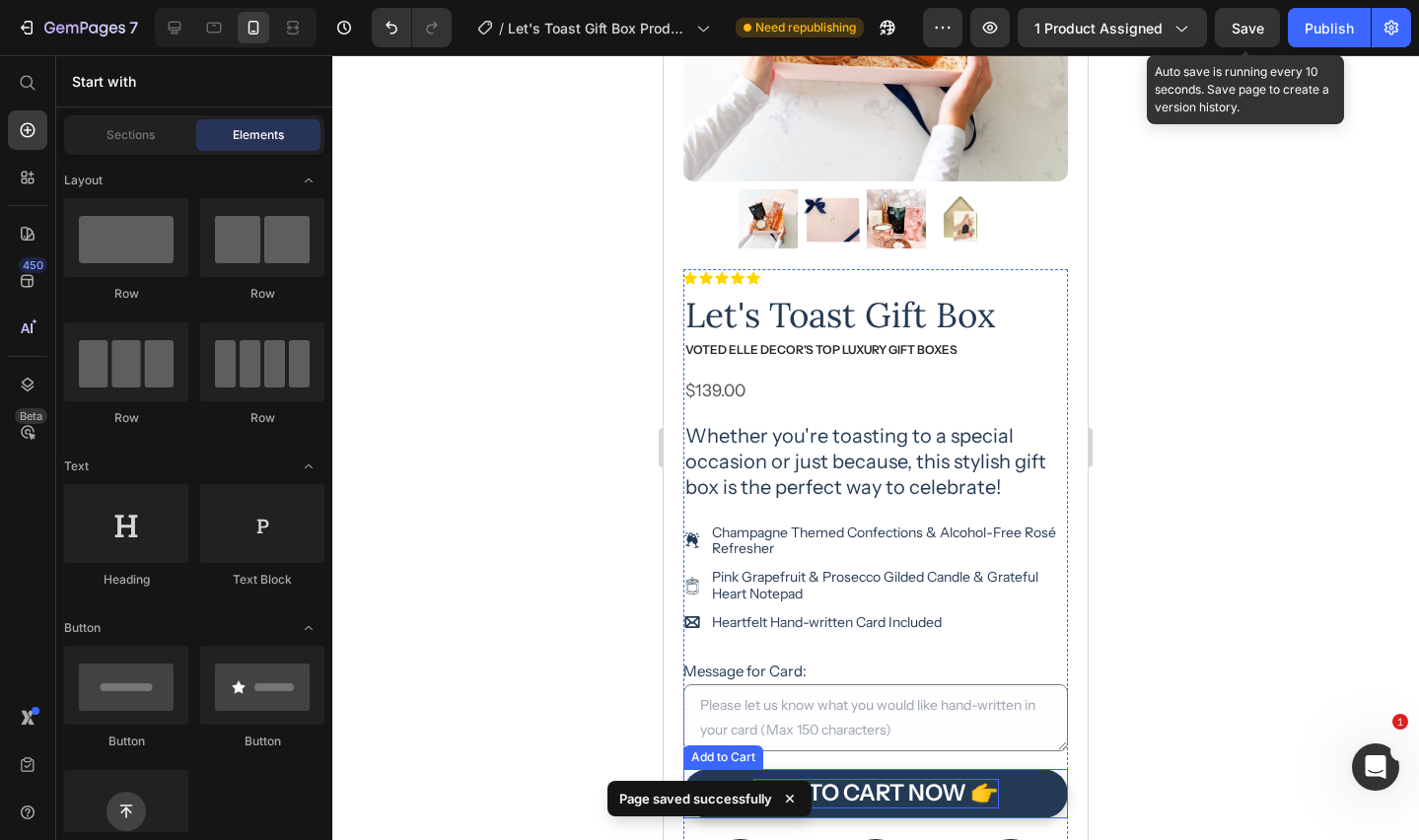 click on "ADD TO CART NOW 👉" at bounding box center [876, 794] 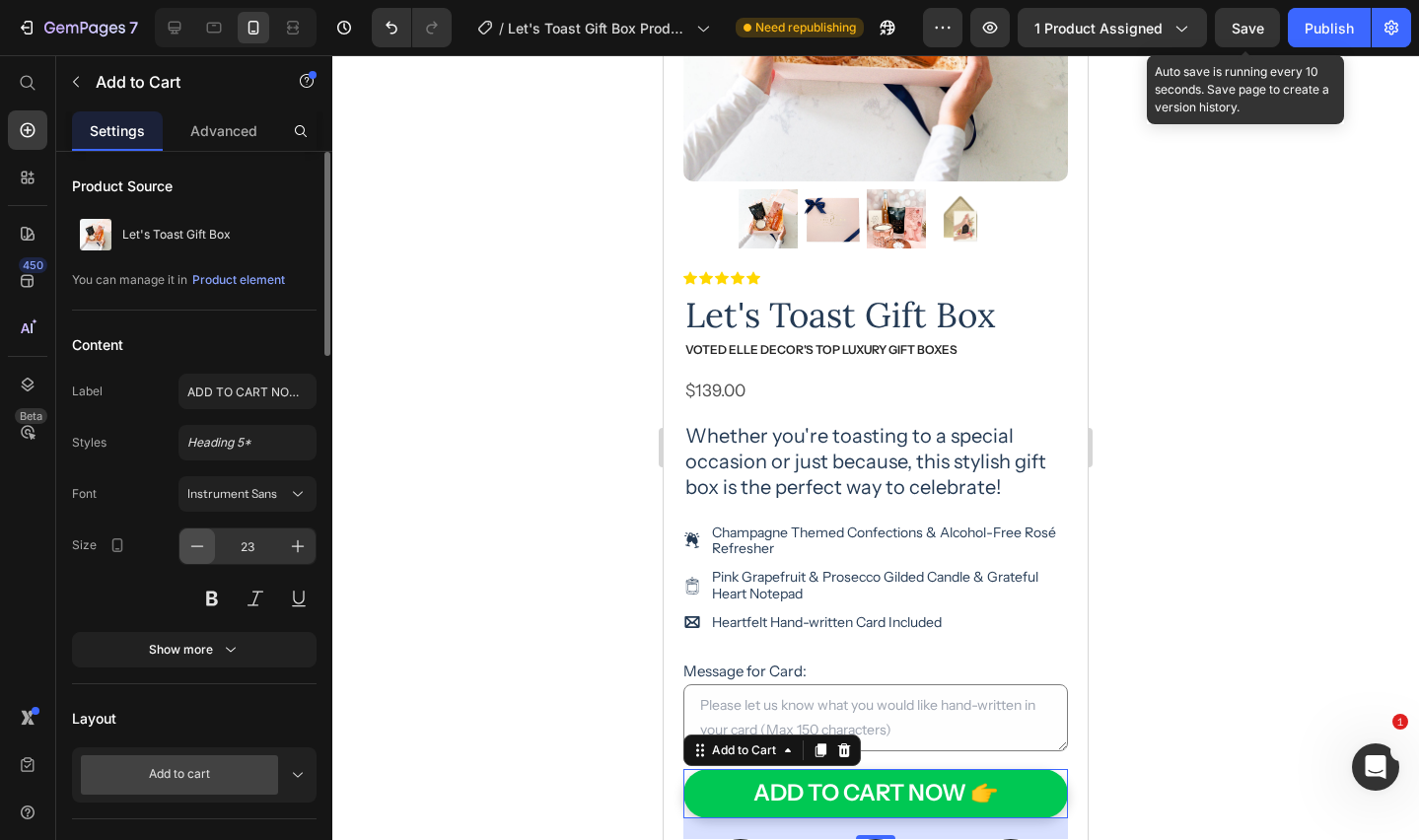 click 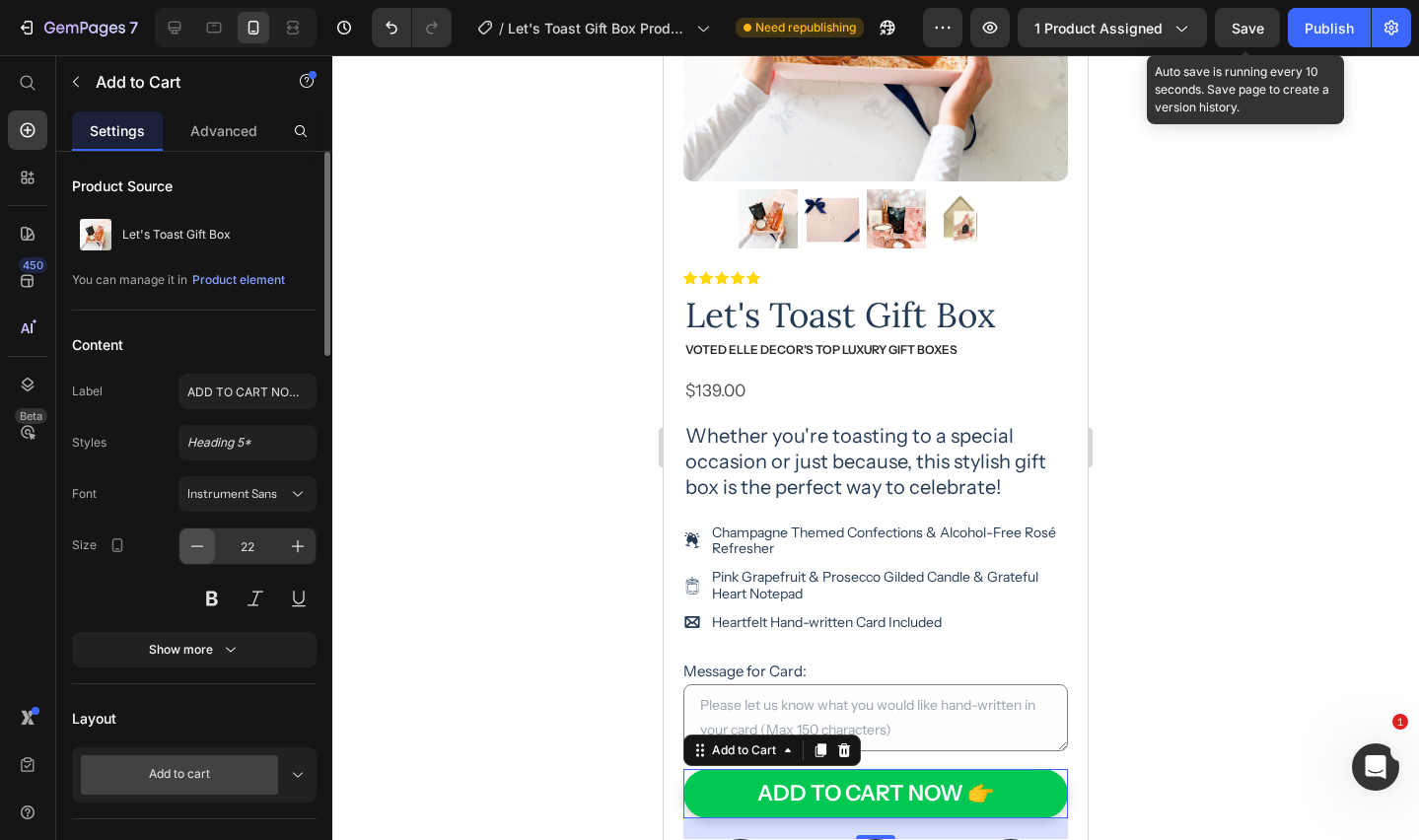 click 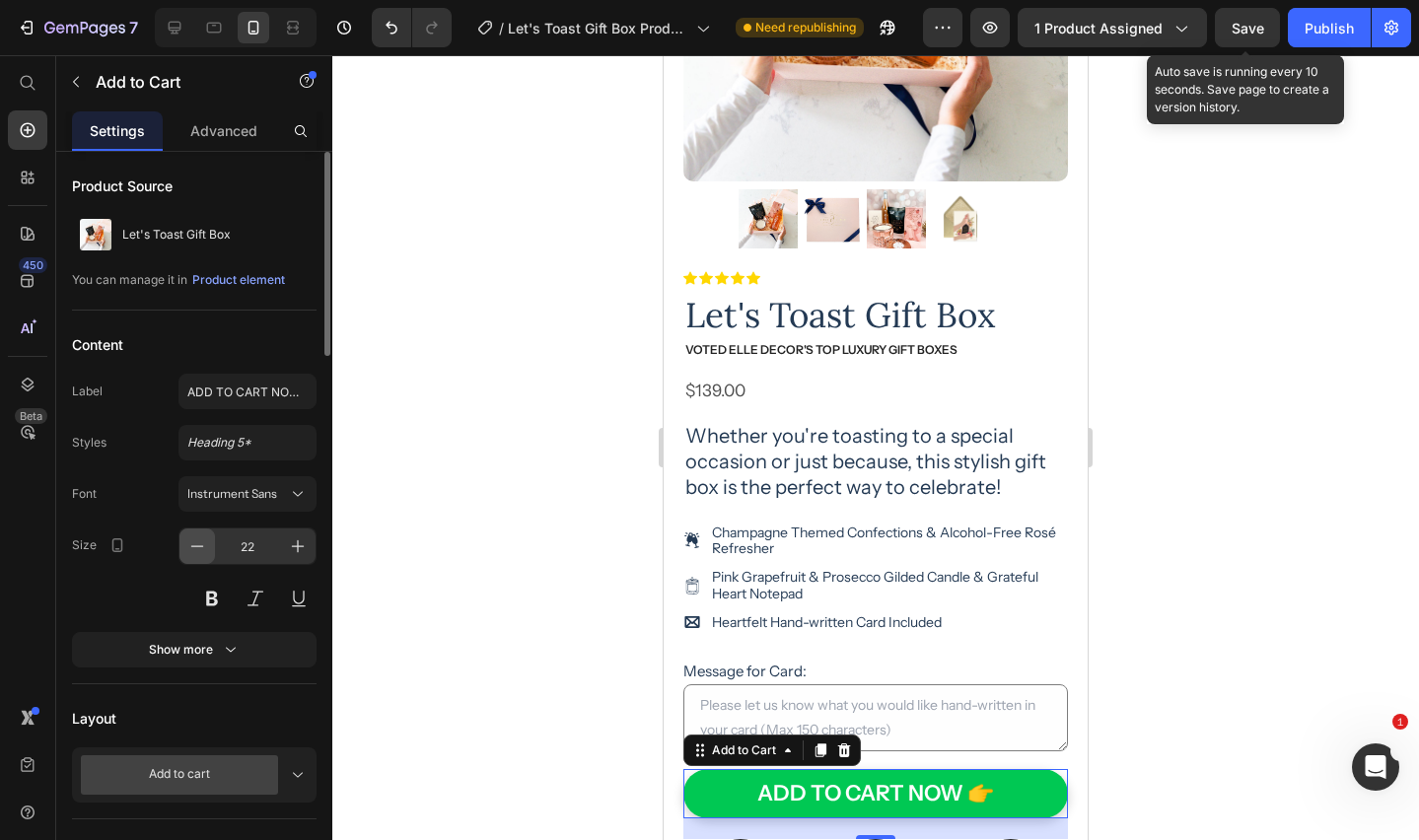 type on "21" 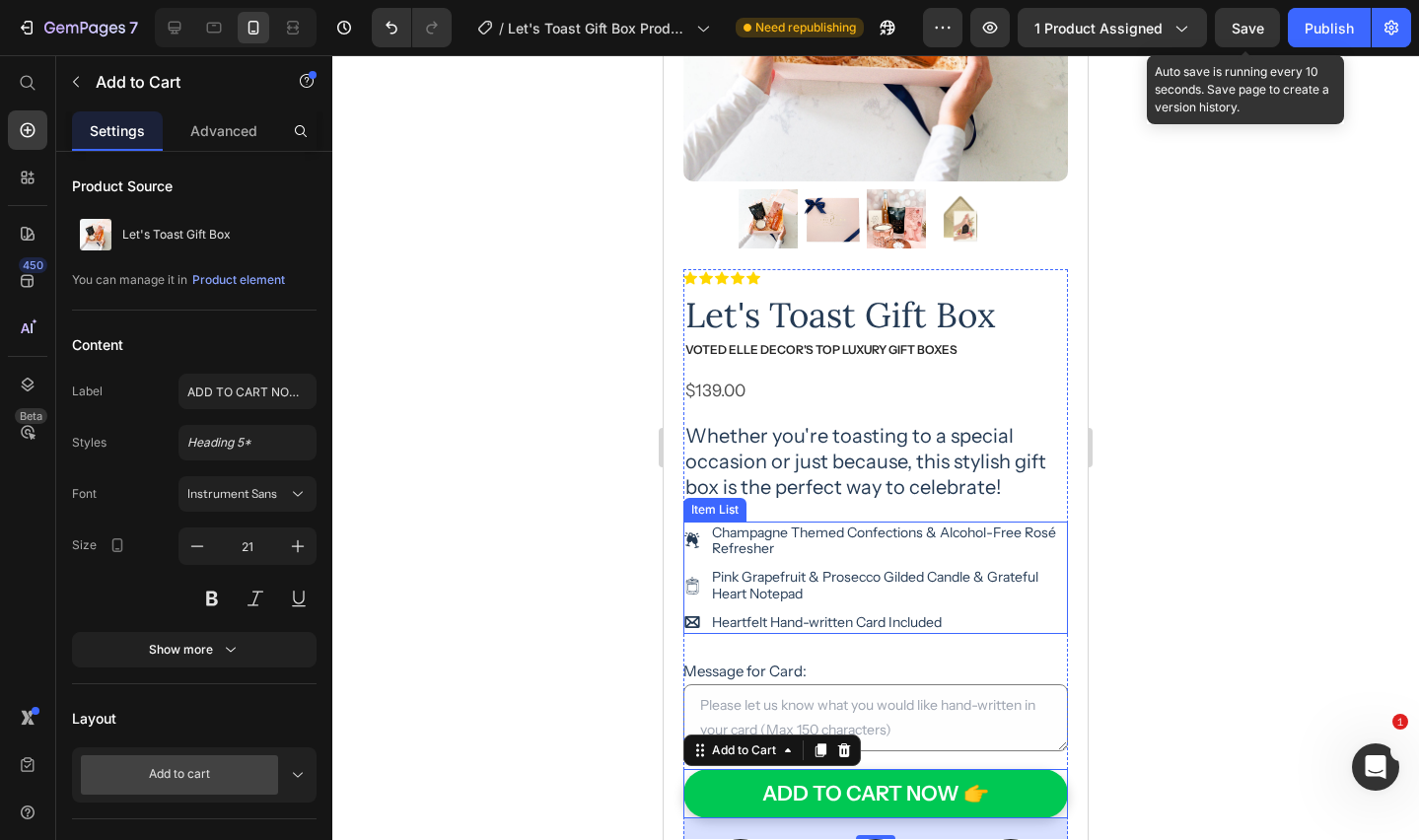 click 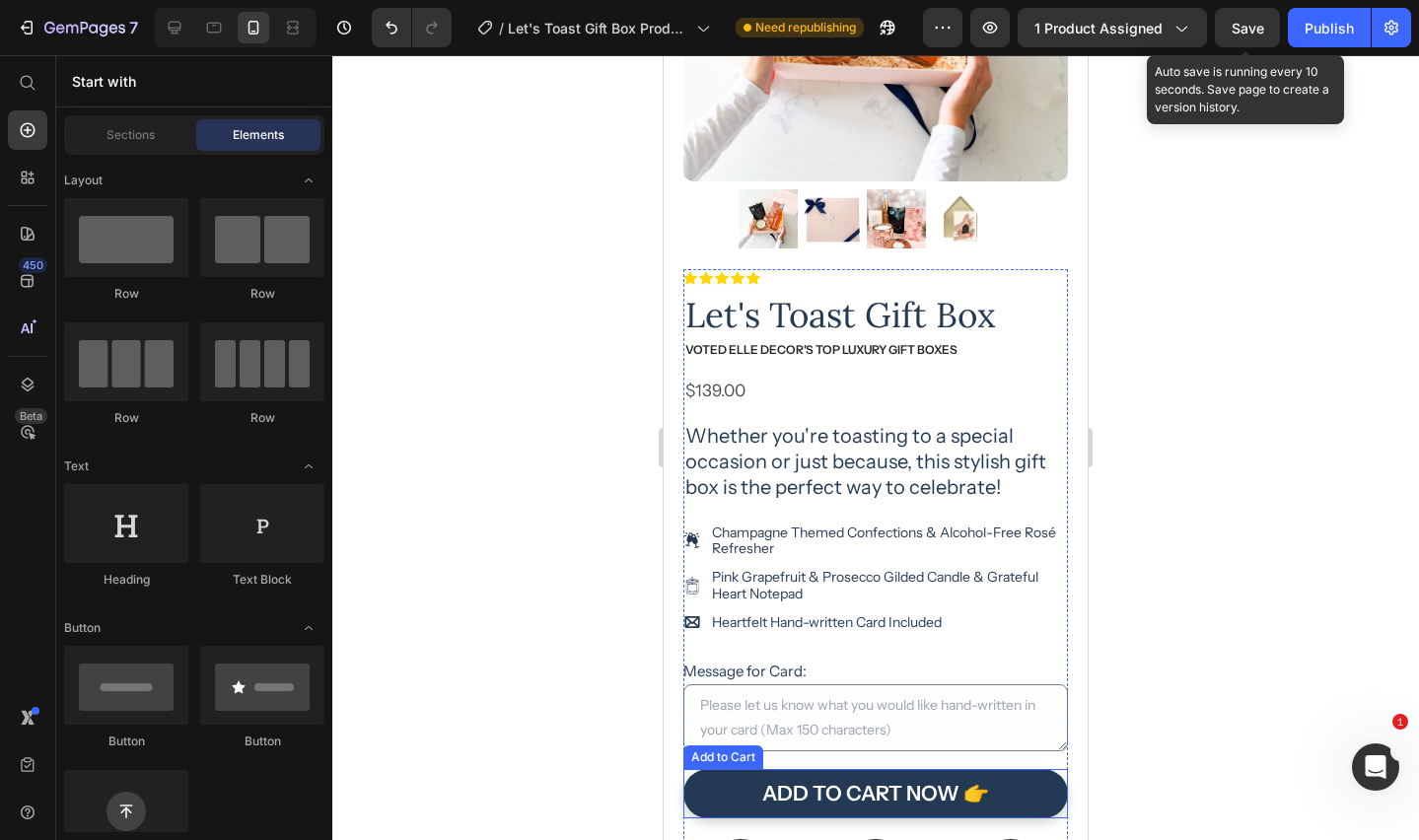click on "ADD TO CART NOW 👉" at bounding box center [876, 793] 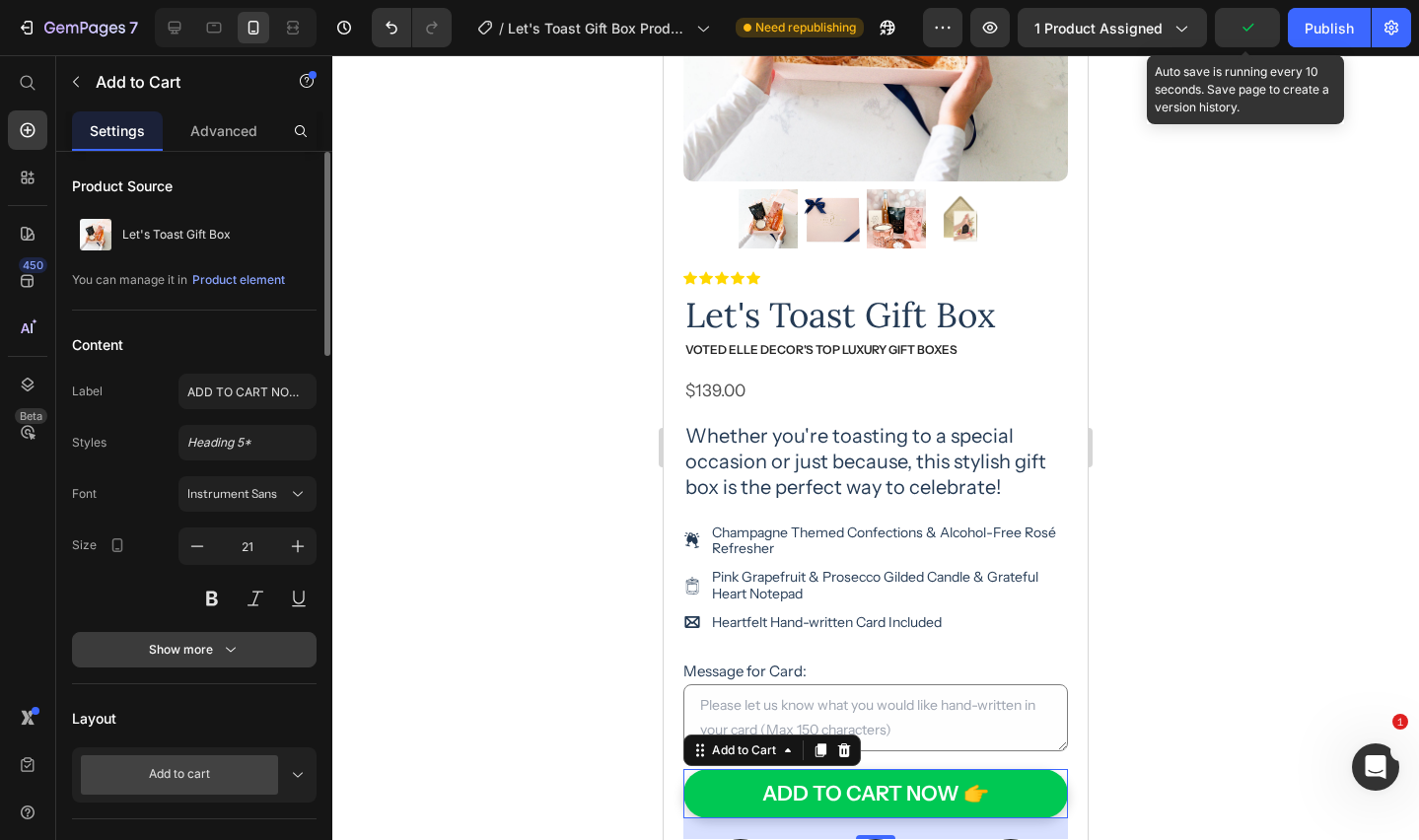 click on "Show more" at bounding box center [194, 650] 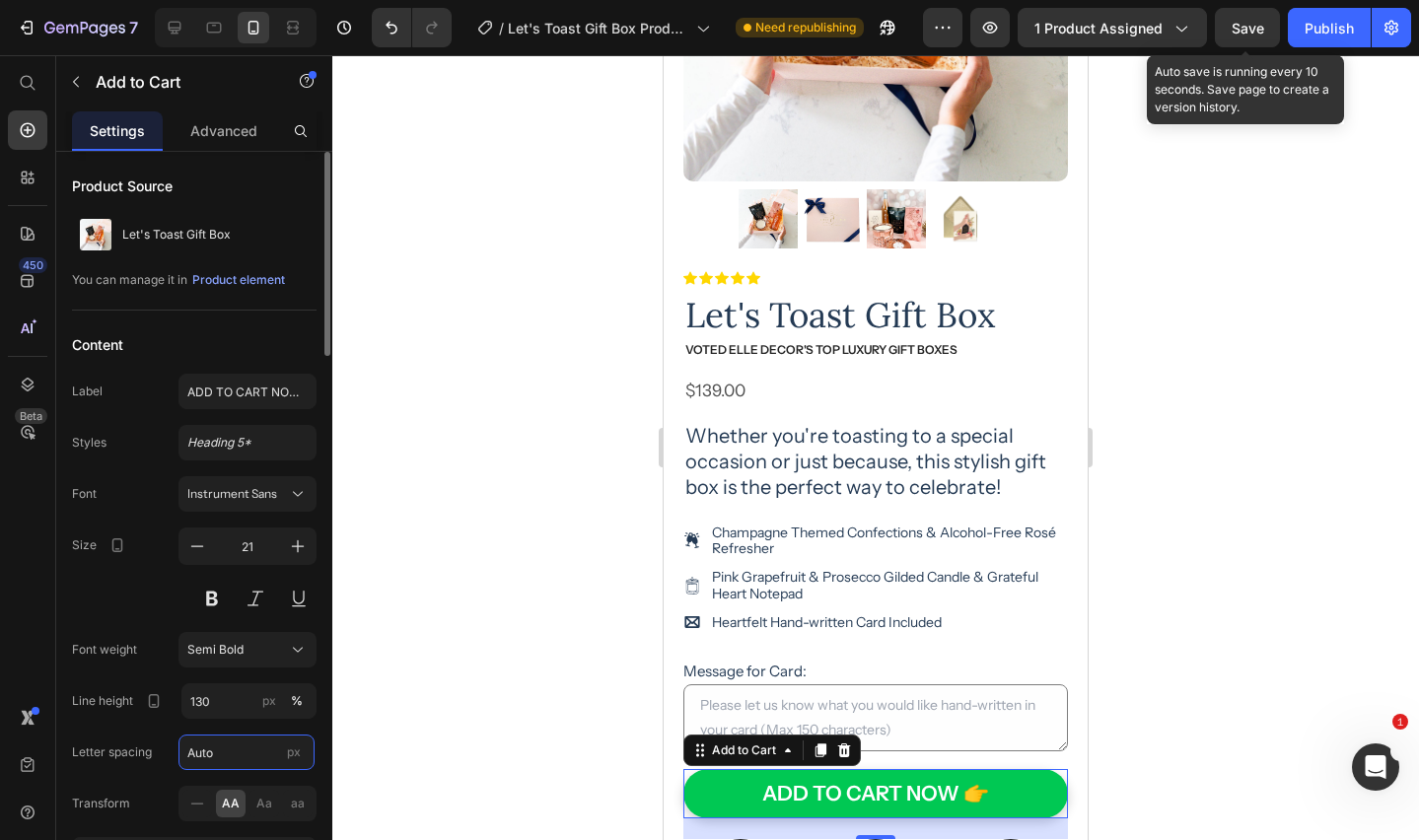 click on "Auto" at bounding box center [247, 752] 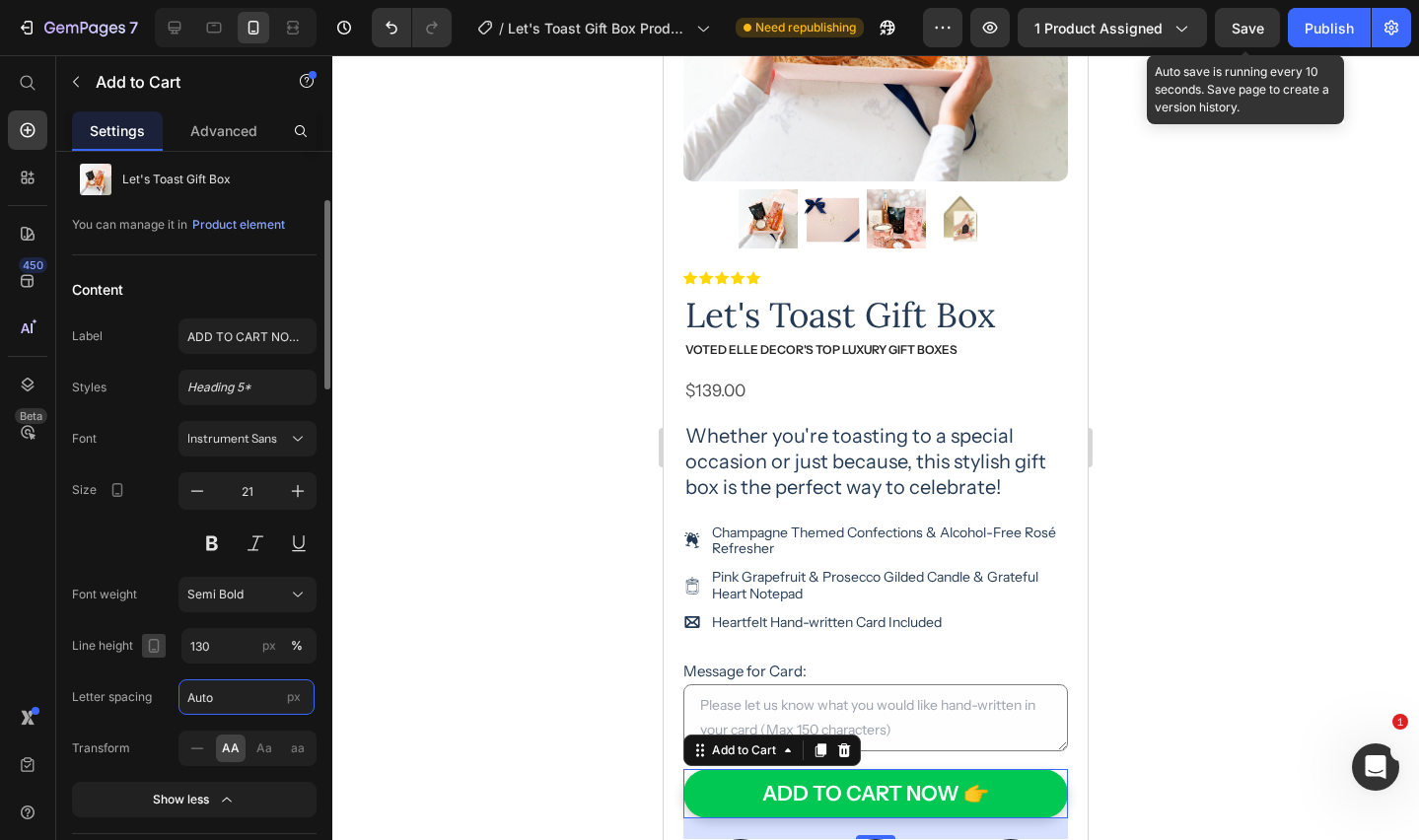 scroll, scrollTop: 90, scrollLeft: 0, axis: vertical 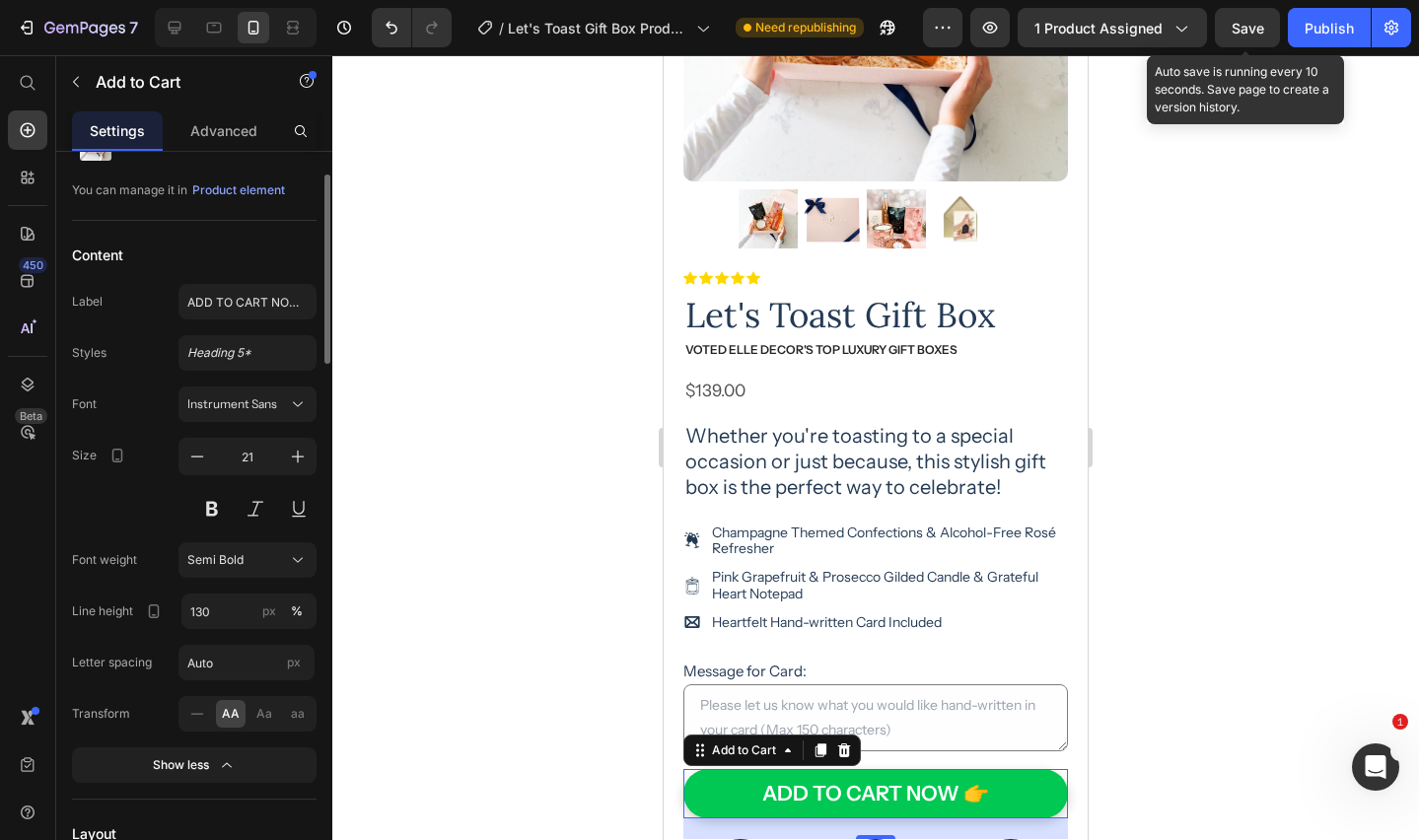 drag, startPoint x: 544, startPoint y: 645, endPoint x: 543, endPoint y: 659, distance: 14.035669 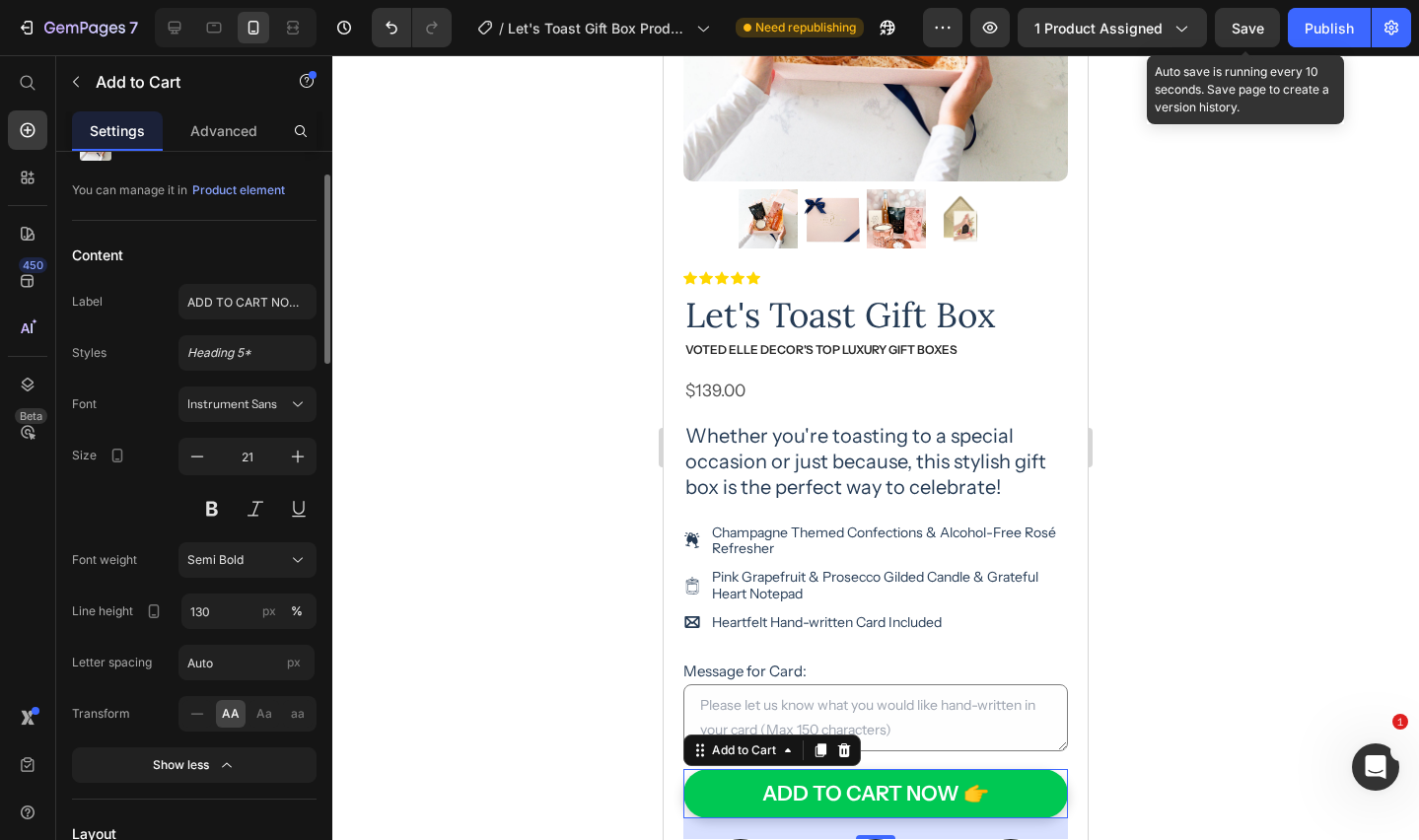 click 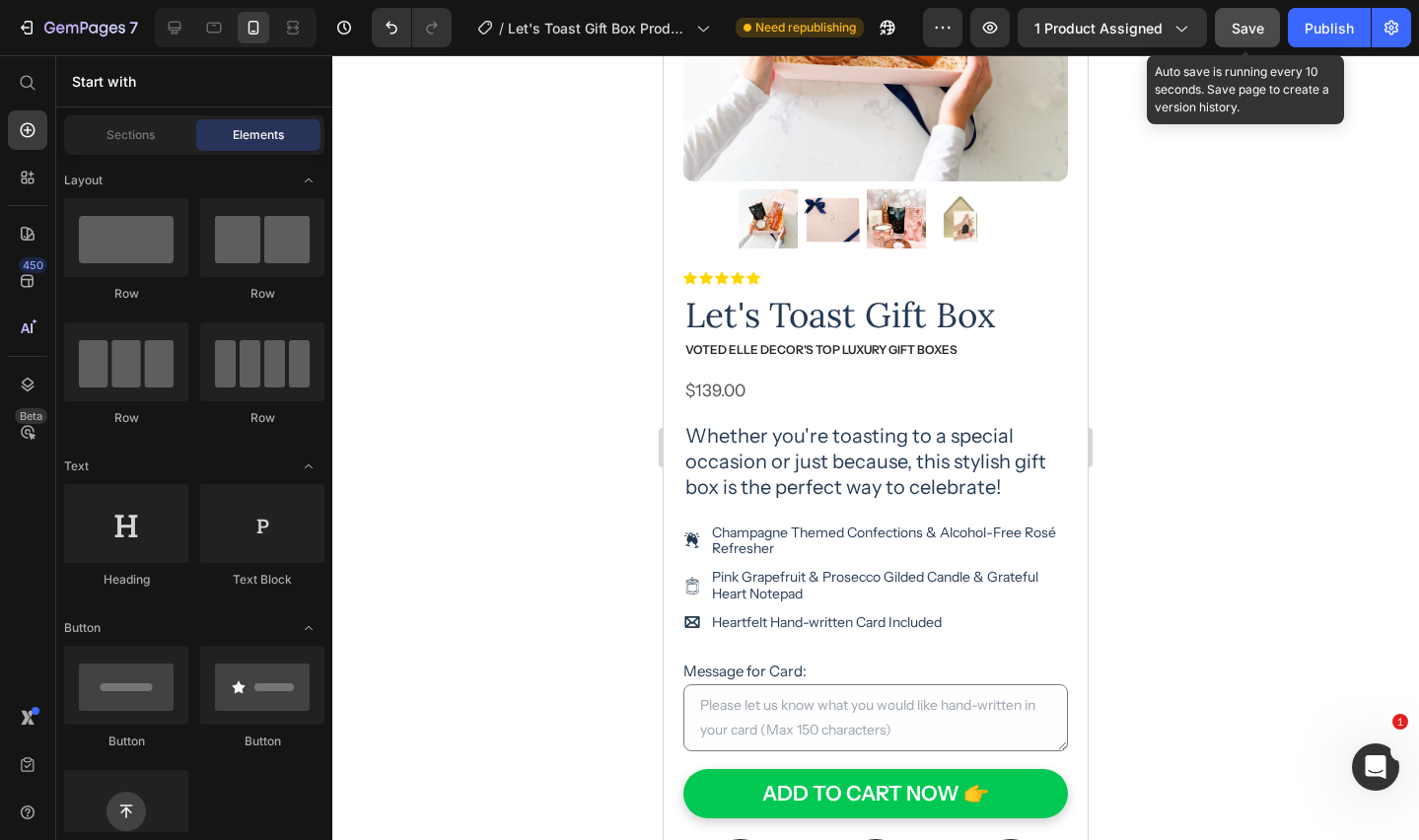 click on "Save" at bounding box center [1247, 28] 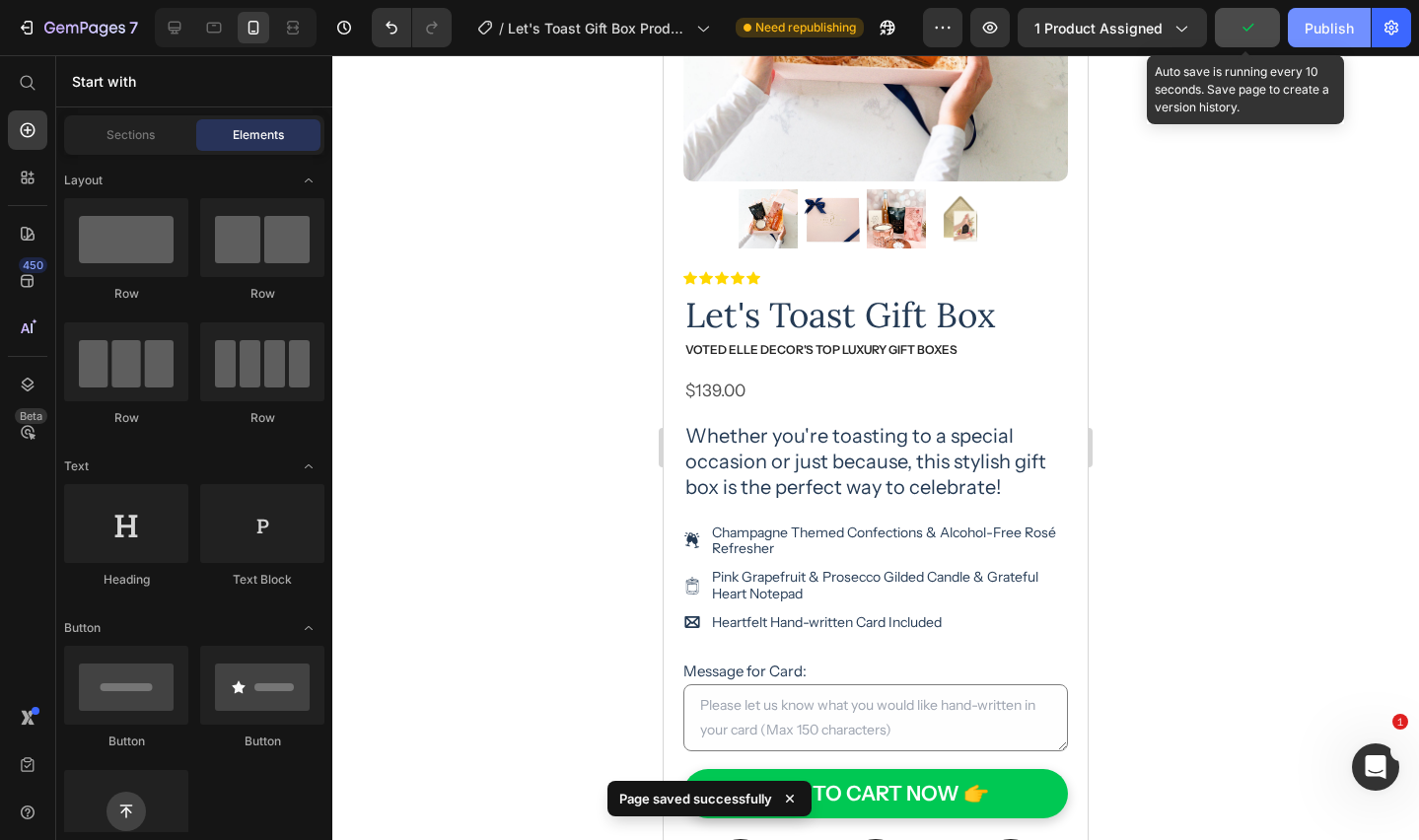 click on "Publish" at bounding box center [1329, 28] 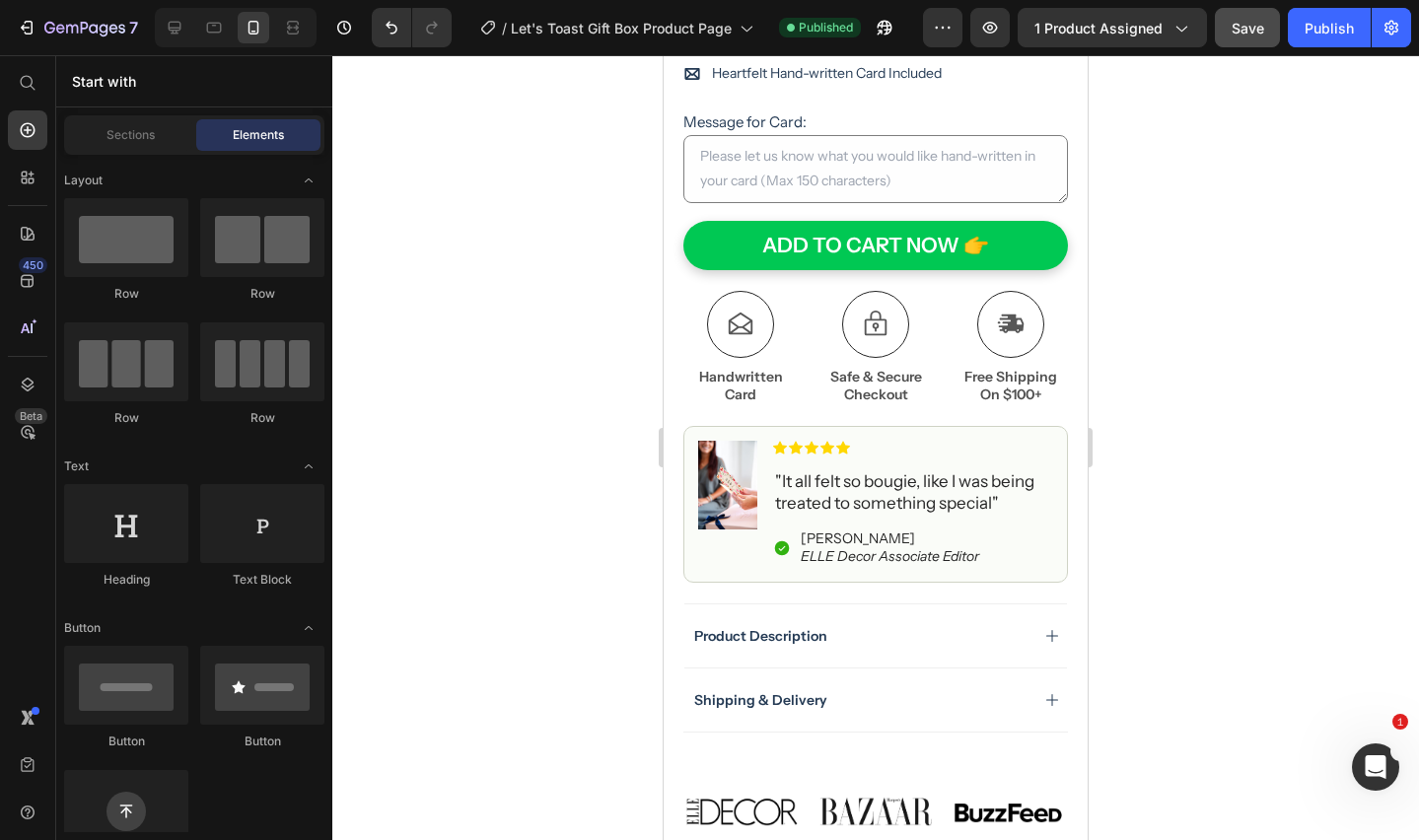 scroll, scrollTop: 924, scrollLeft: 0, axis: vertical 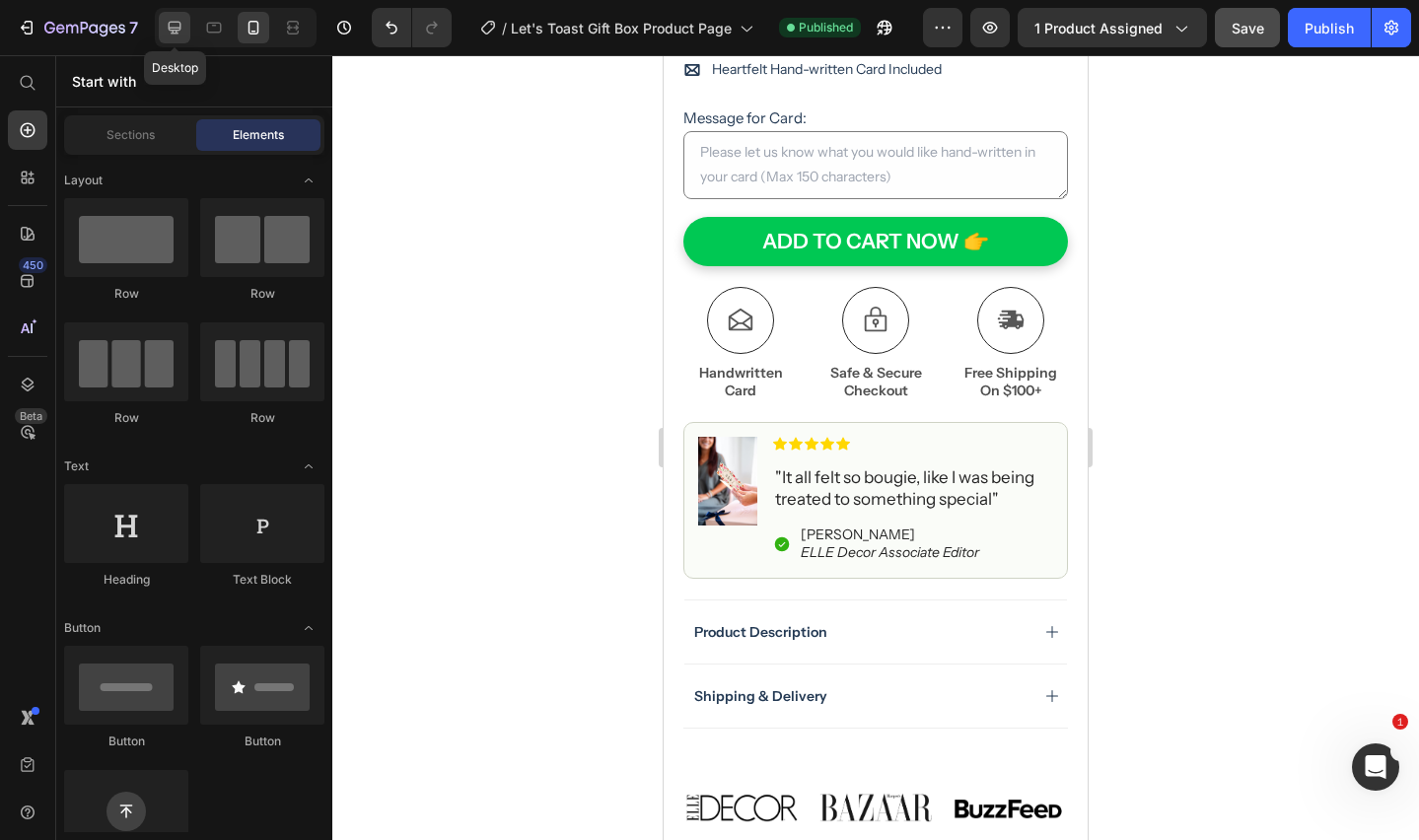 click 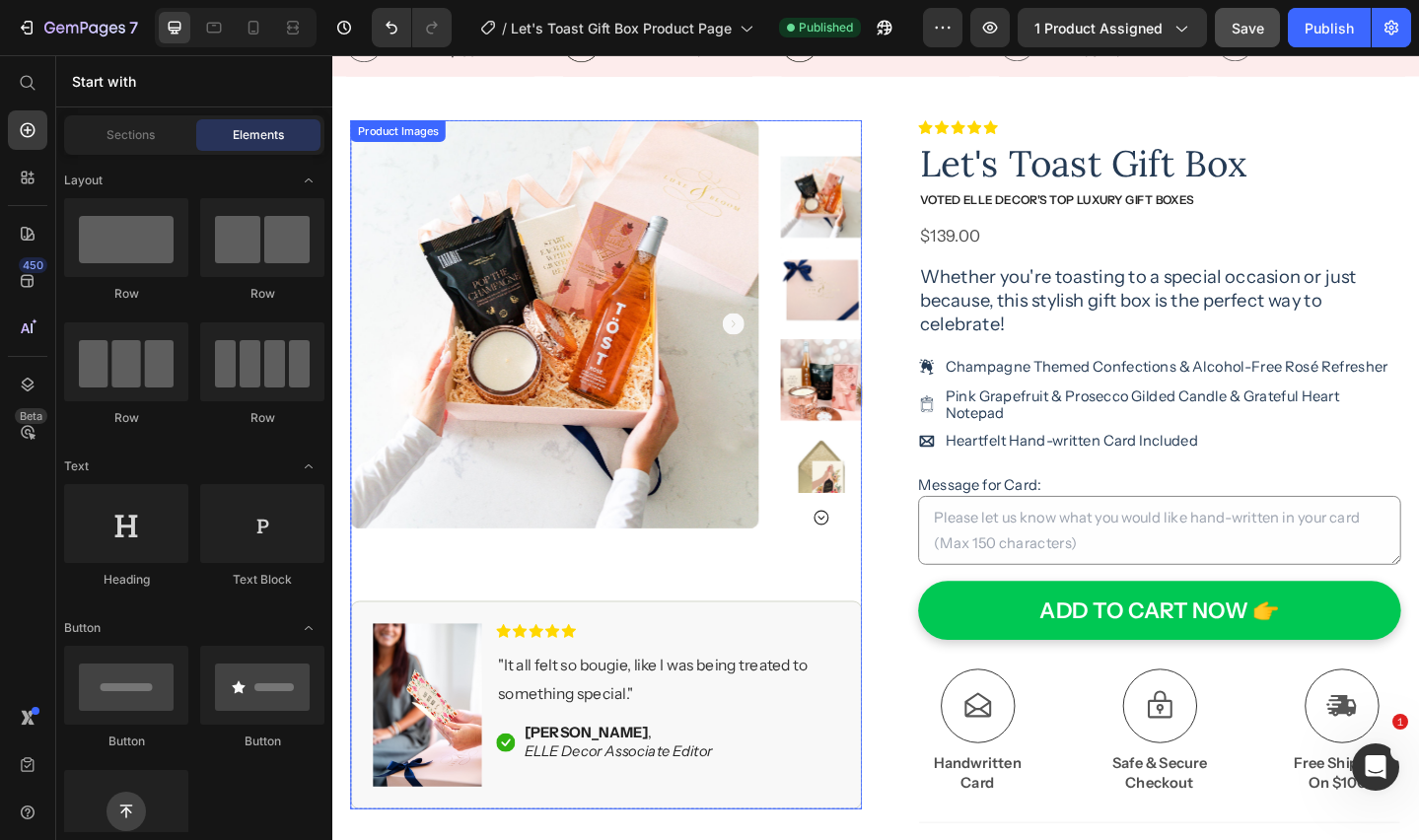 scroll, scrollTop: 91, scrollLeft: 0, axis: vertical 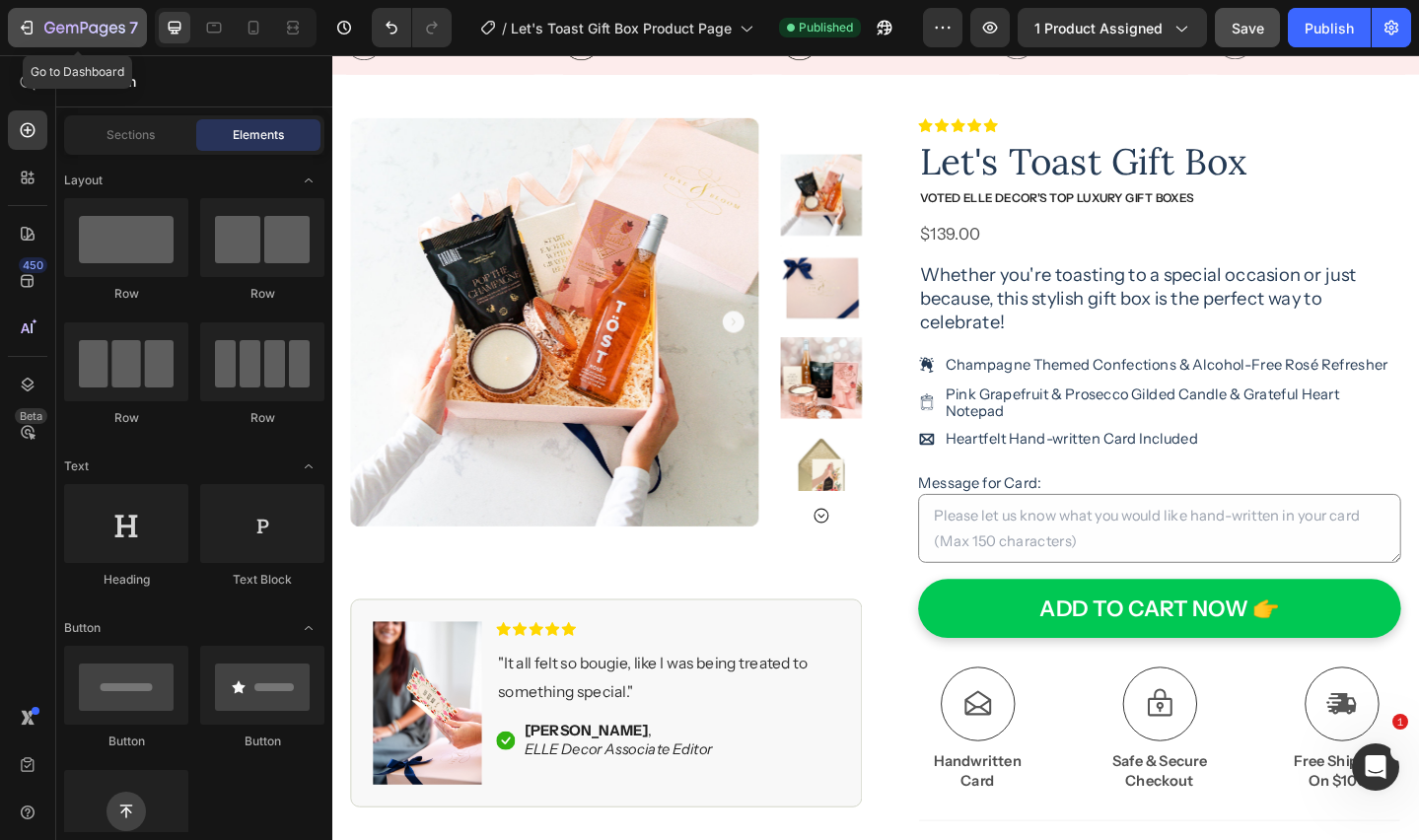 click 